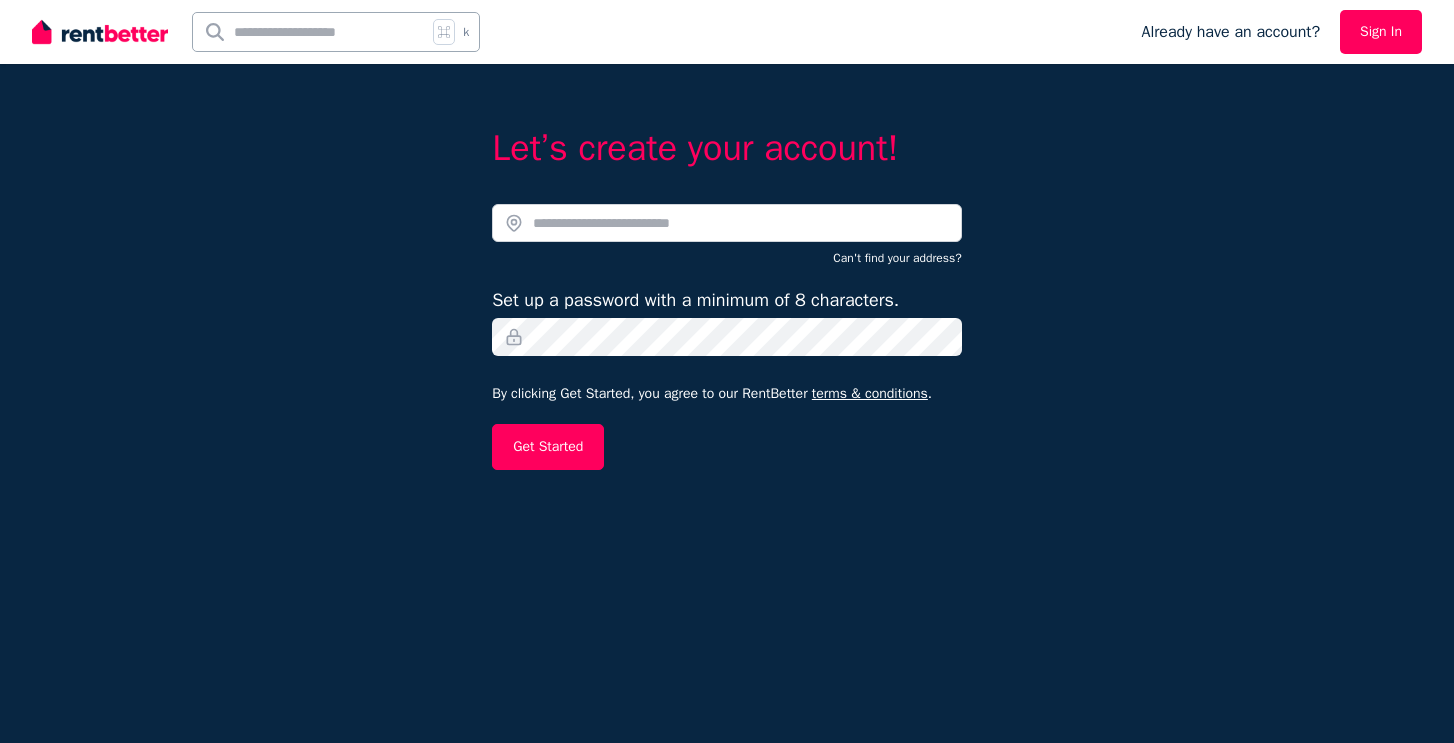 scroll, scrollTop: 0, scrollLeft: 0, axis: both 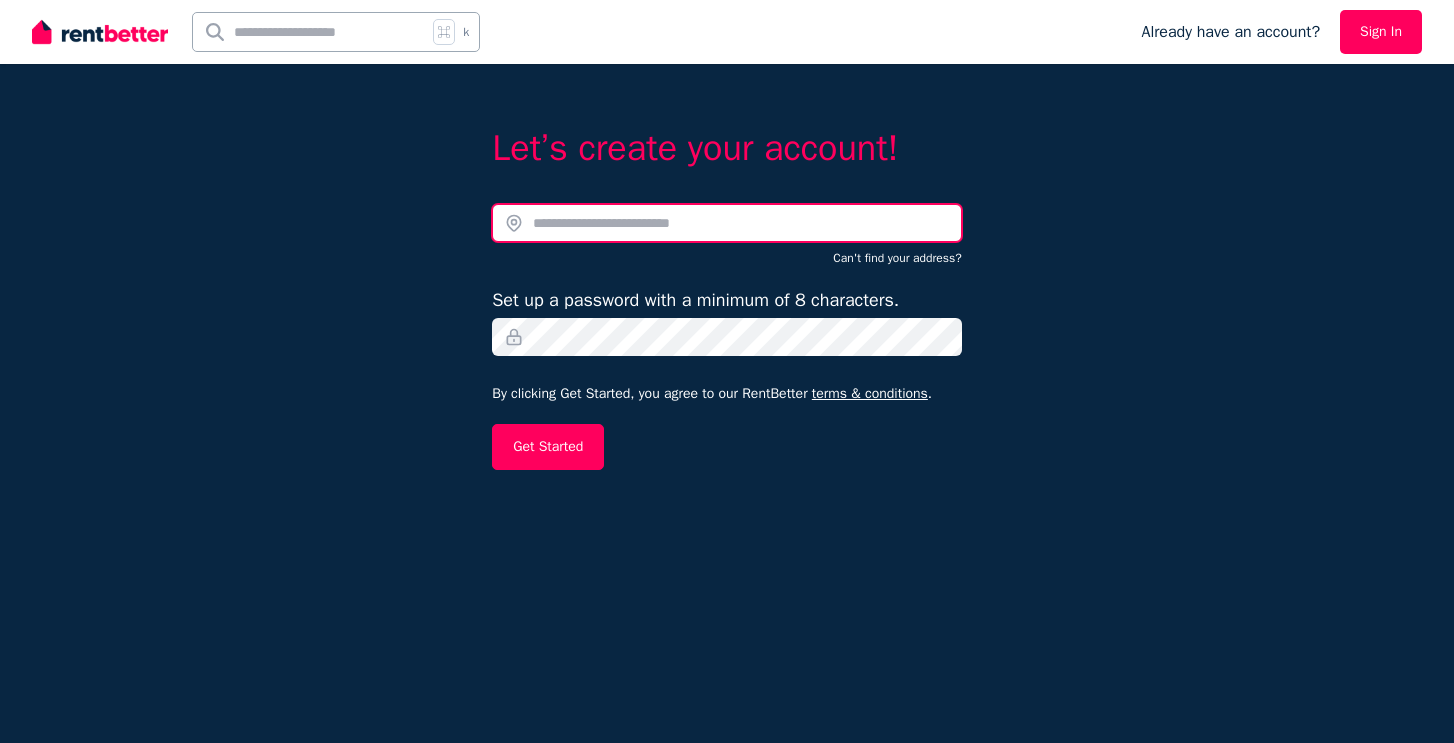click at bounding box center (727, 223) 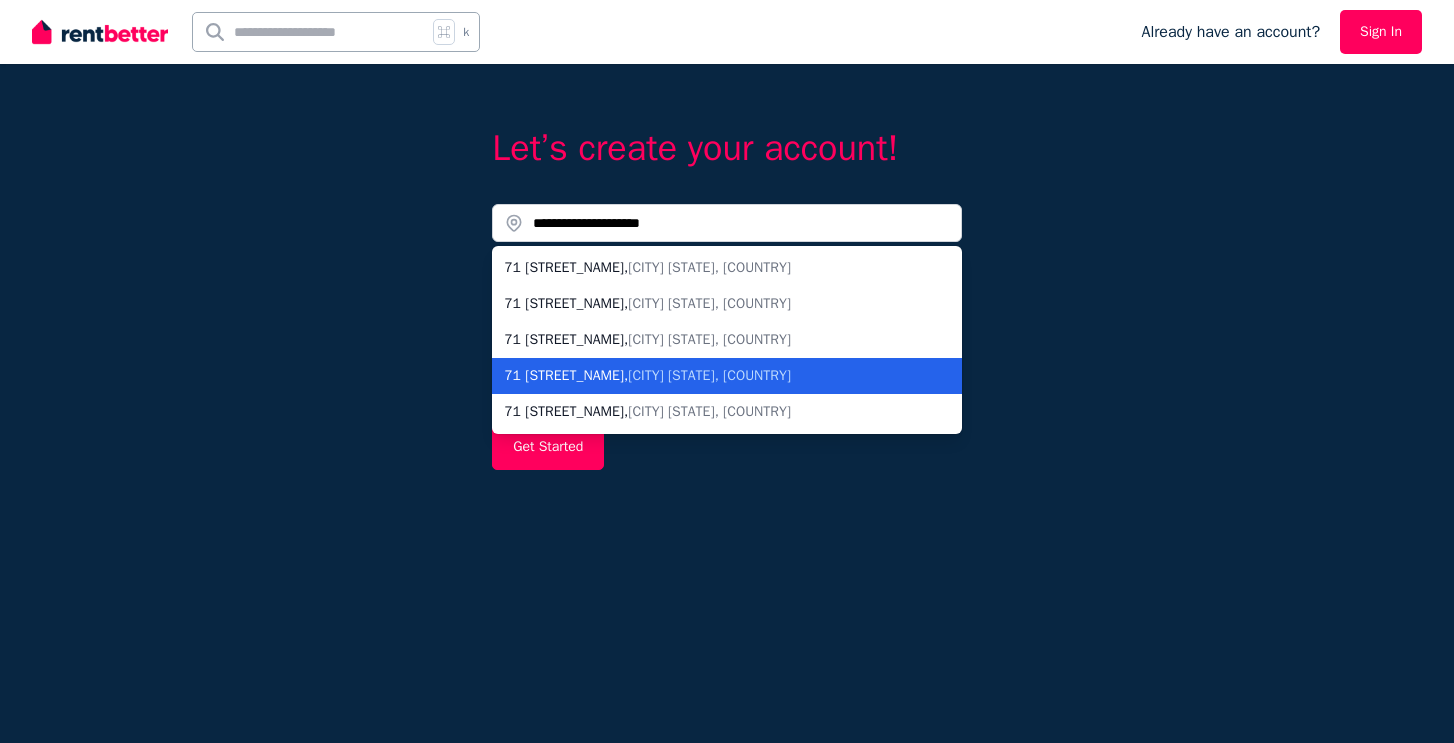 click on "[CITY] [STATE], [COUNTRY]" at bounding box center [709, 375] 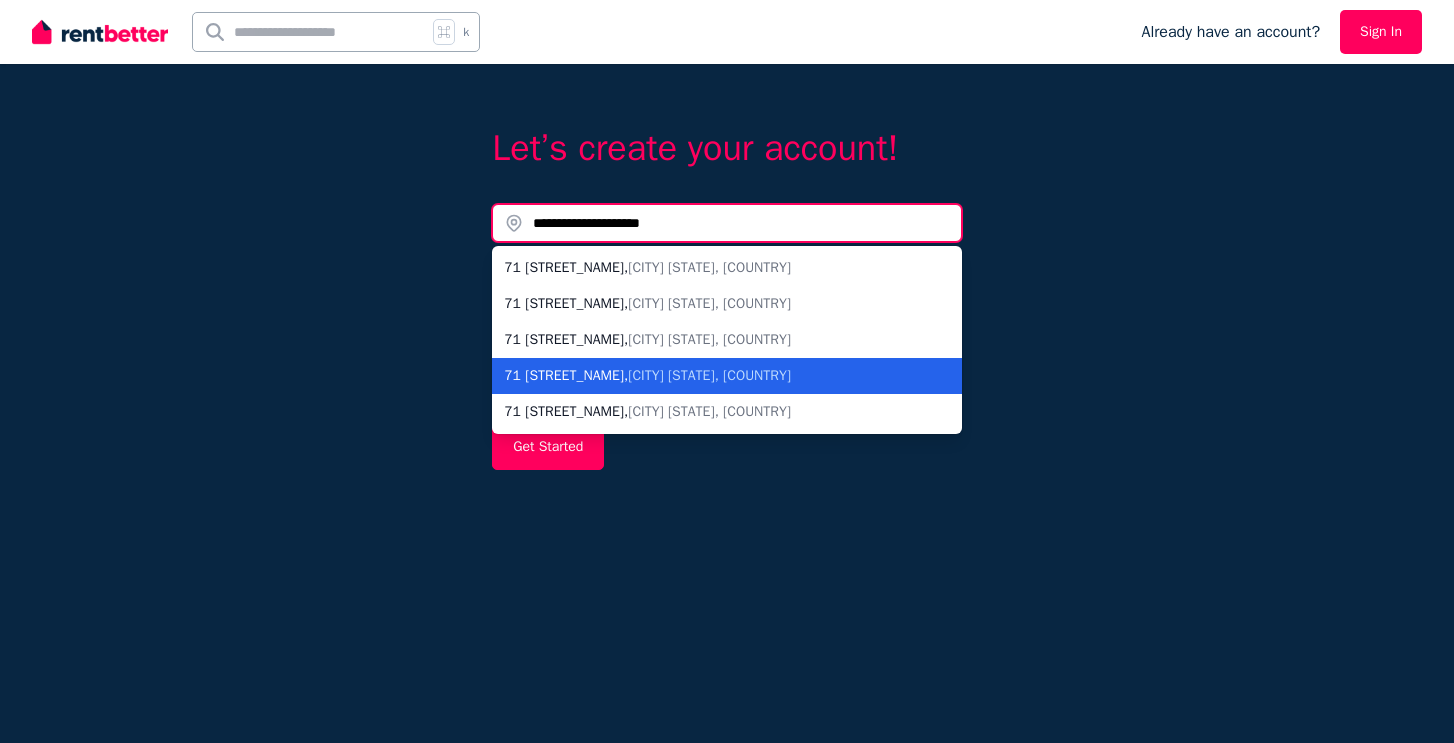 type on "**********" 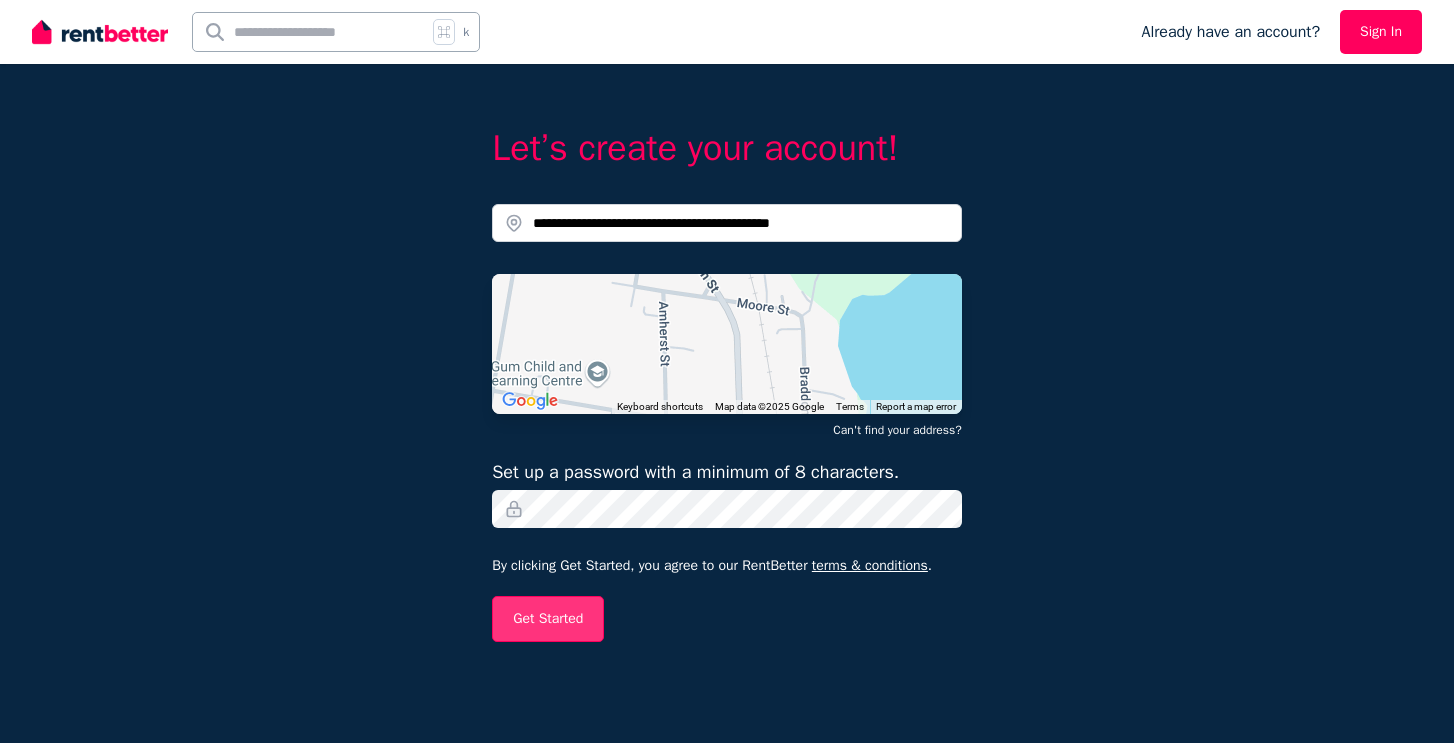 click on "Get Started" at bounding box center [548, 619] 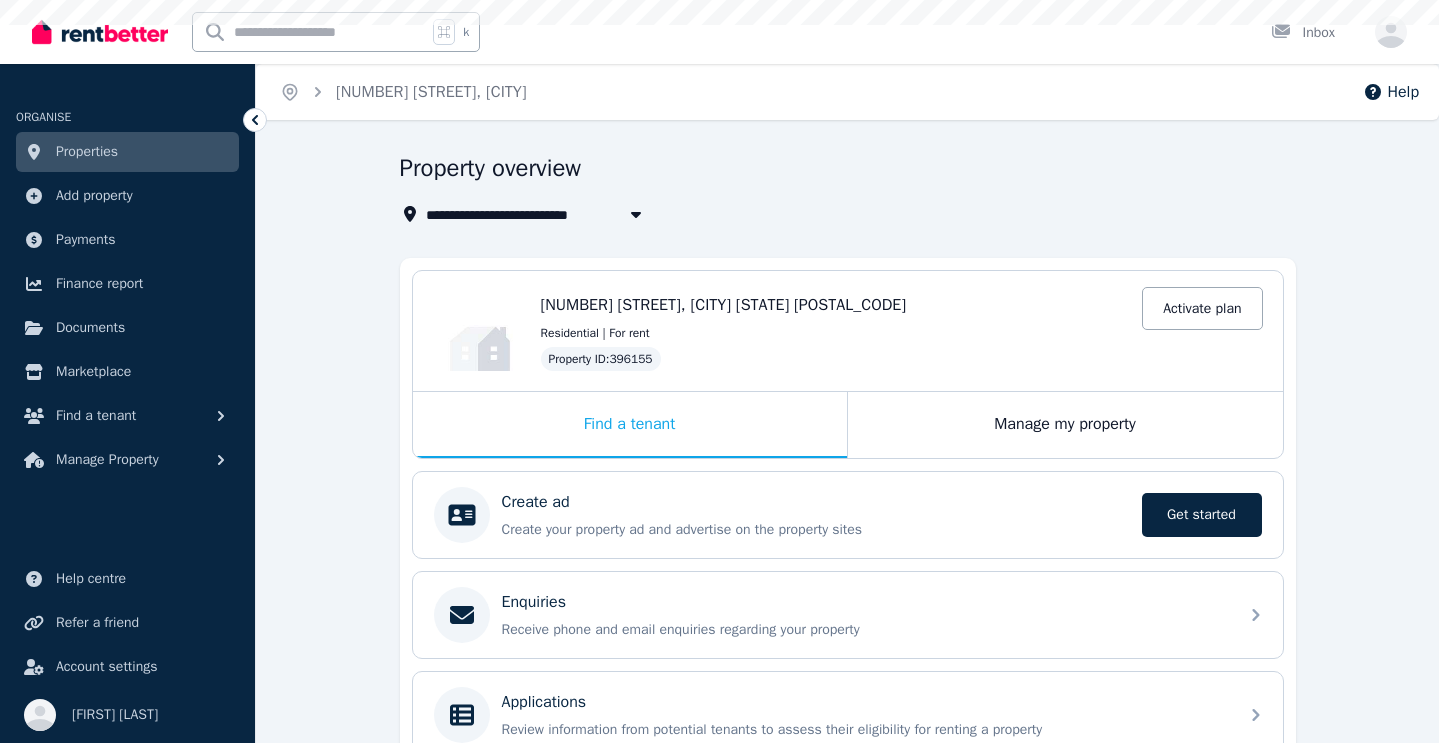 scroll, scrollTop: 0, scrollLeft: 0, axis: both 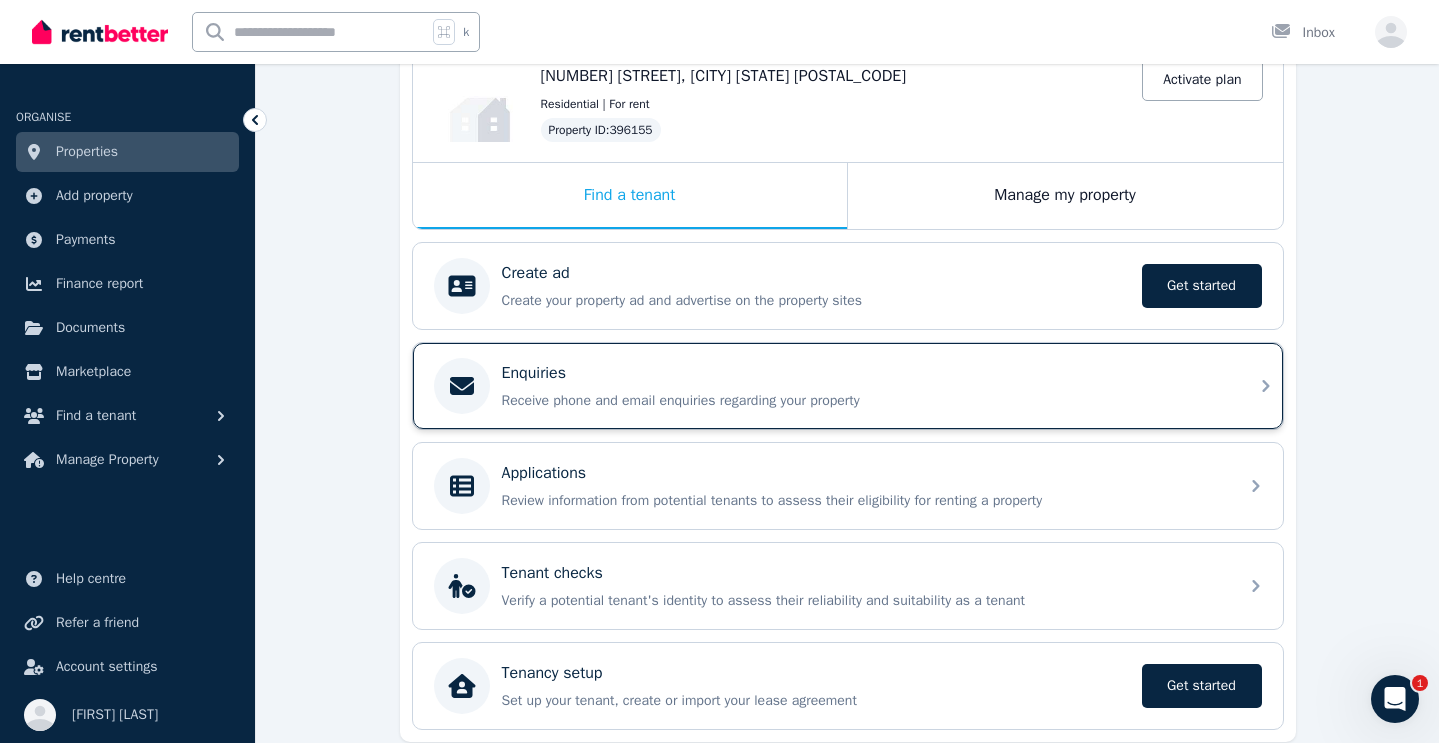 click on "Enquiries" at bounding box center [864, 373] 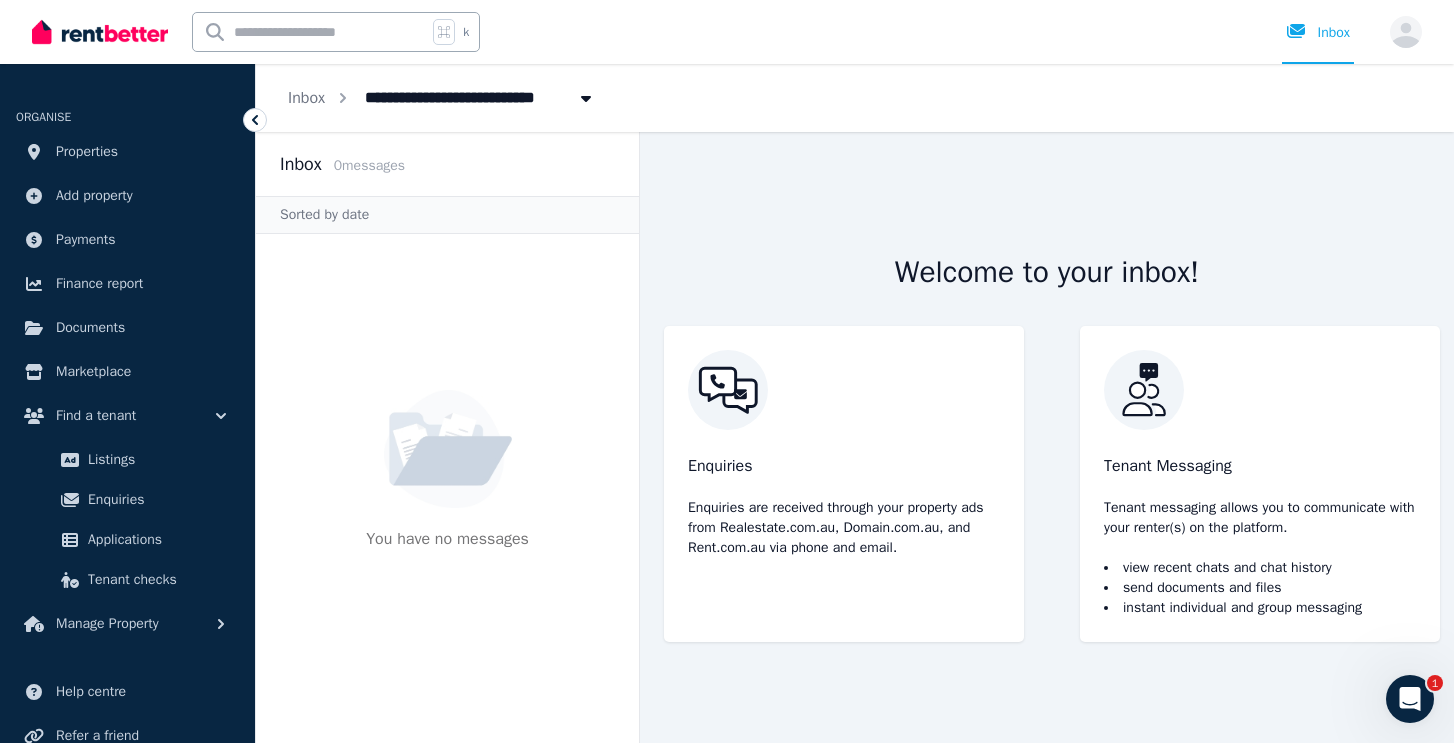 click 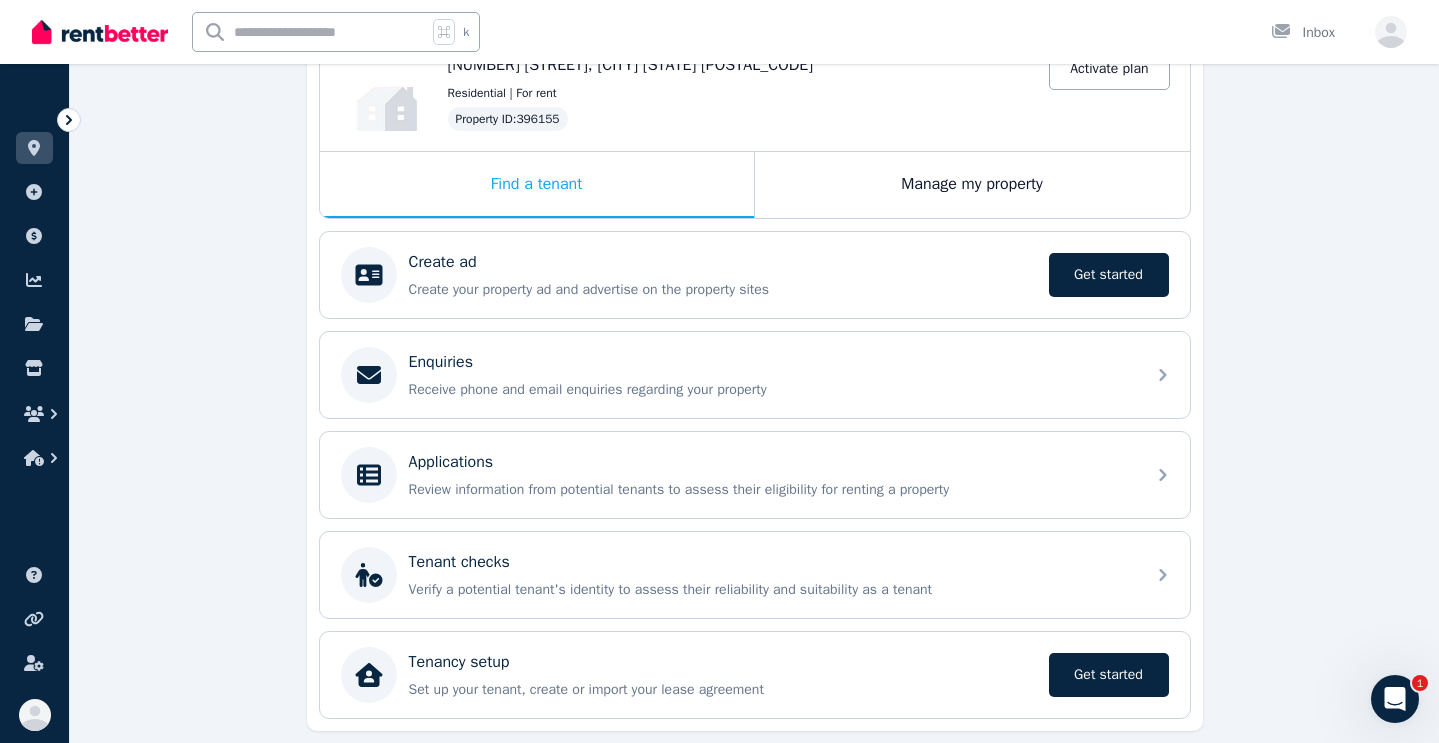 scroll, scrollTop: 0, scrollLeft: 0, axis: both 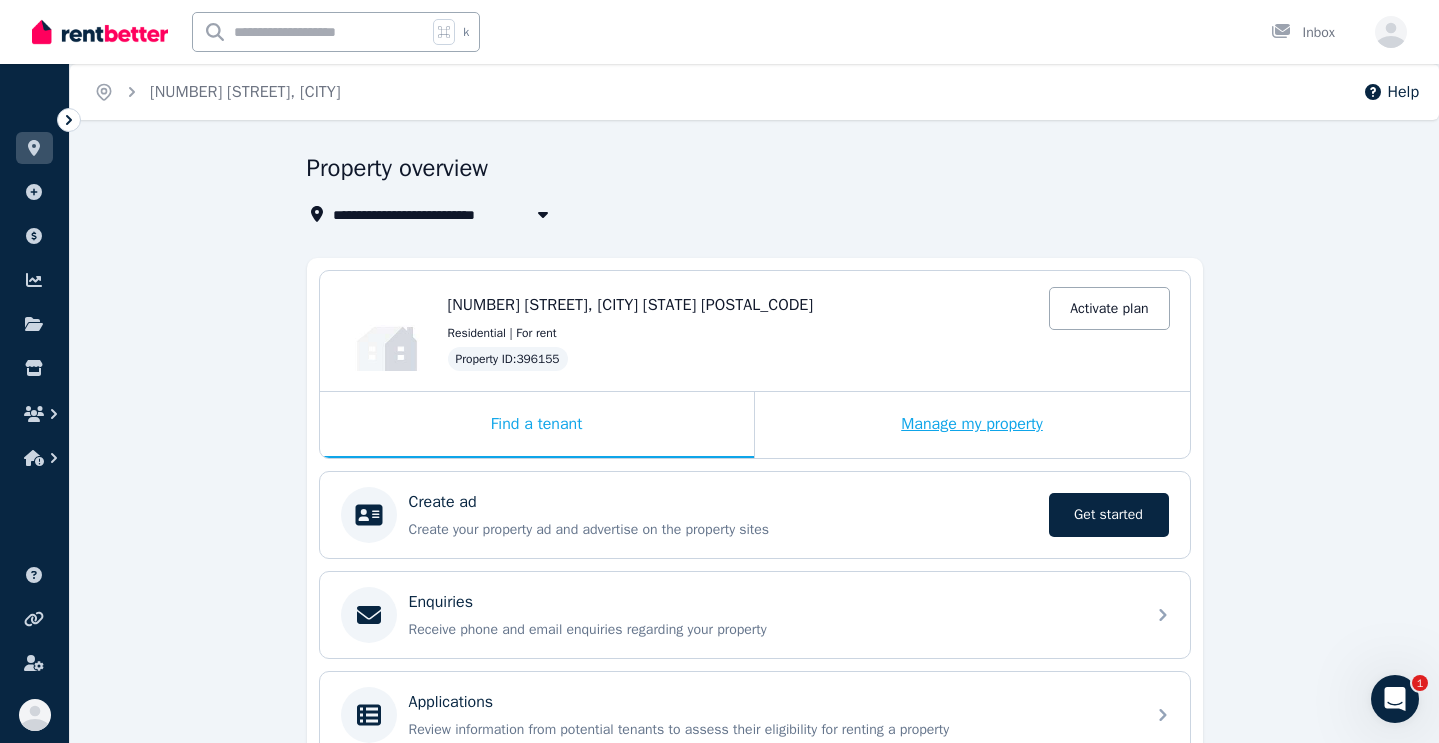 click on "Manage my property" at bounding box center (972, 425) 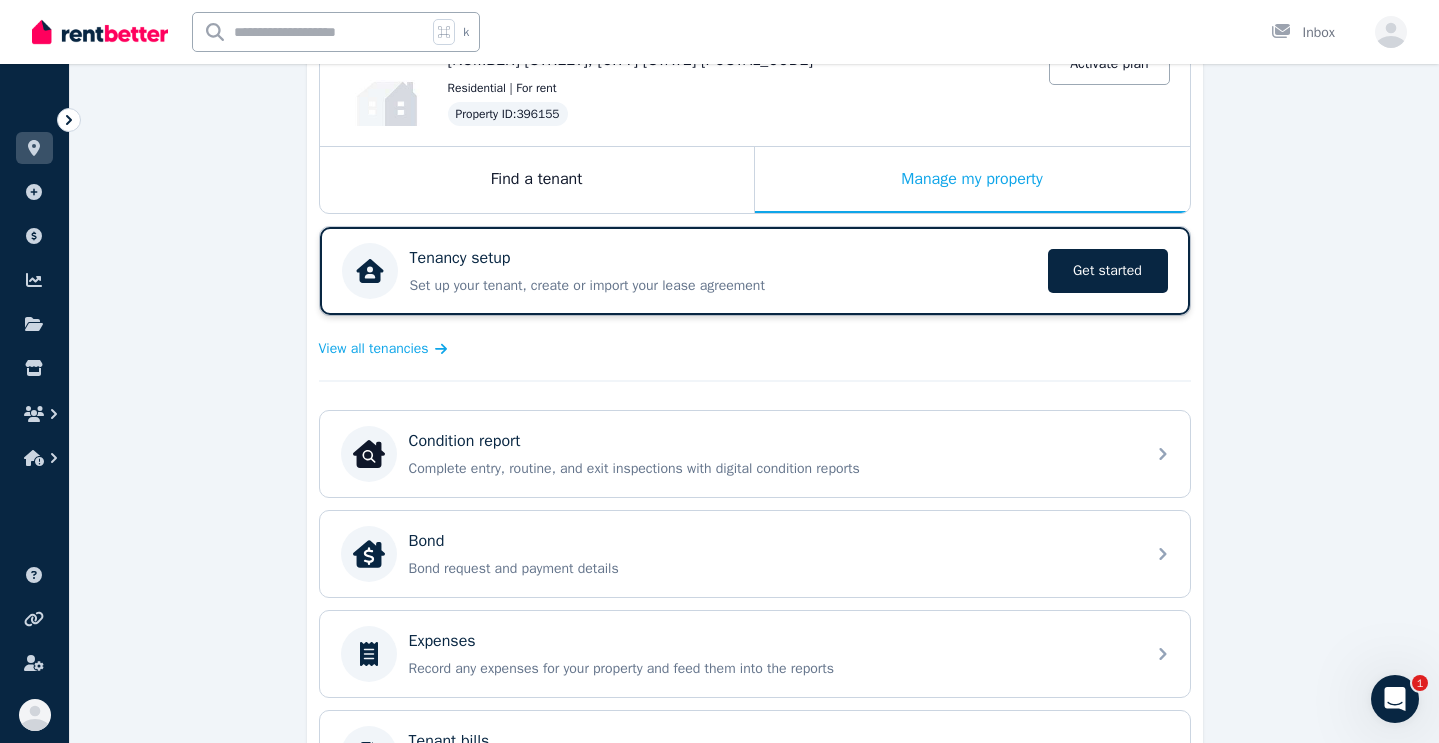 scroll, scrollTop: 157, scrollLeft: 0, axis: vertical 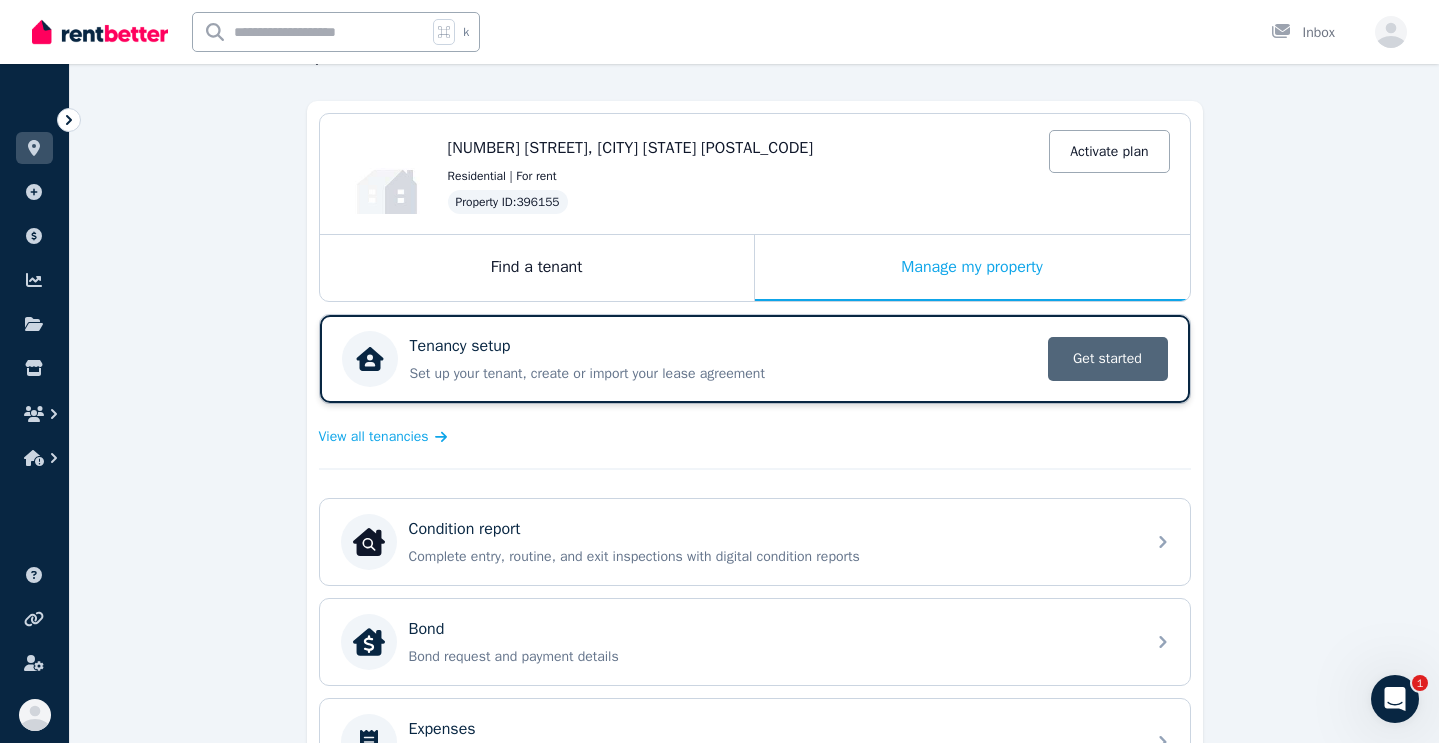 click on "Get started" at bounding box center (1108, 359) 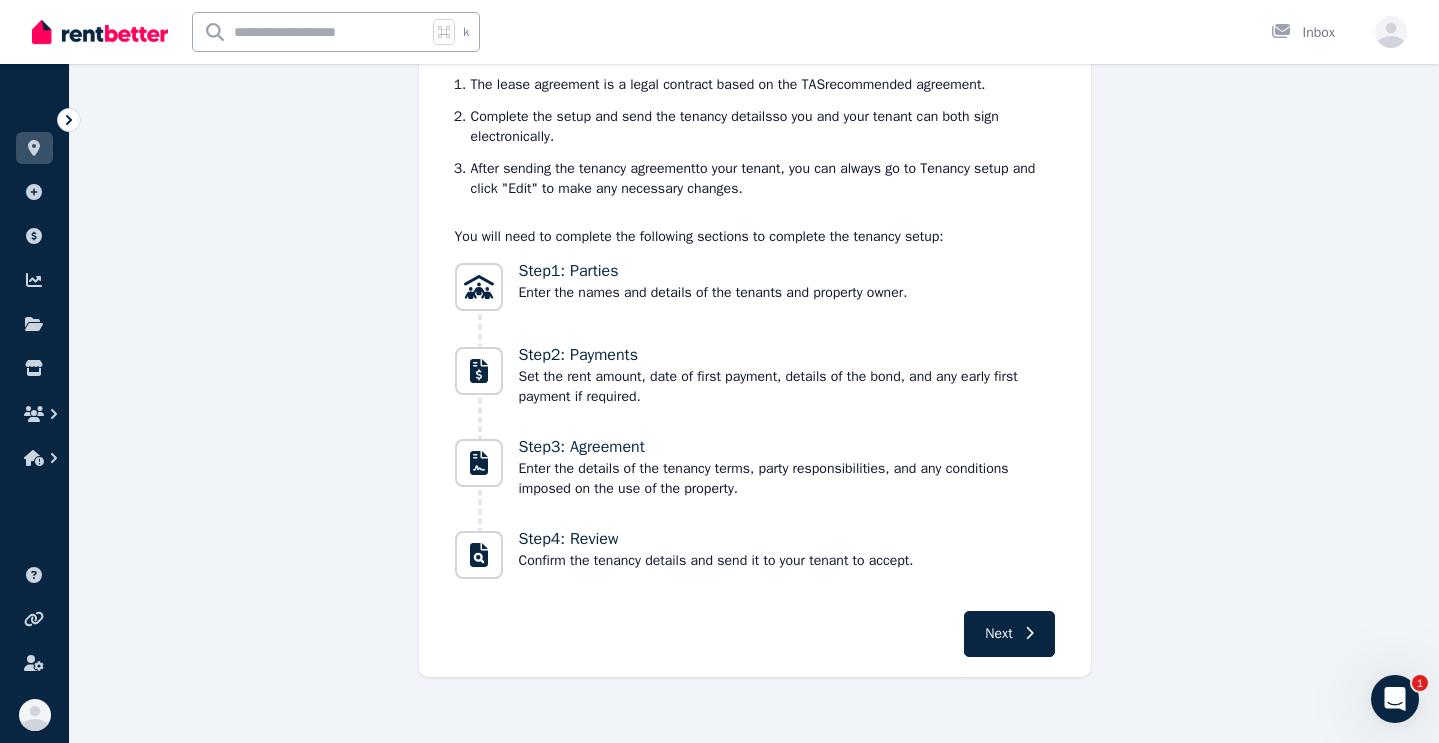 scroll, scrollTop: 227, scrollLeft: 0, axis: vertical 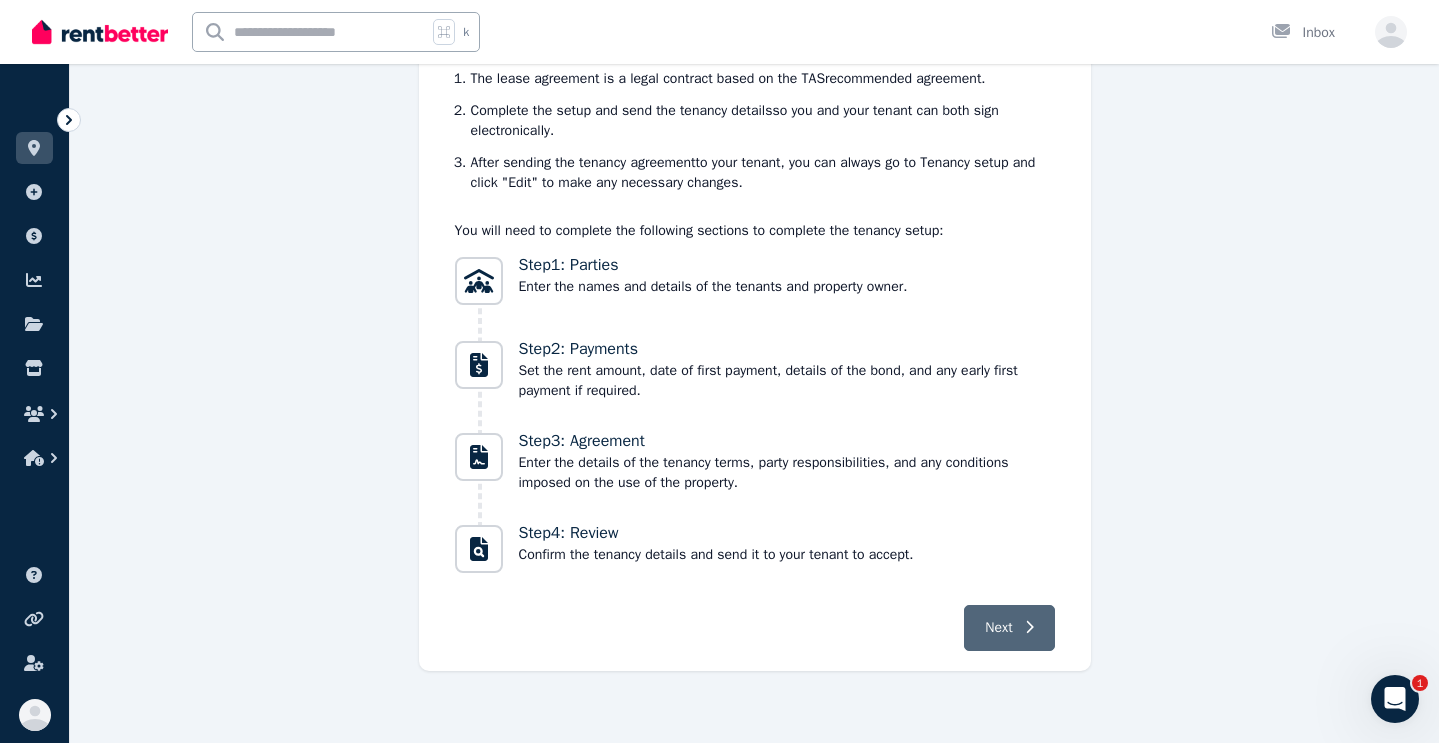 click on "Next" at bounding box center (1009, 628) 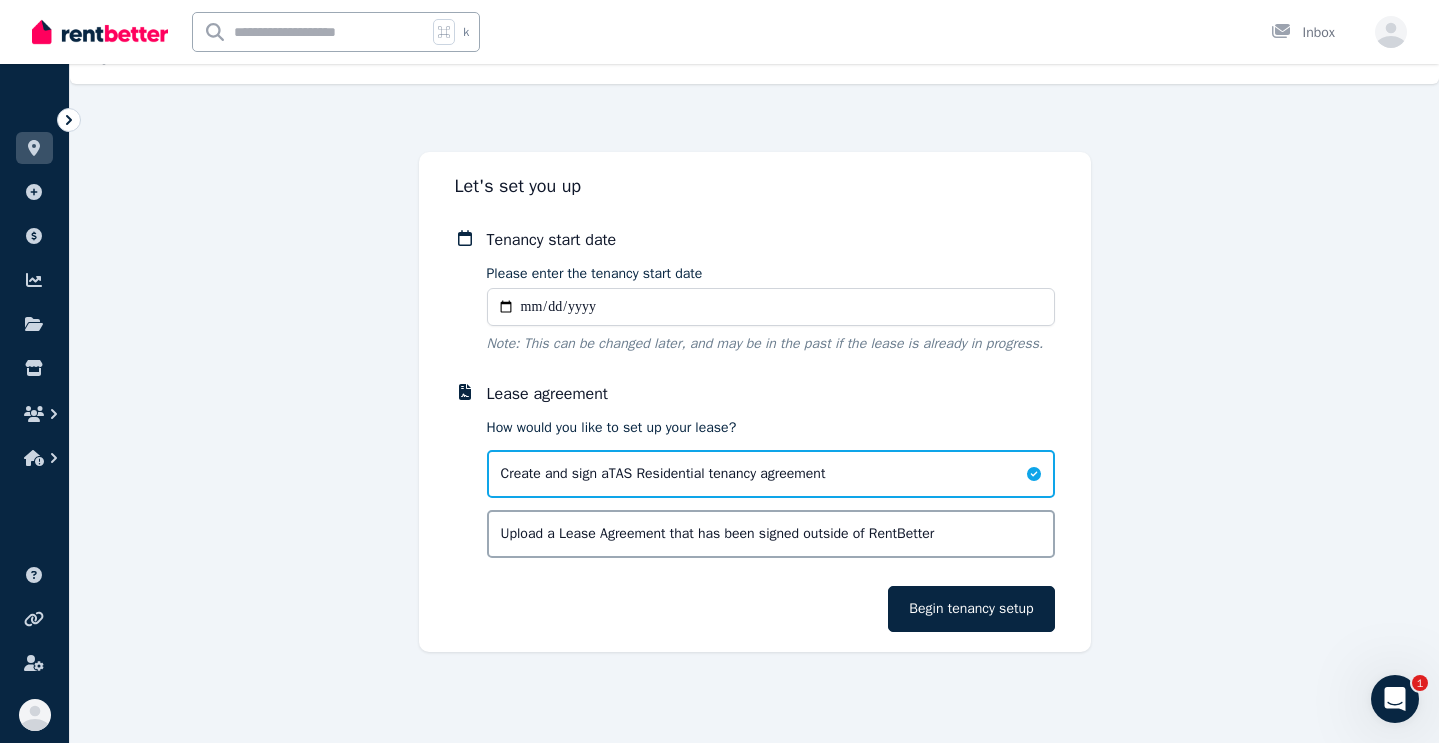 click on "Please enter the tenancy start date" at bounding box center (771, 307) 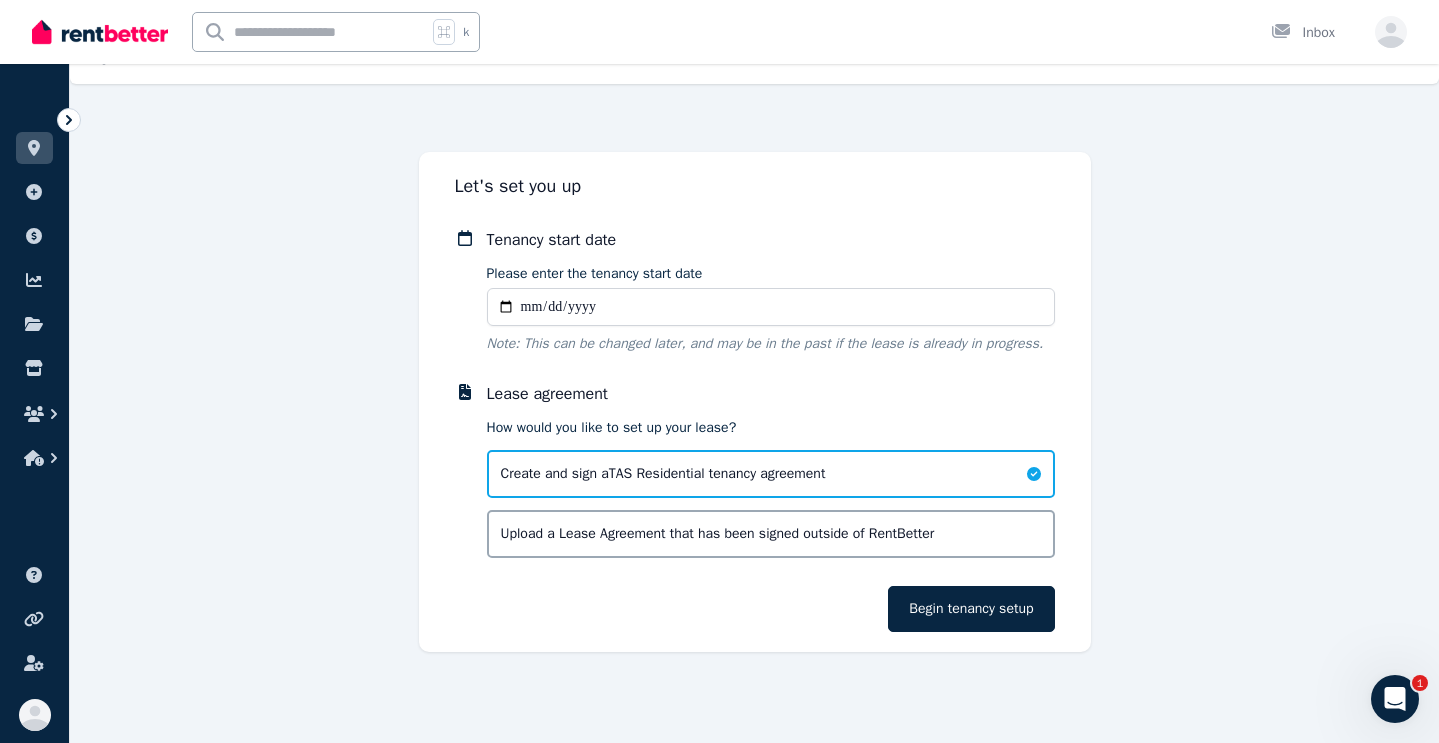 type on "**********" 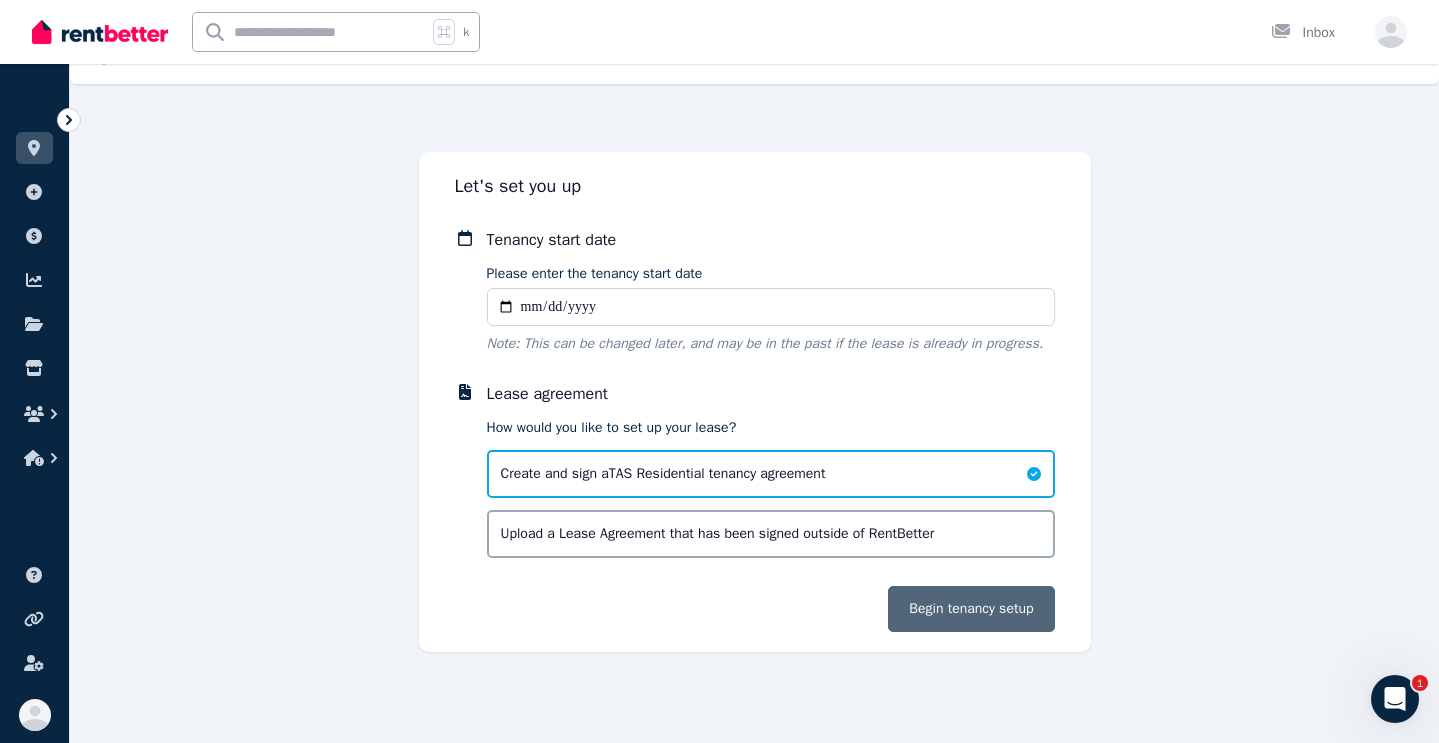 click on "Begin tenancy setup" at bounding box center (971, 609) 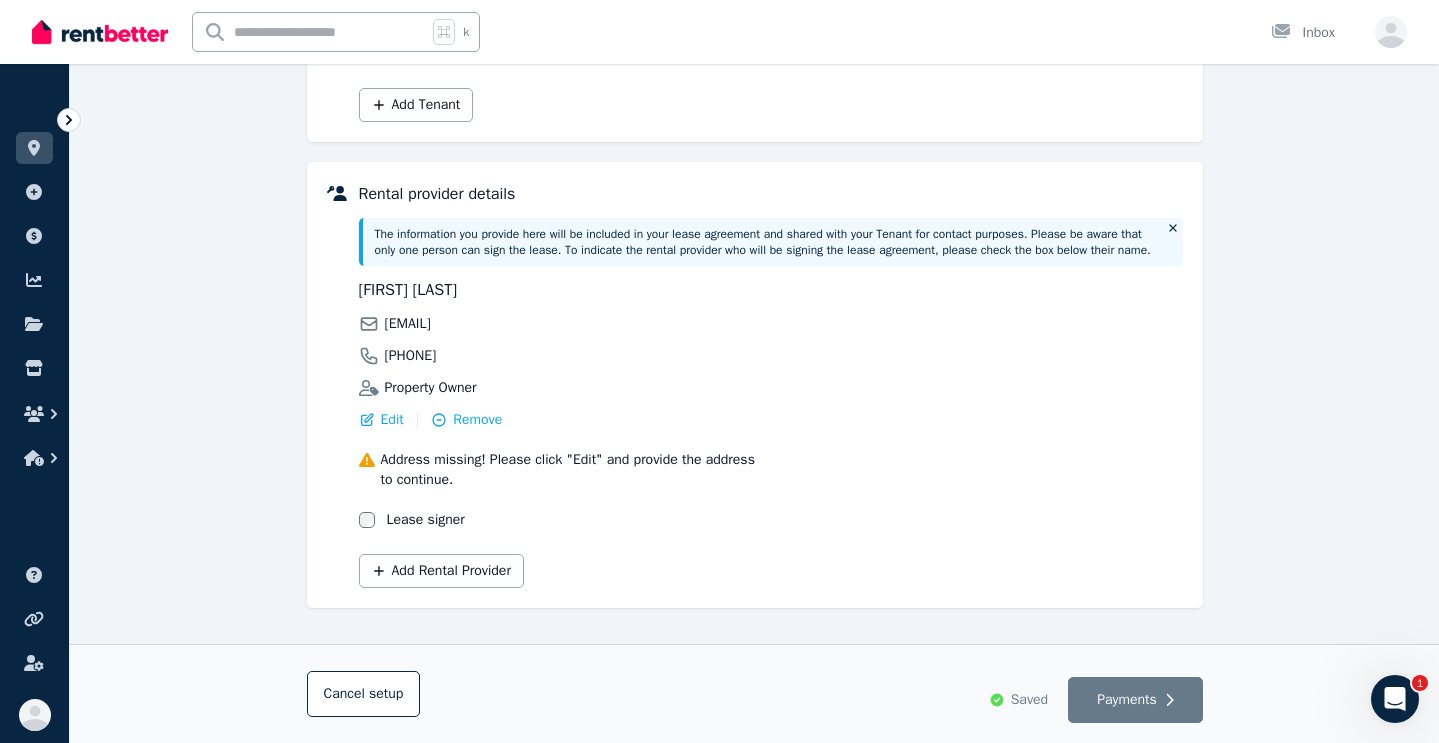 scroll, scrollTop: 299, scrollLeft: 0, axis: vertical 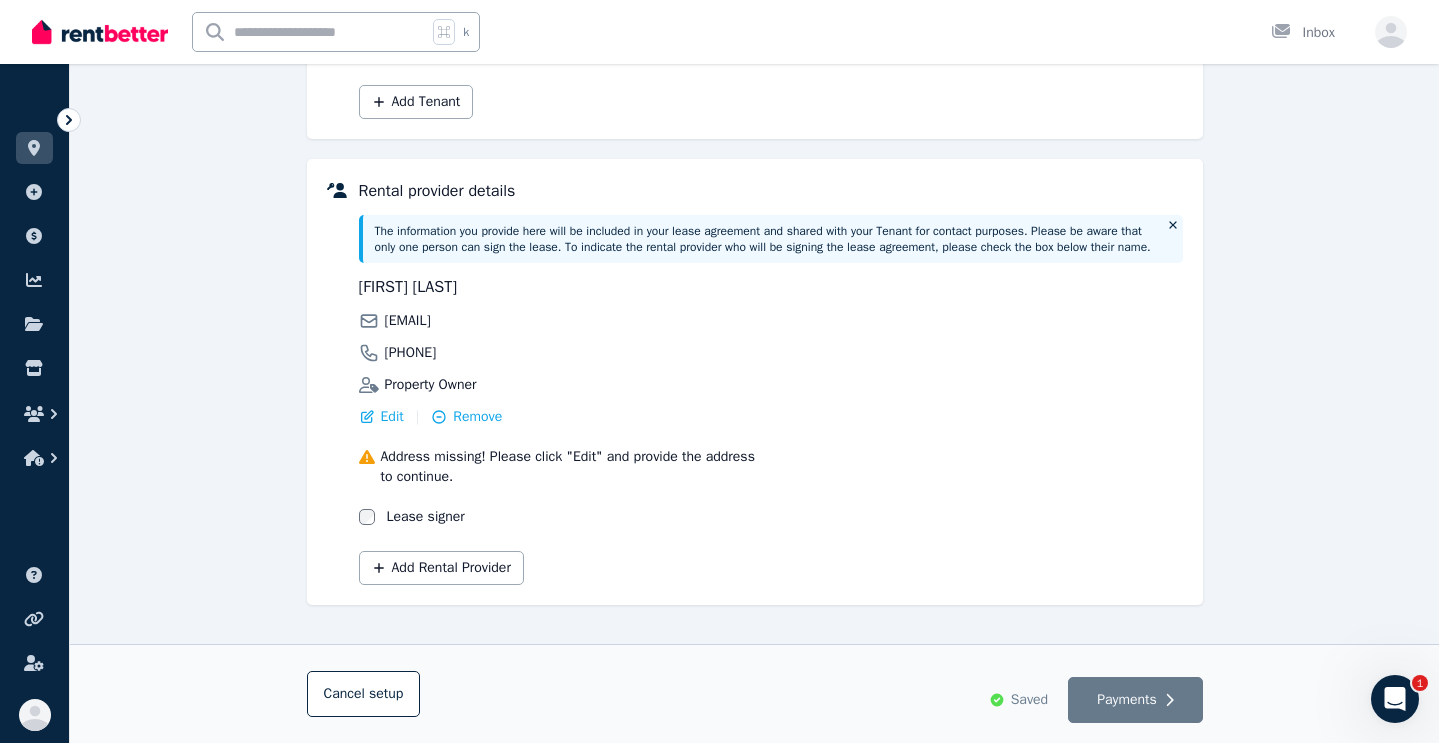 click on "Address missing! Please click "Edit" and provide the address to continue." at bounding box center [573, 467] 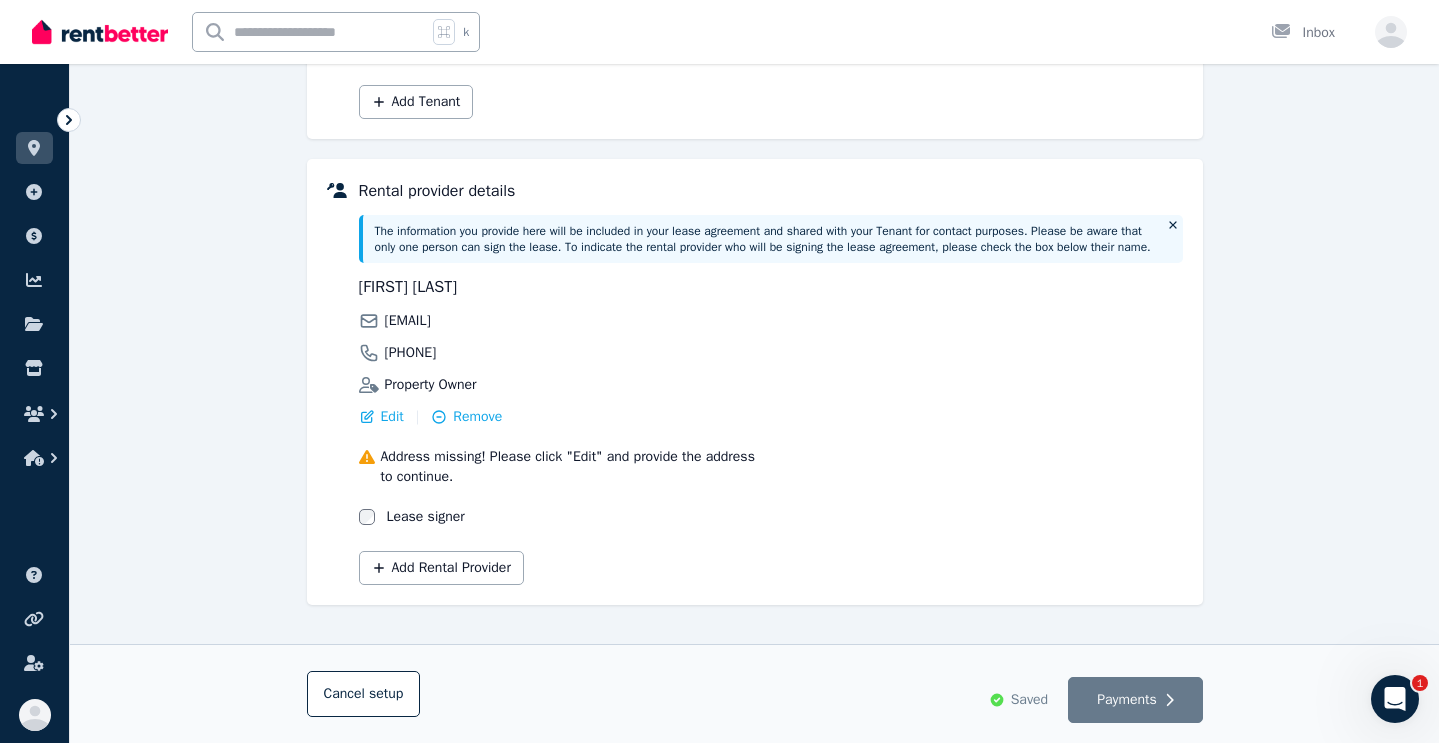 scroll, scrollTop: 332, scrollLeft: 0, axis: vertical 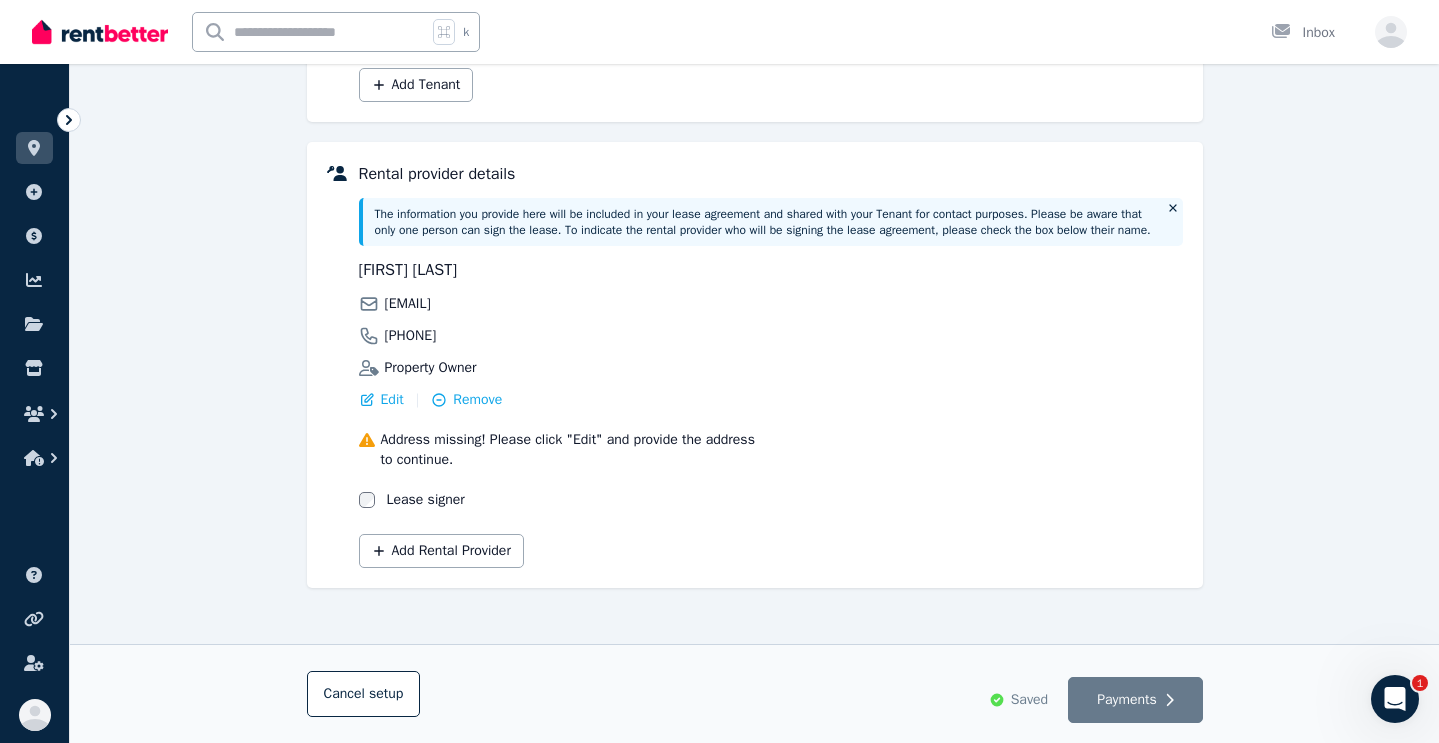 click on "Address missing! Please click "Edit" and provide the address to continue." at bounding box center (573, 450) 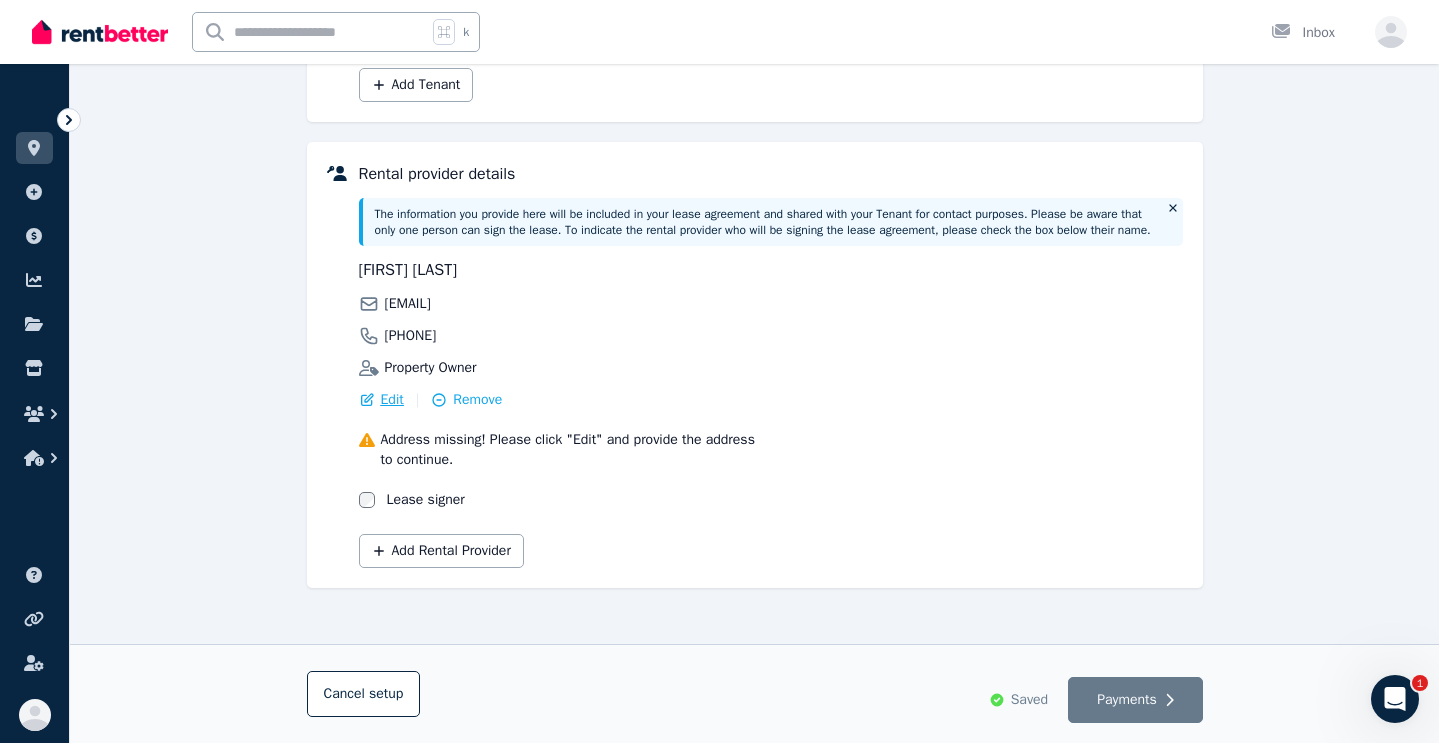 click on "Edit" at bounding box center (392, 400) 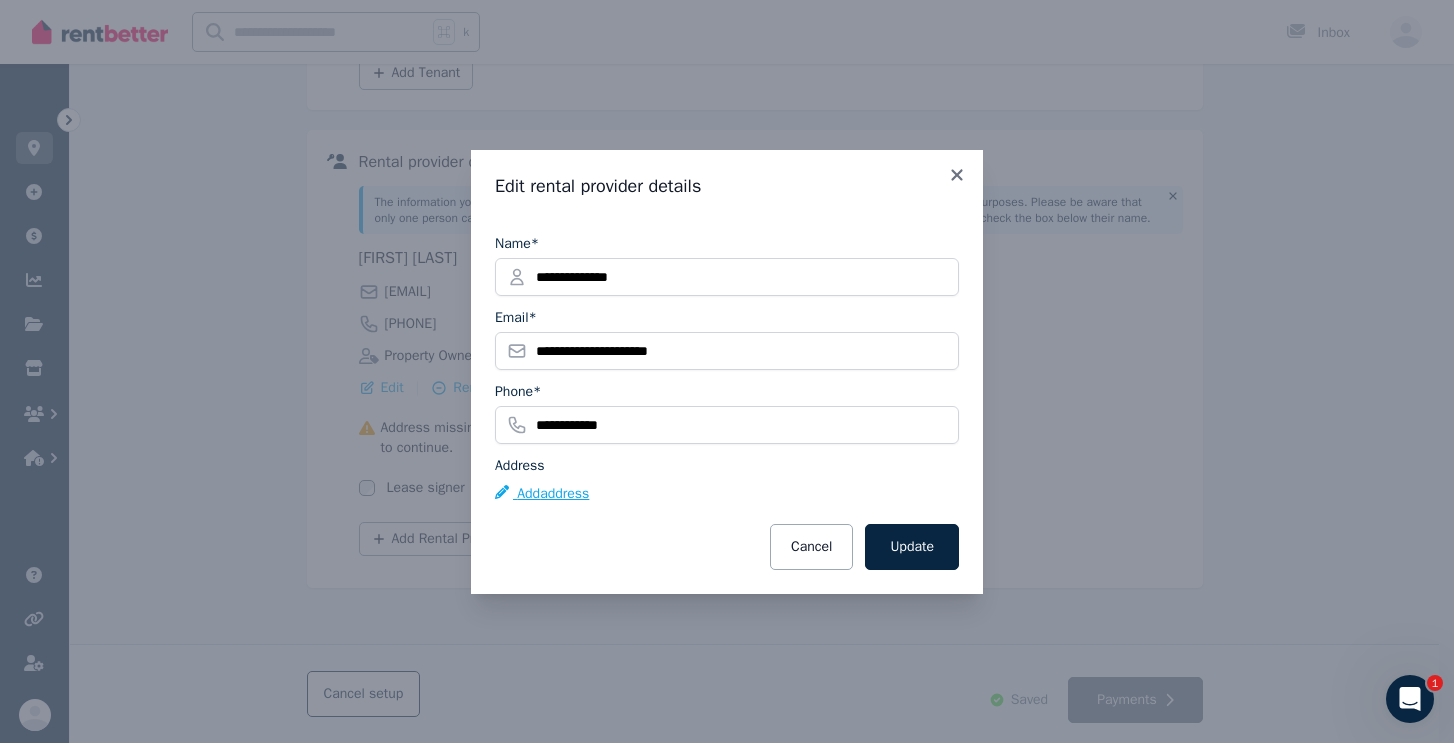 click on "Add  address" at bounding box center [542, 494] 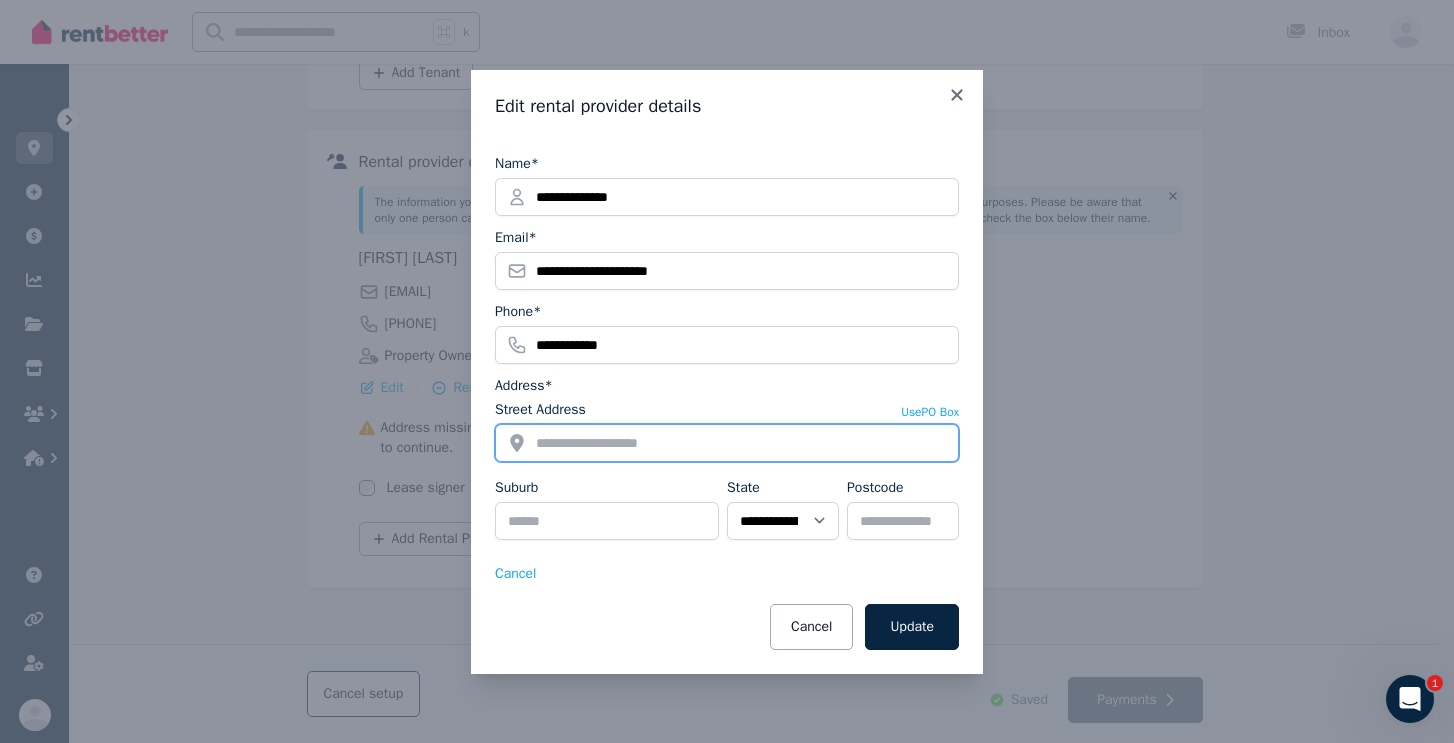 click on "Street Address" at bounding box center (727, 443) 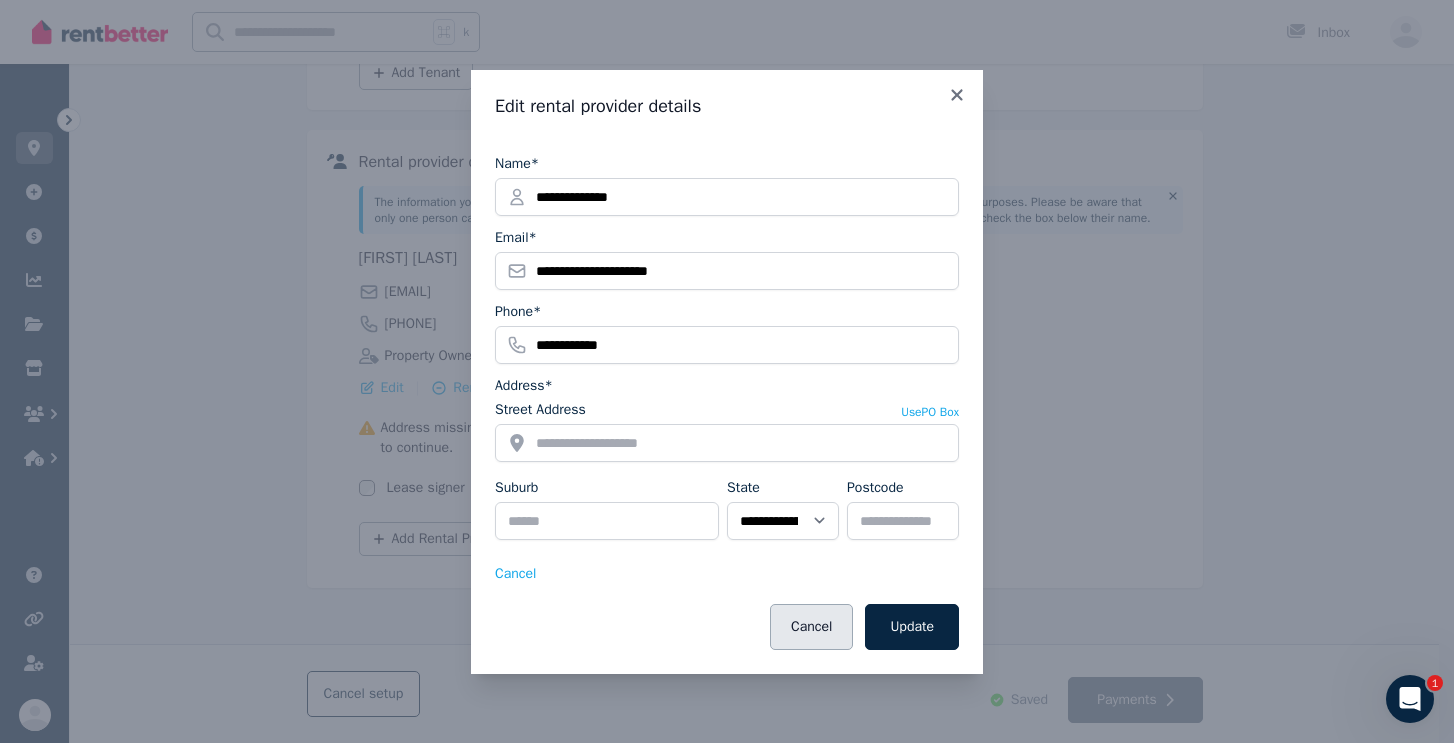click on "Cancel" at bounding box center [811, 627] 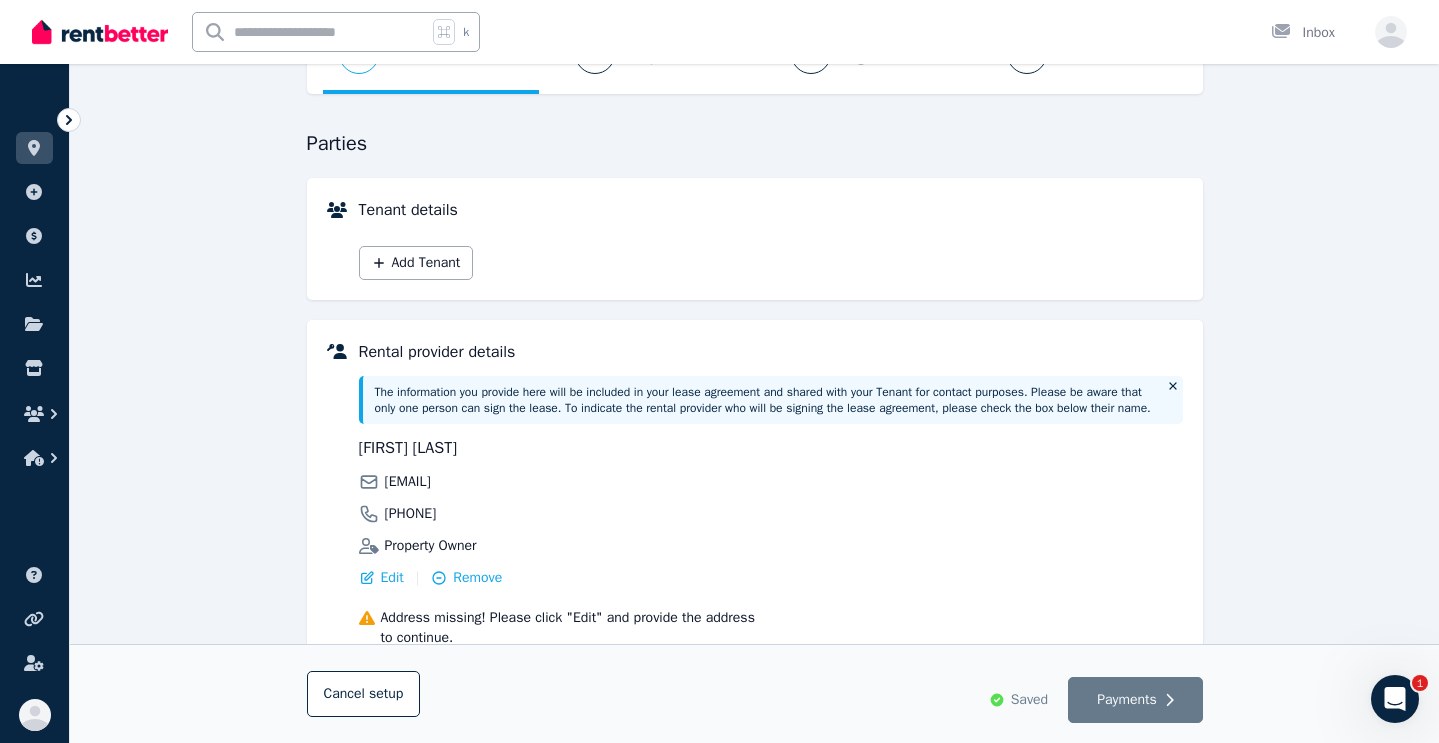 scroll, scrollTop: 332, scrollLeft: 0, axis: vertical 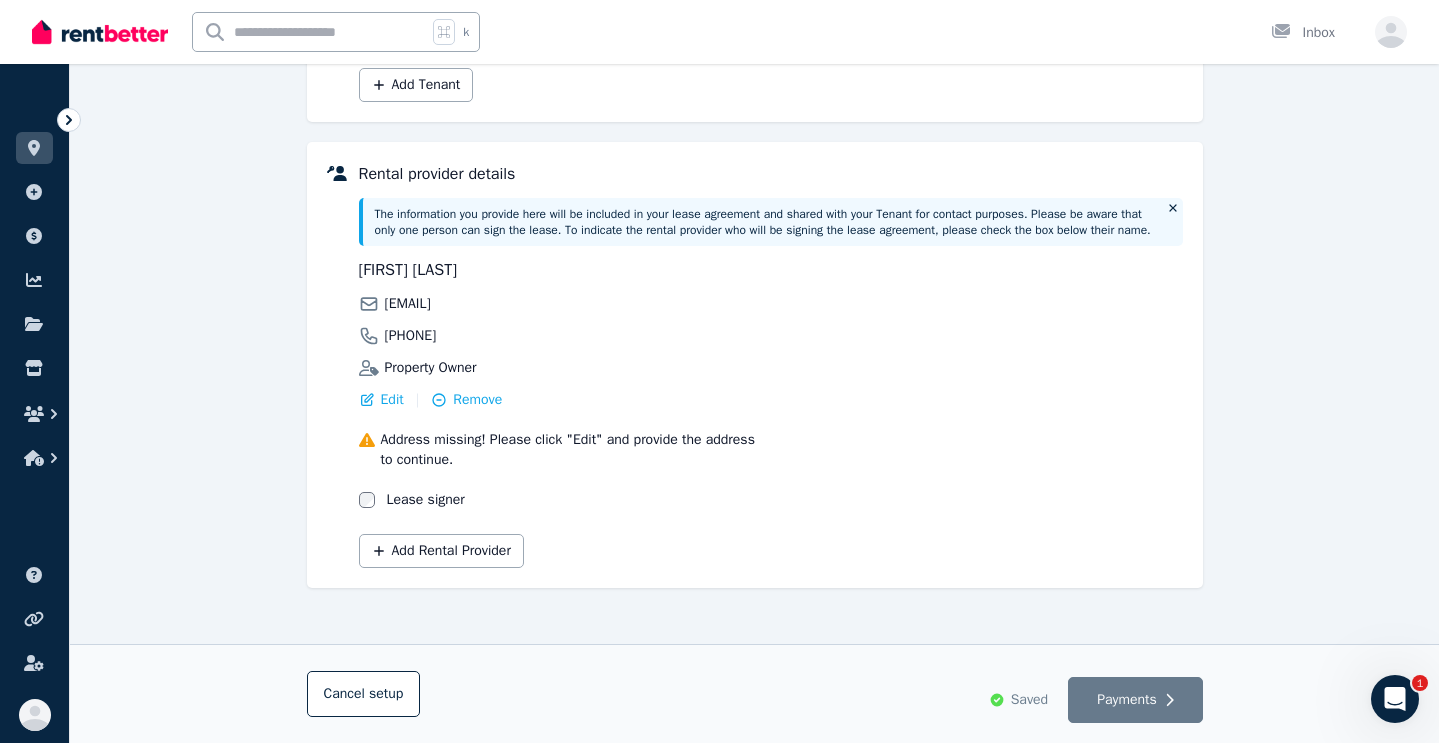 click on "Saved" at bounding box center [1029, 700] 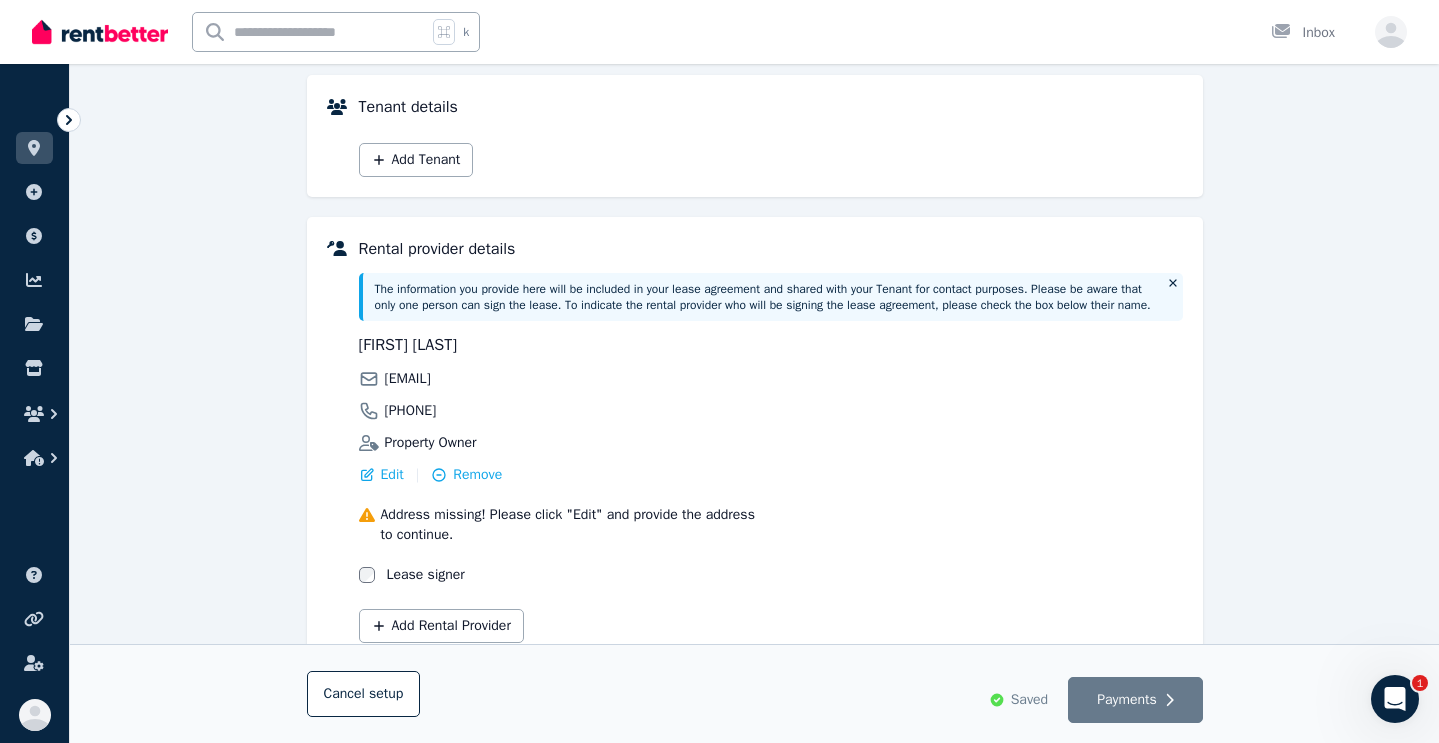 scroll, scrollTop: 290, scrollLeft: 0, axis: vertical 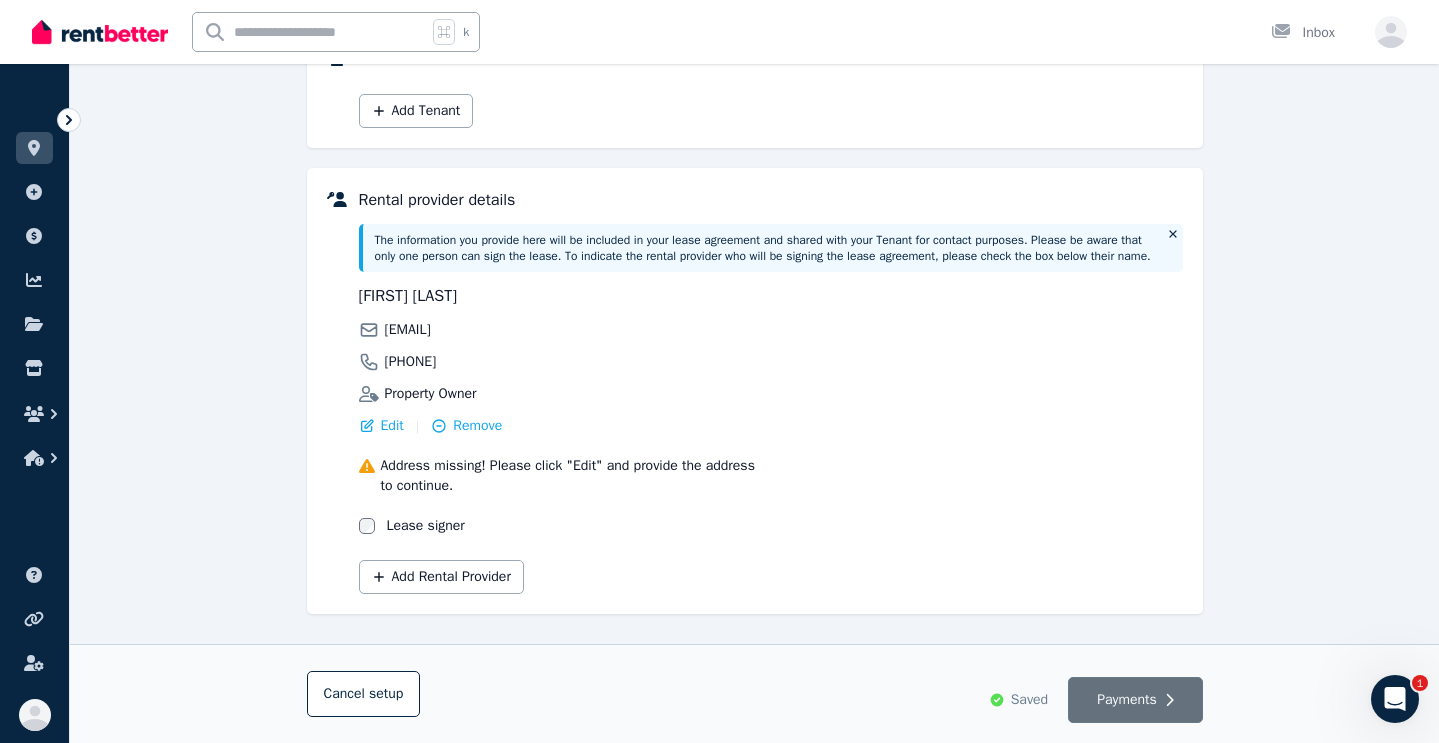 click on "Payments" at bounding box center [1127, 700] 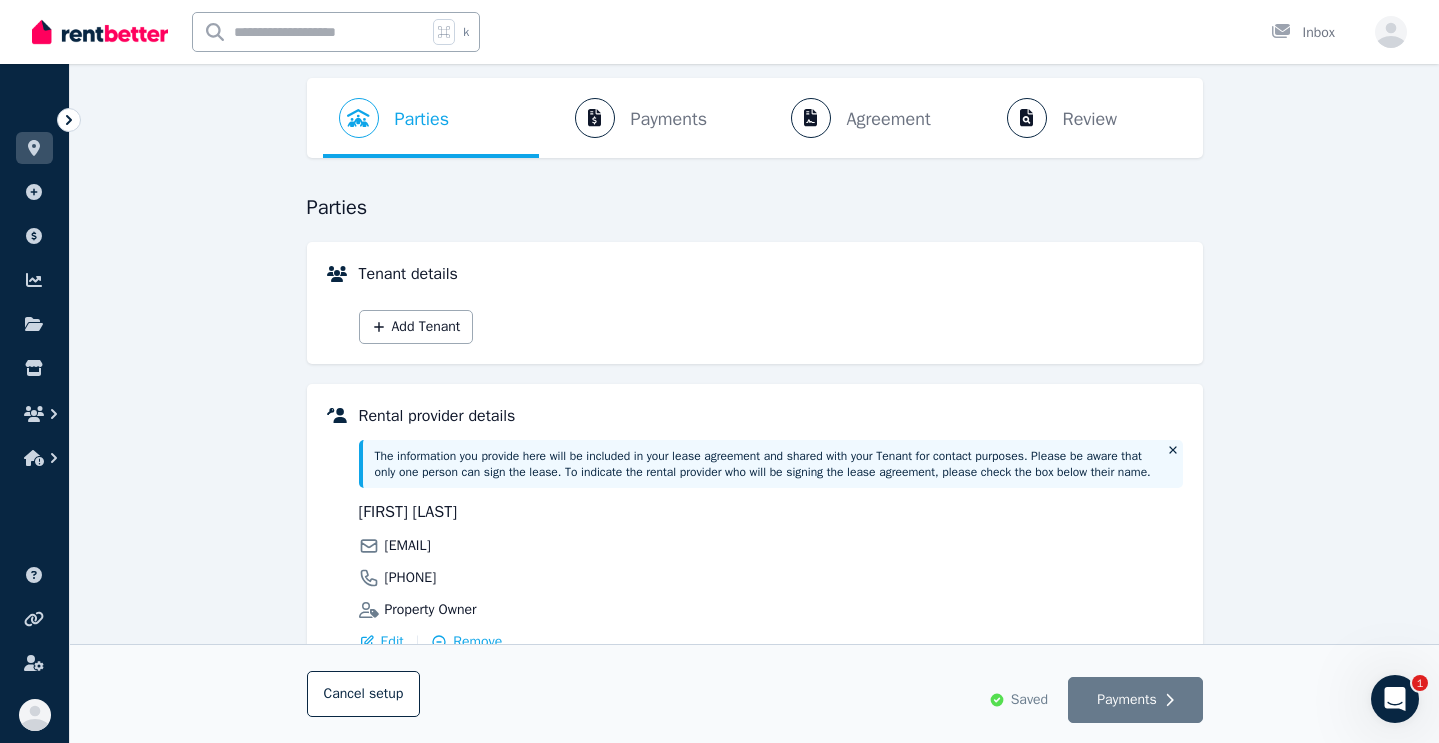 scroll, scrollTop: 41, scrollLeft: 0, axis: vertical 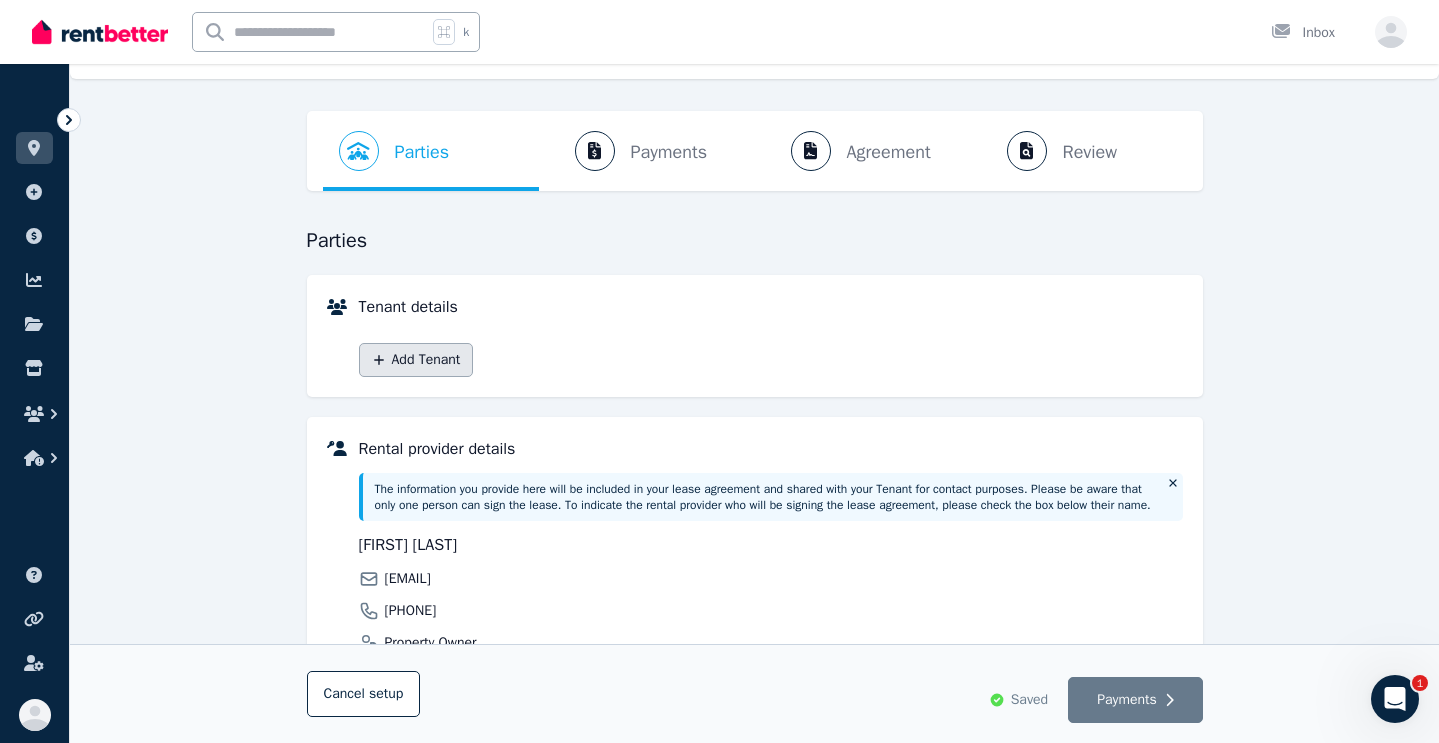 click on "Add Tenant" at bounding box center (416, 360) 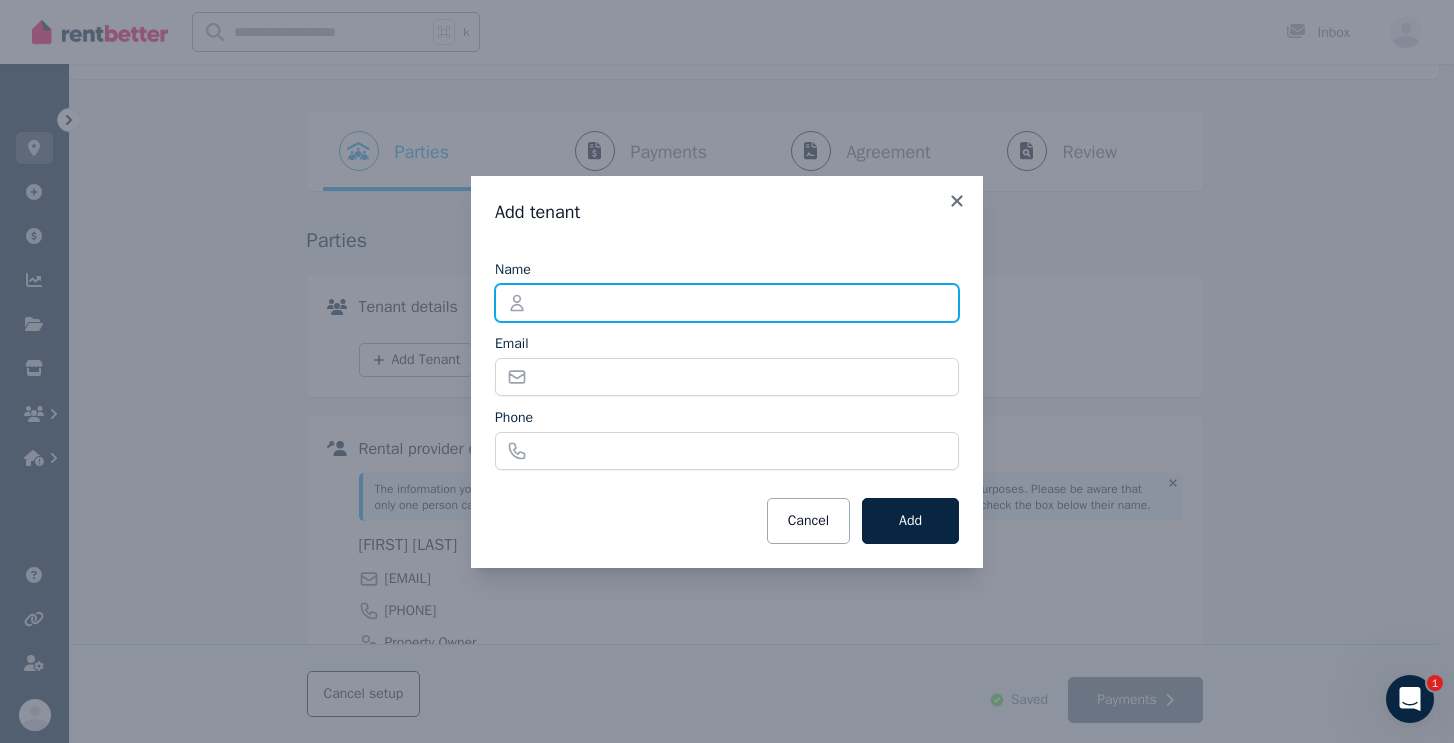click on "Name" at bounding box center [727, 303] 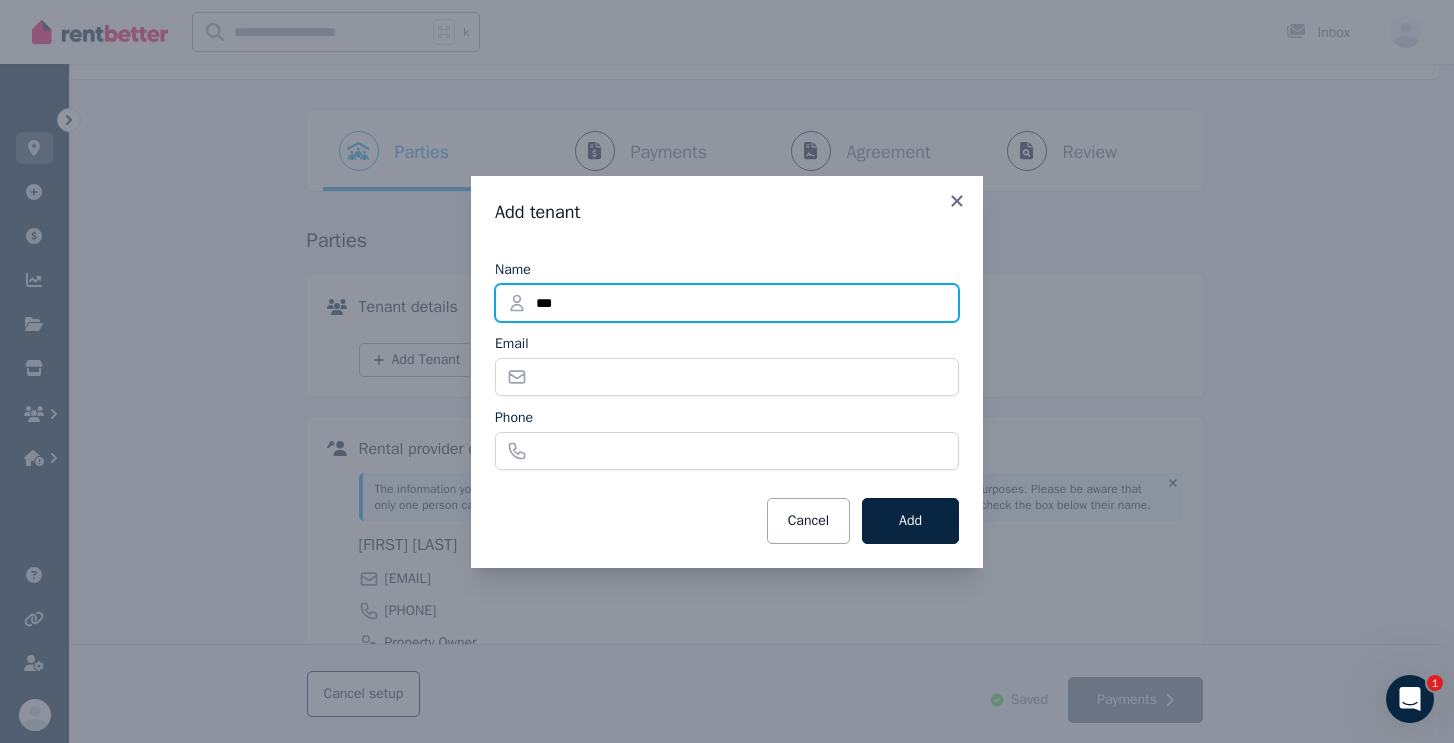 type on "***" 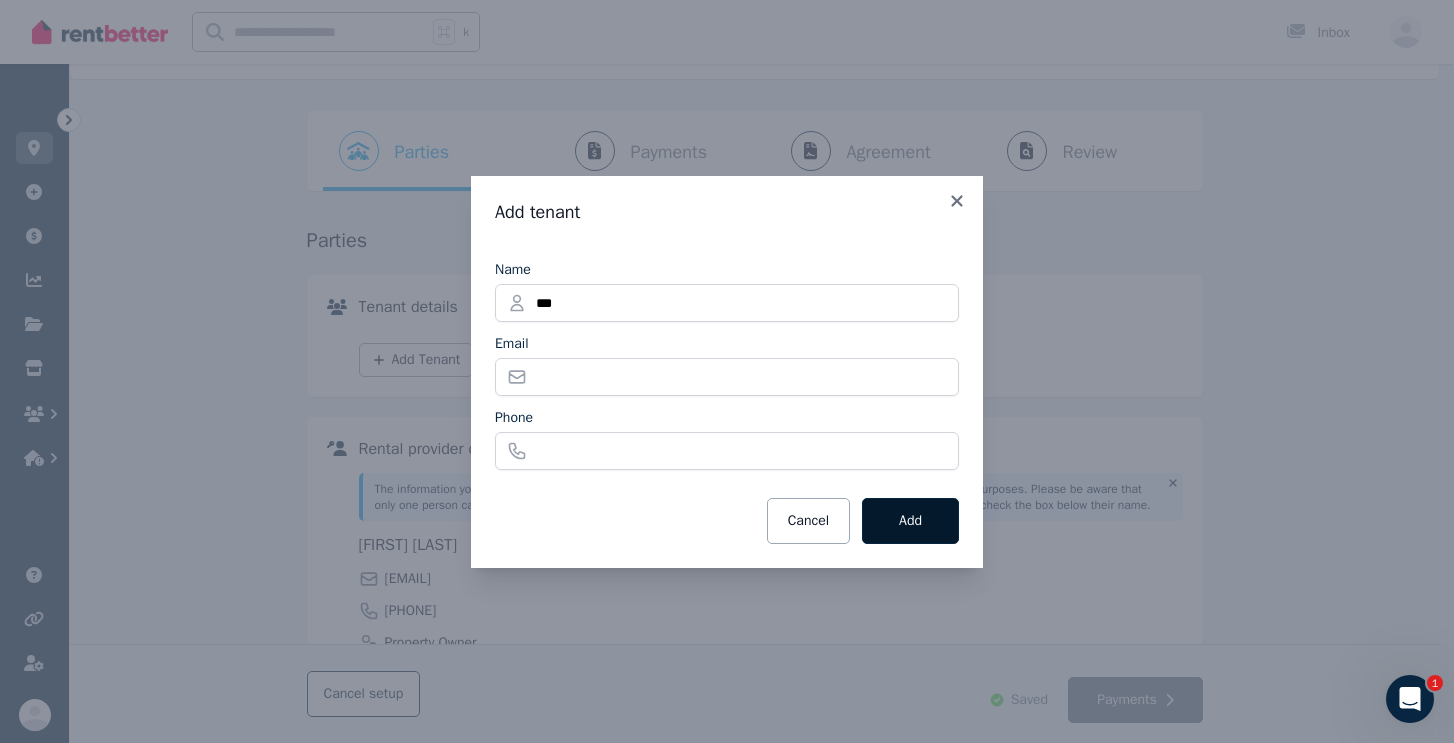 click on "Add" at bounding box center [910, 521] 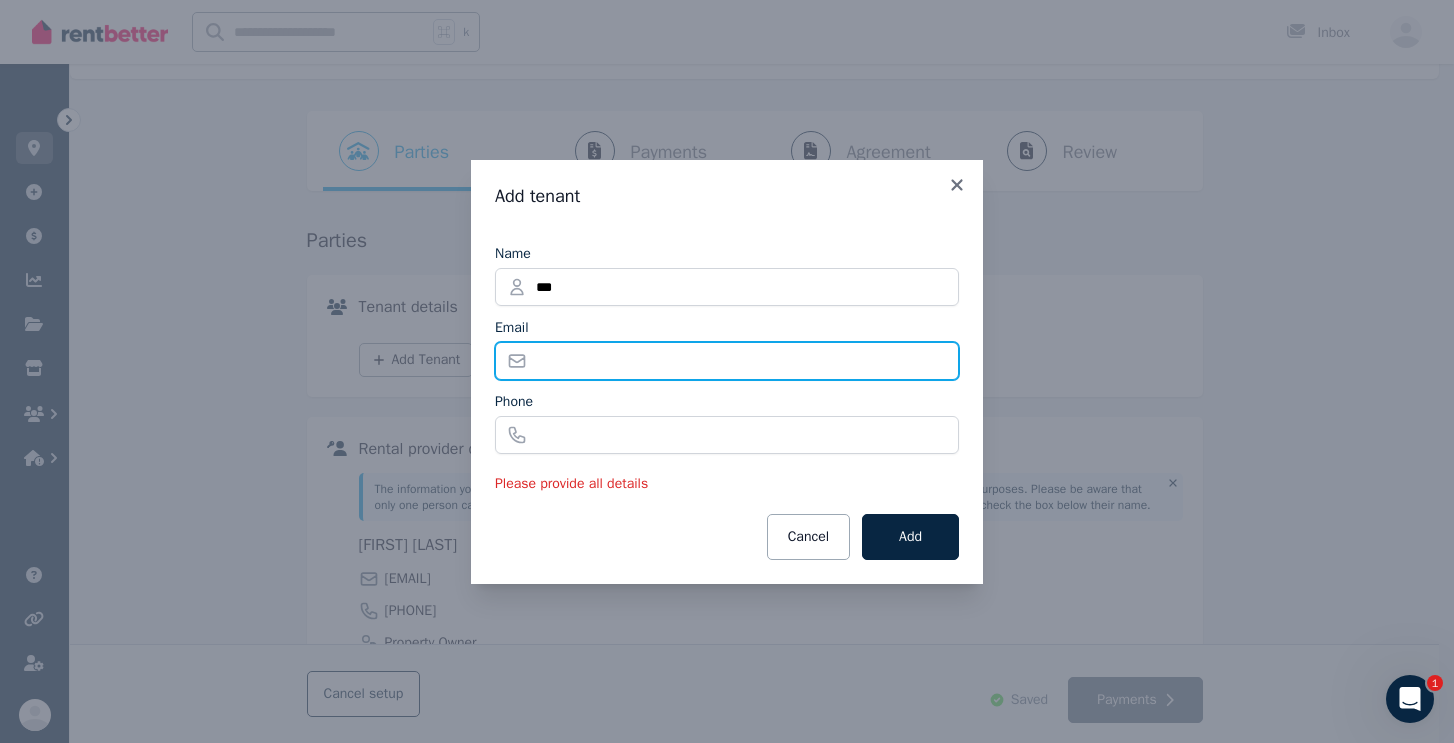 click on "Email" at bounding box center (727, 361) 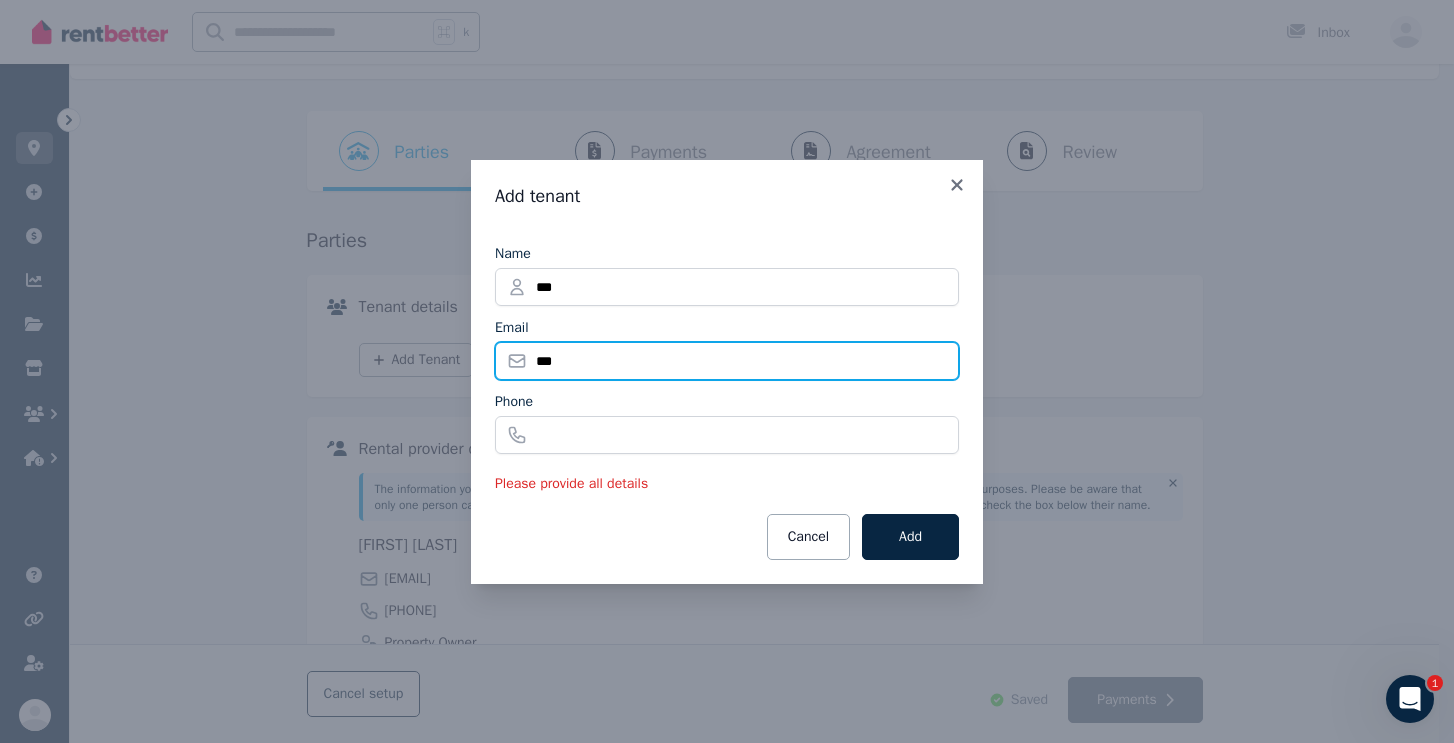type on "***" 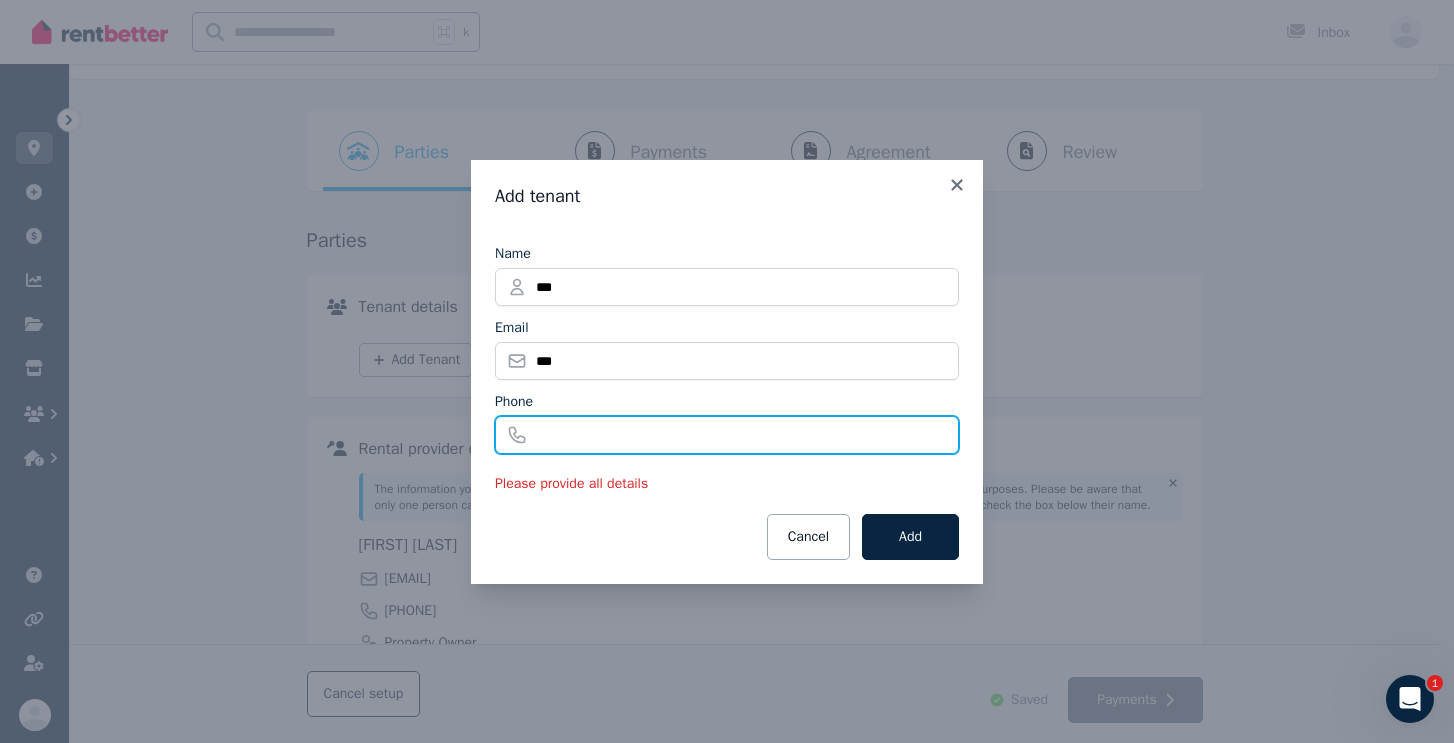 click on "Phone" at bounding box center (727, 435) 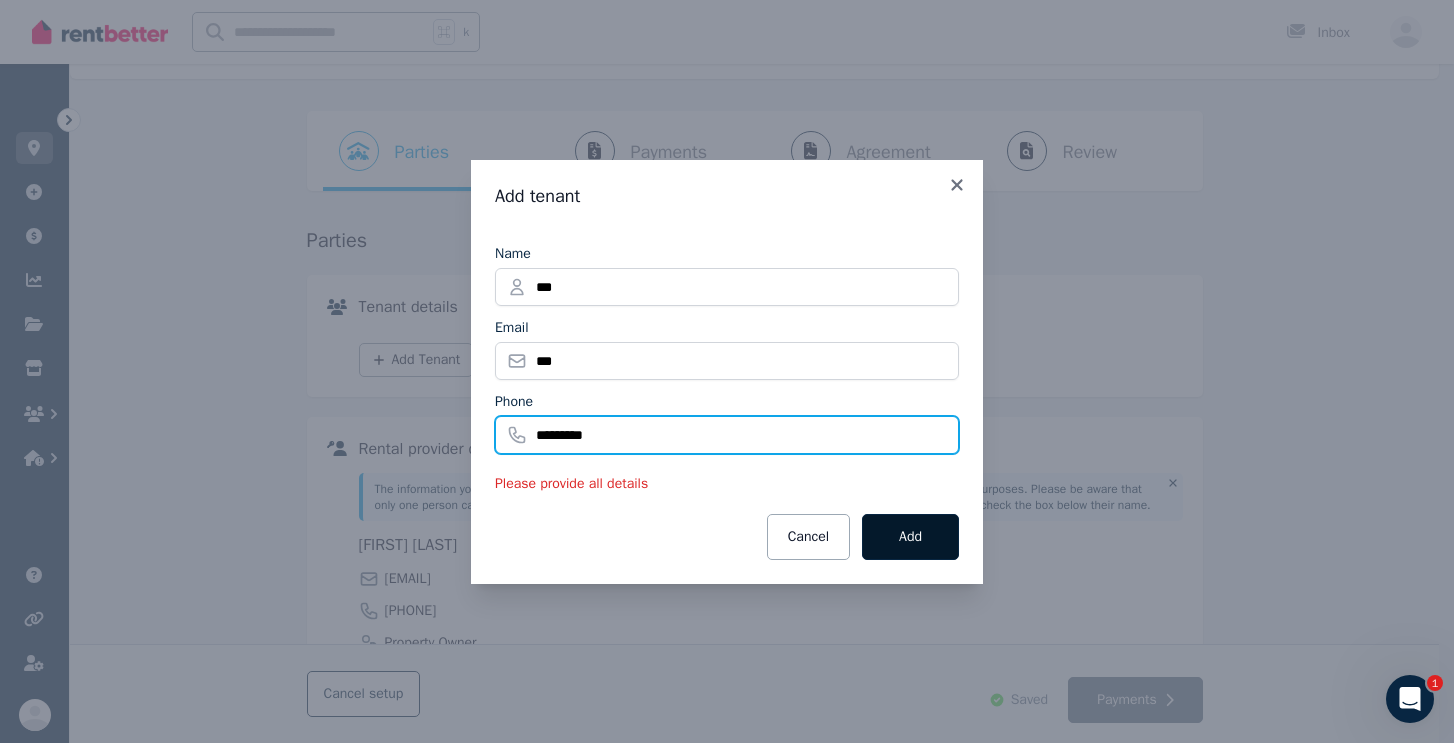 type on "*********" 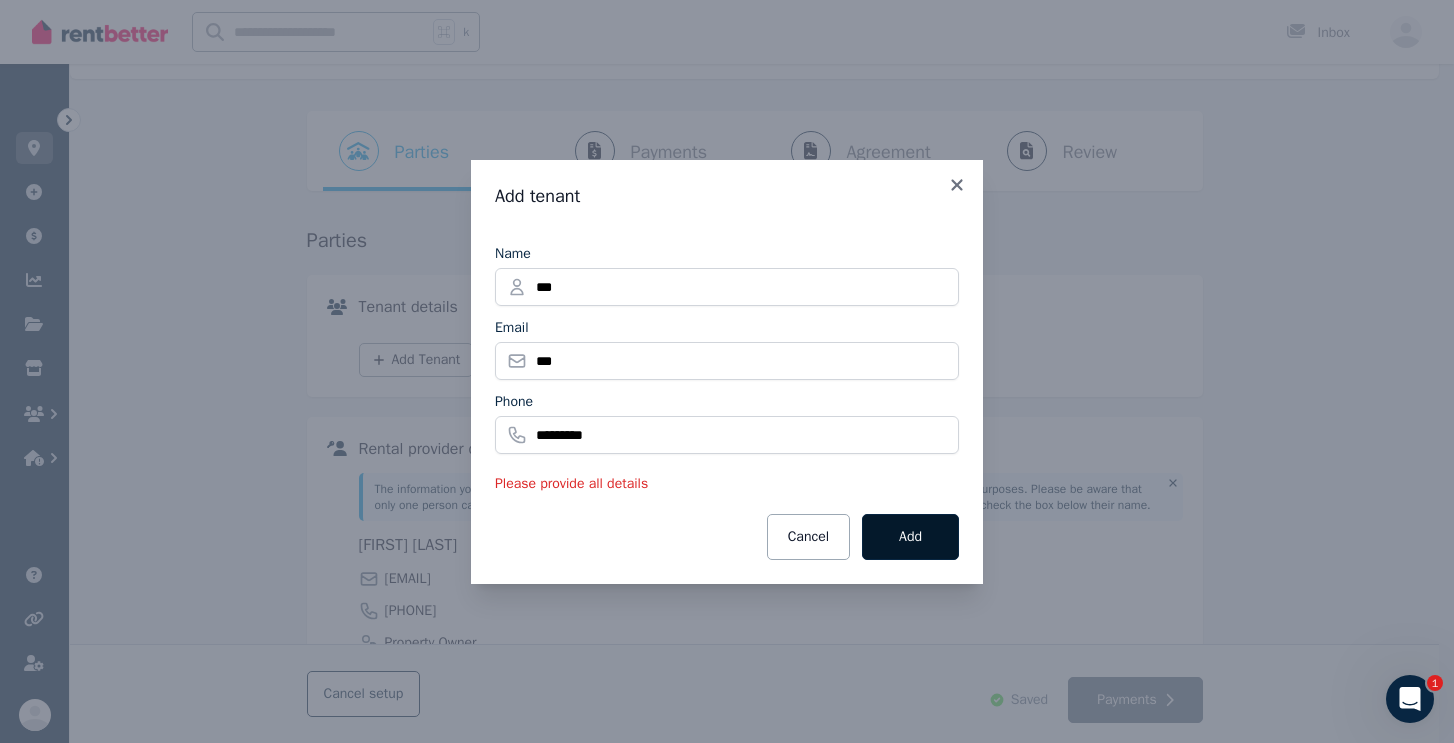 click on "Add" at bounding box center [910, 537] 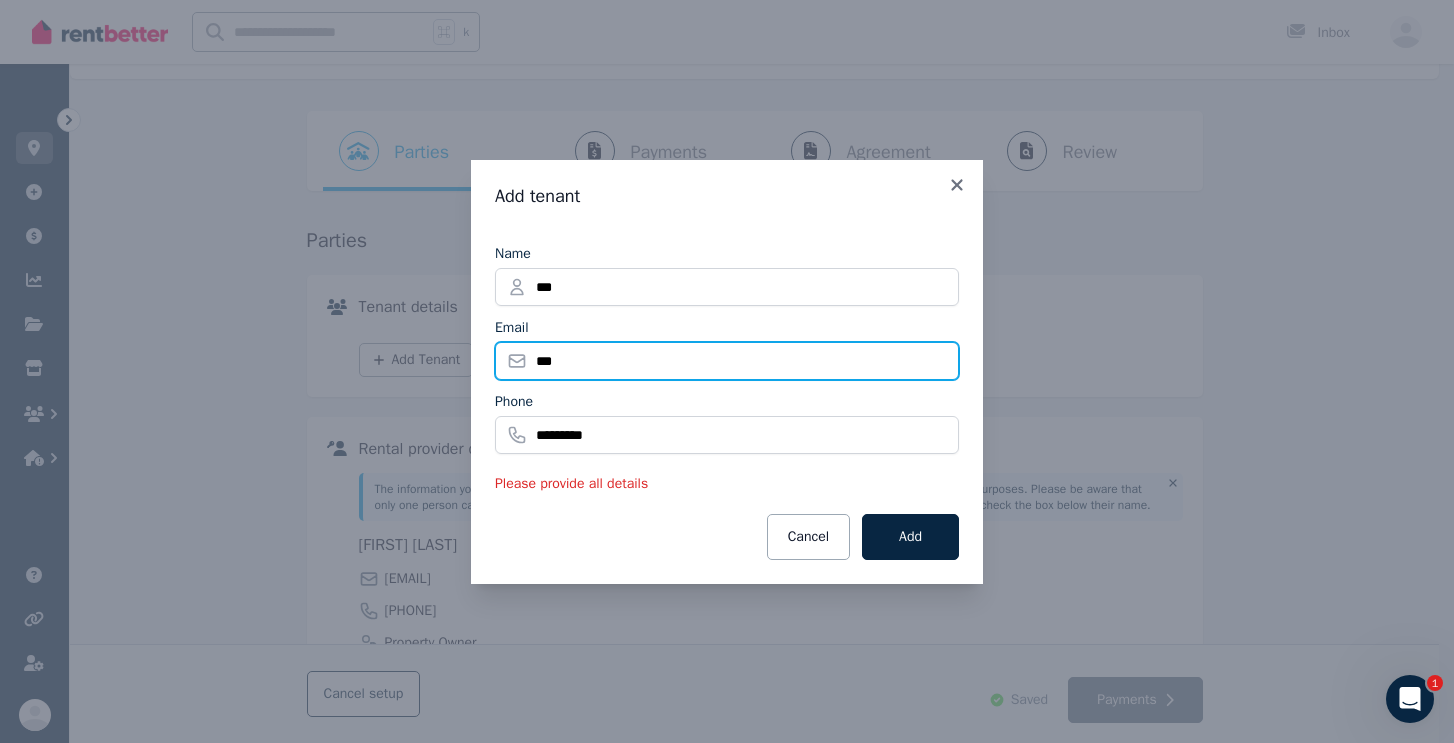 click on "***" at bounding box center (727, 361) 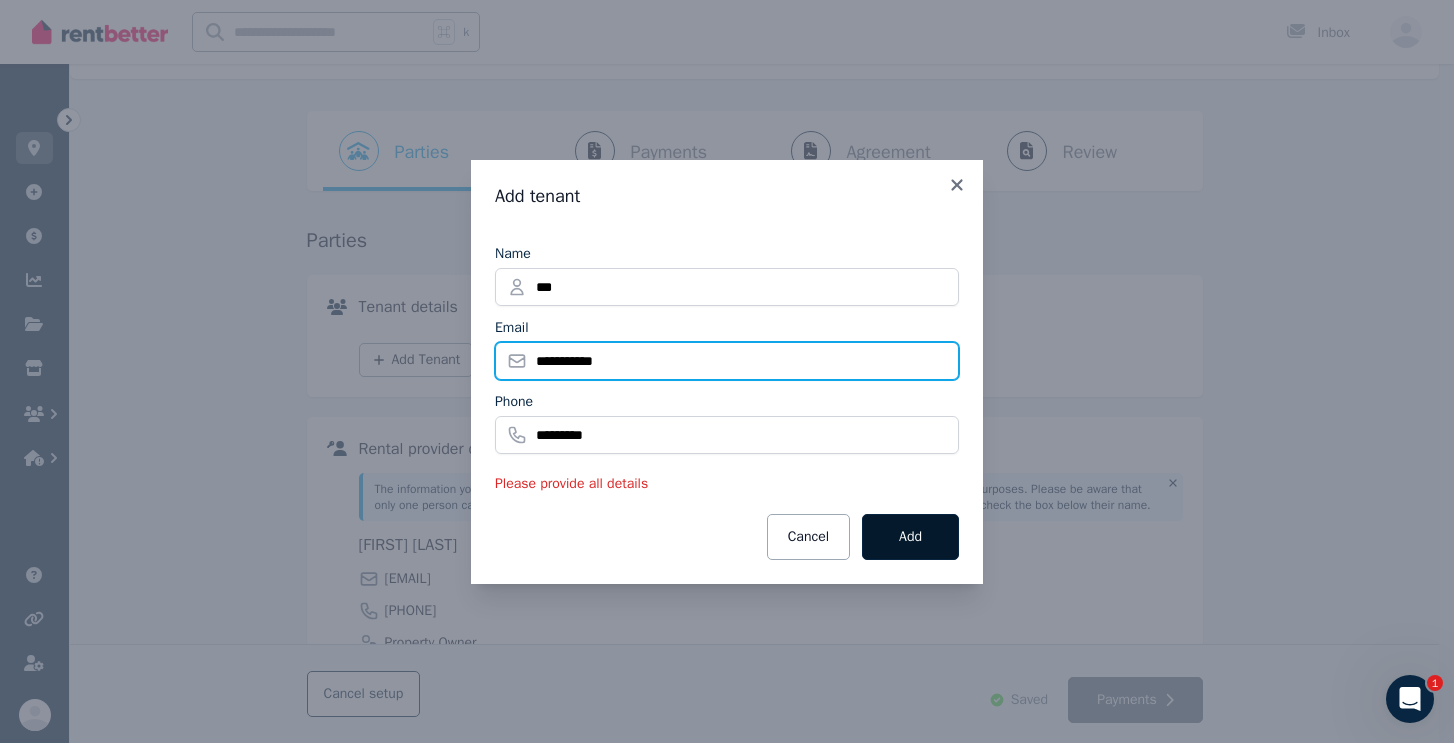 type on "**********" 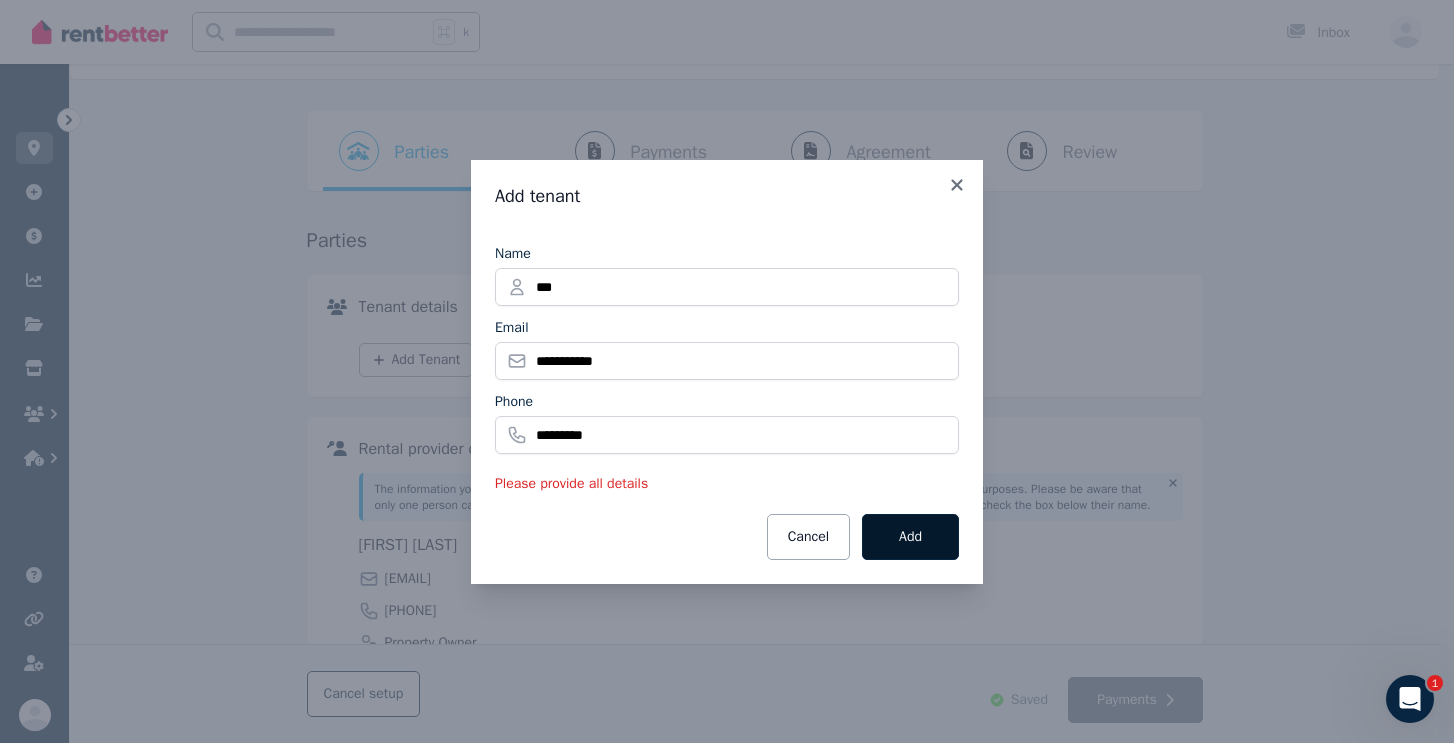 click on "Add" at bounding box center [910, 537] 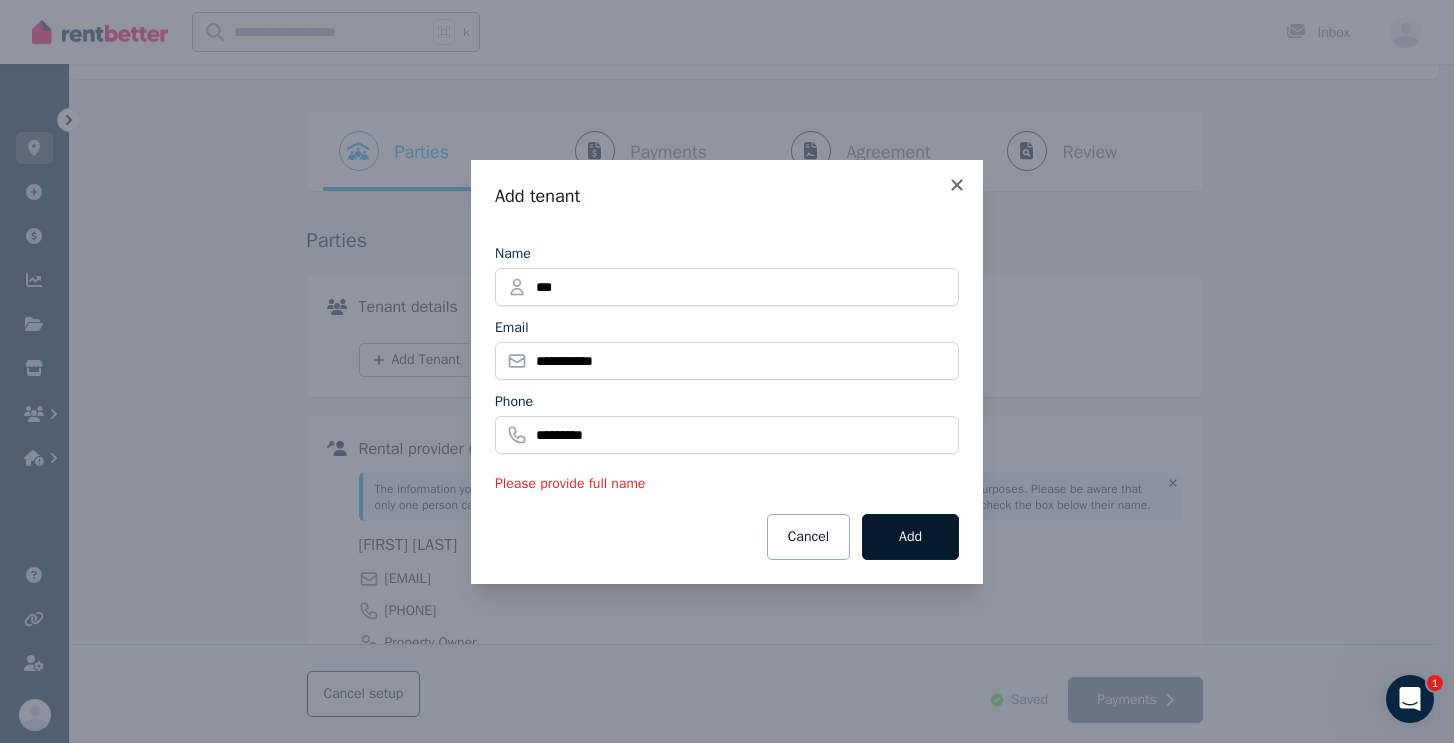 click on "Add" at bounding box center [910, 537] 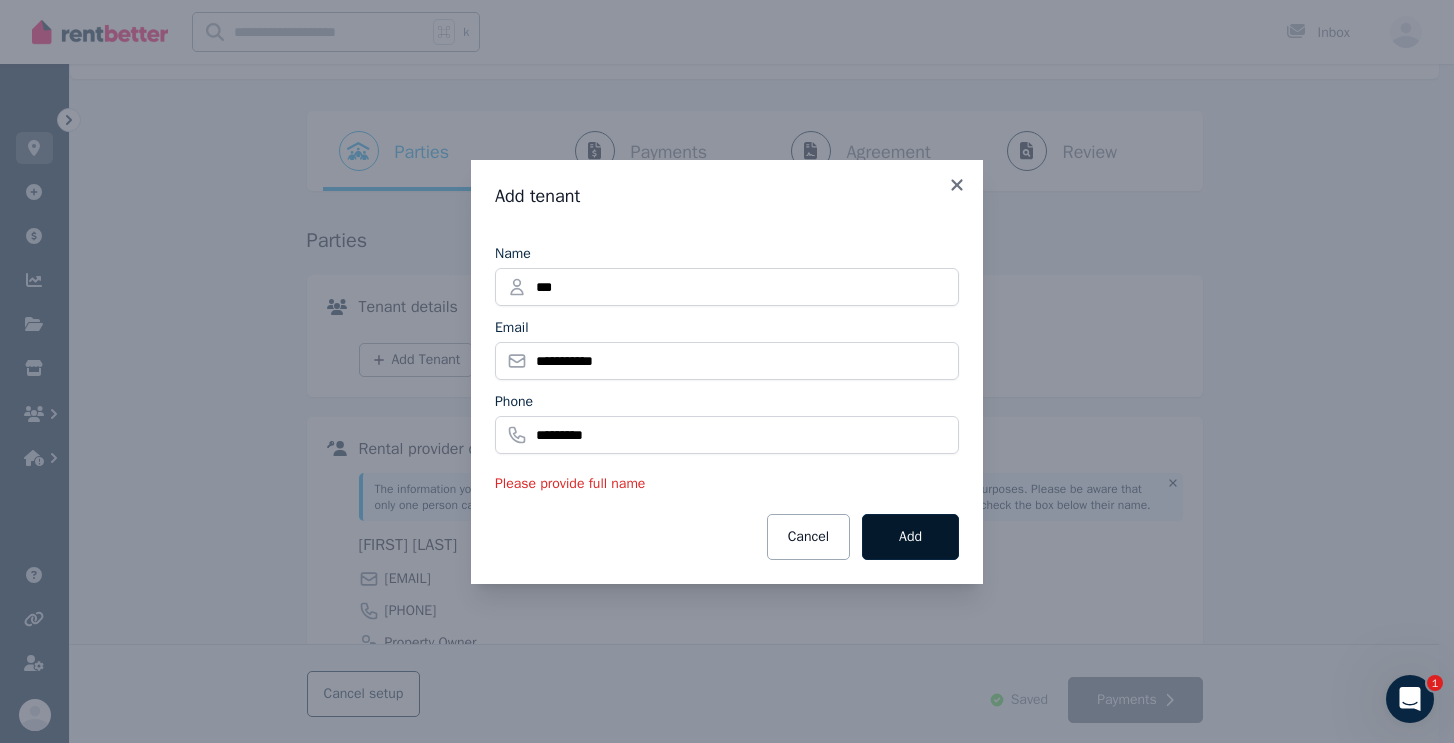 click on "Add" at bounding box center (910, 537) 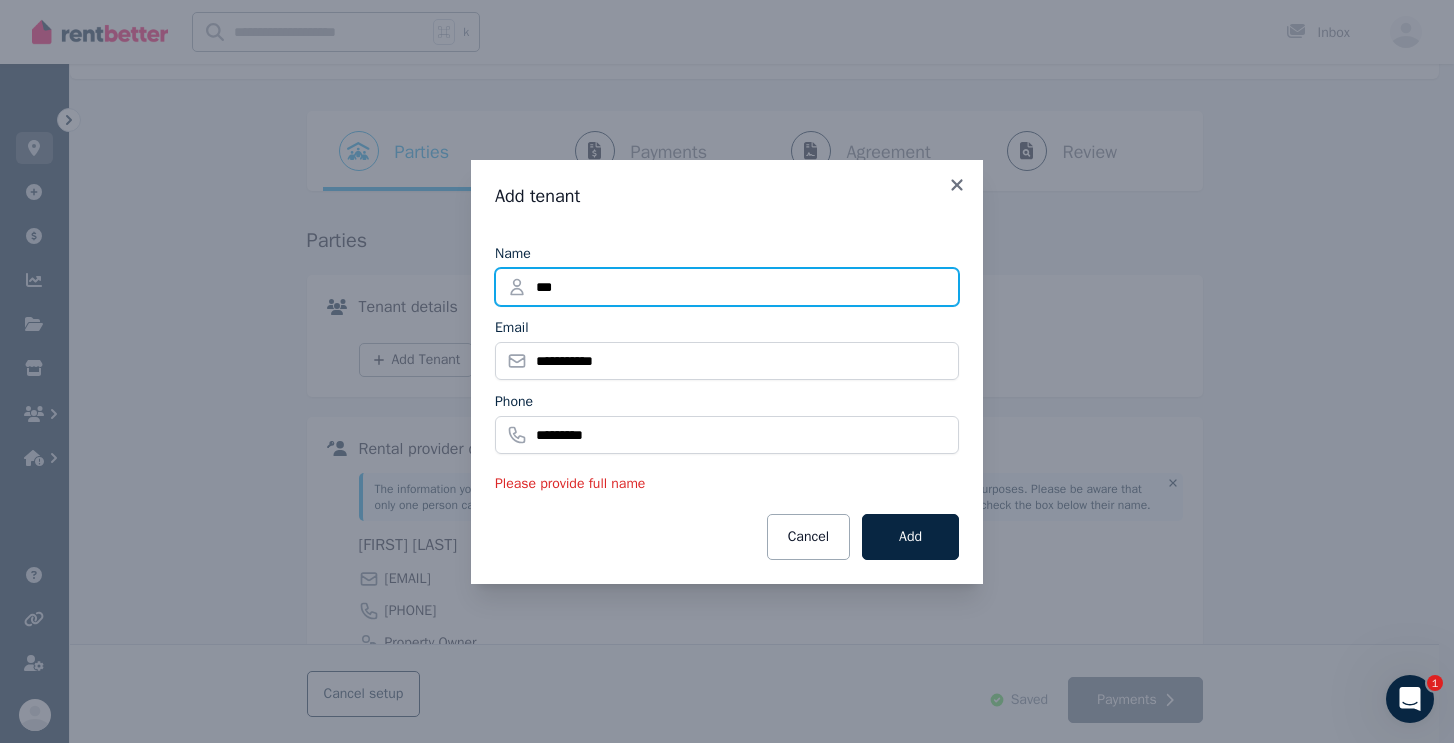 click on "***" at bounding box center [727, 287] 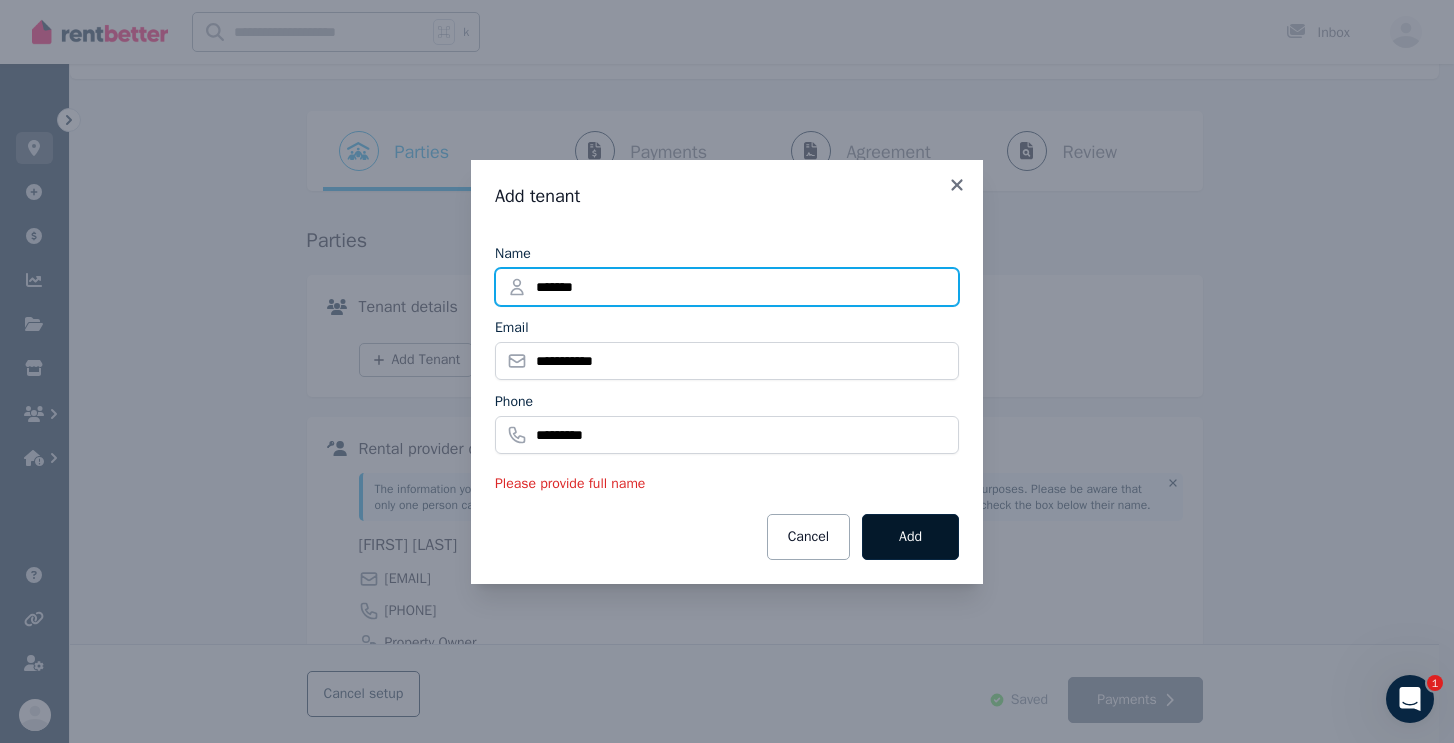 type on "*******" 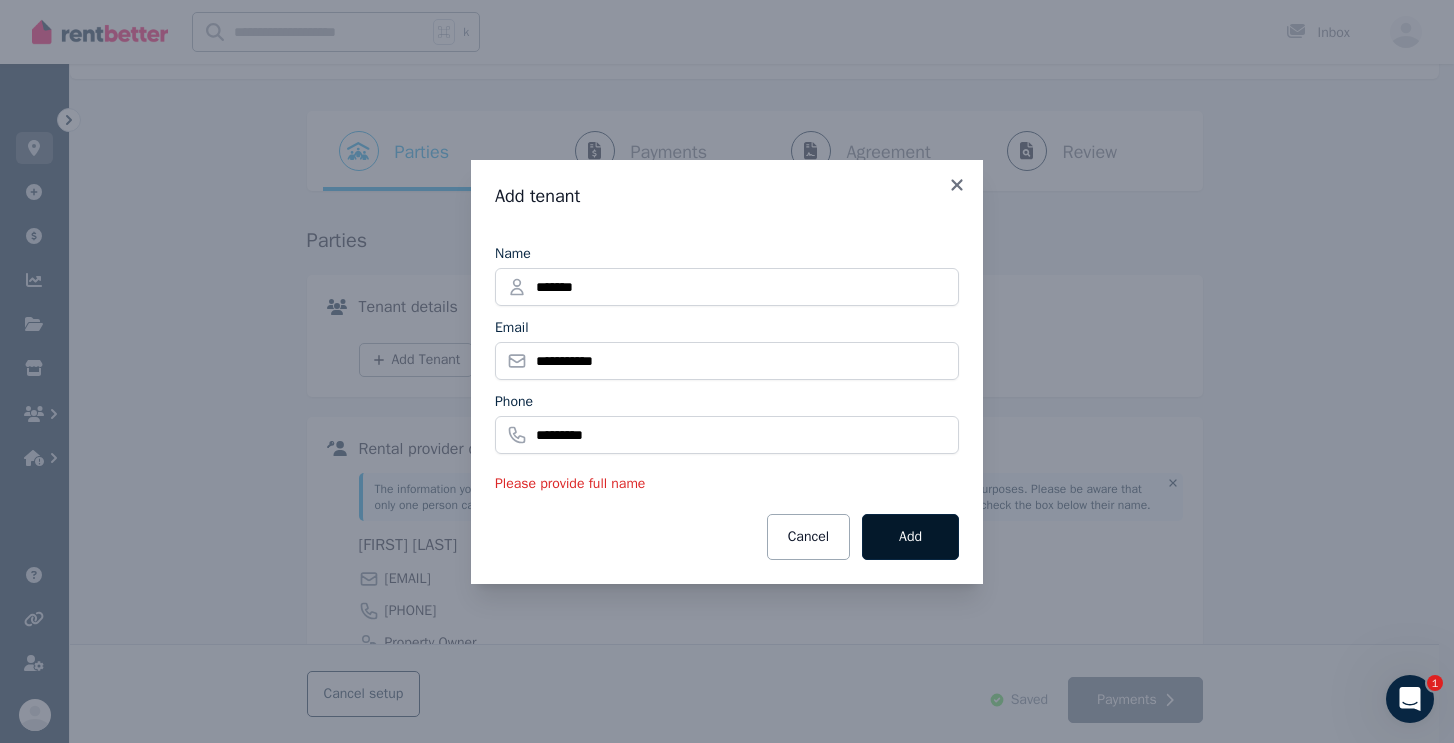 click on "Add" at bounding box center [910, 537] 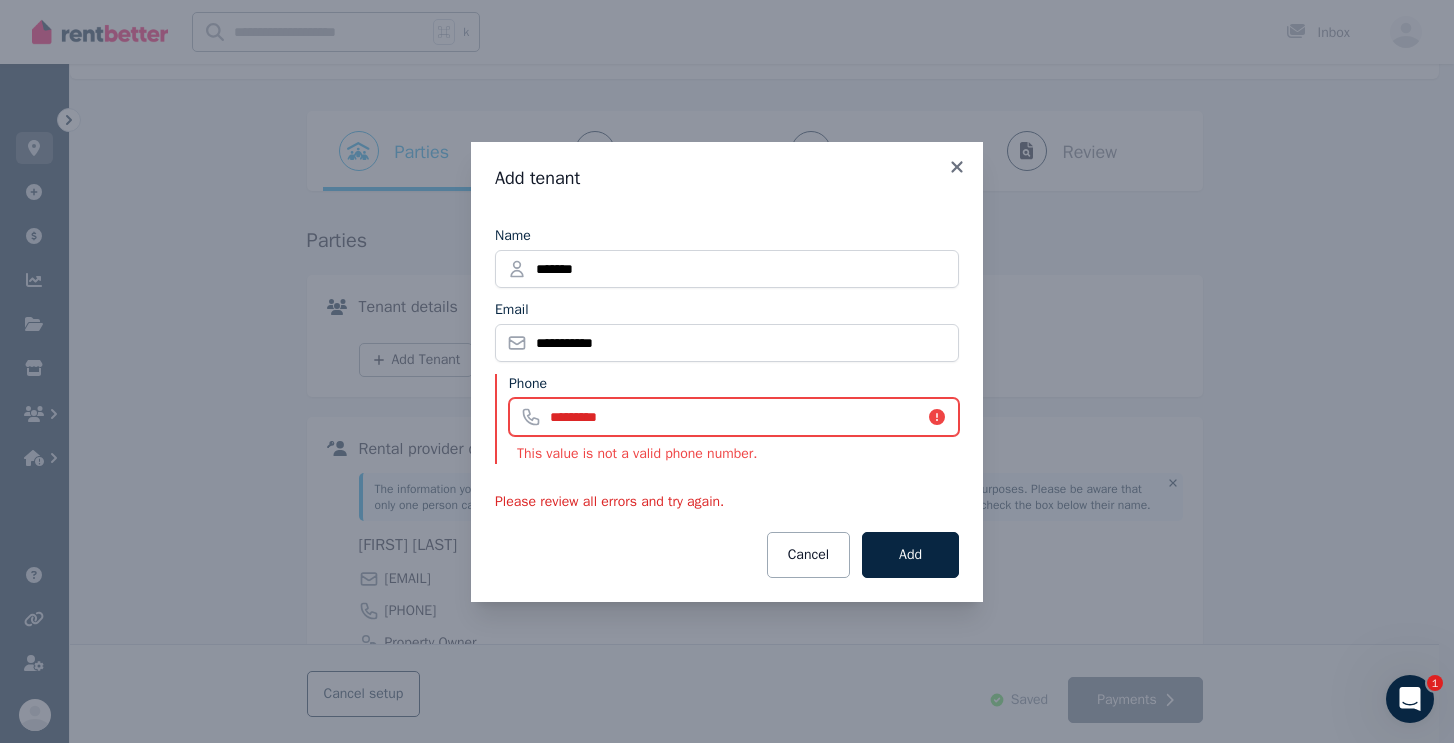 click on "*********" at bounding box center (734, 417) 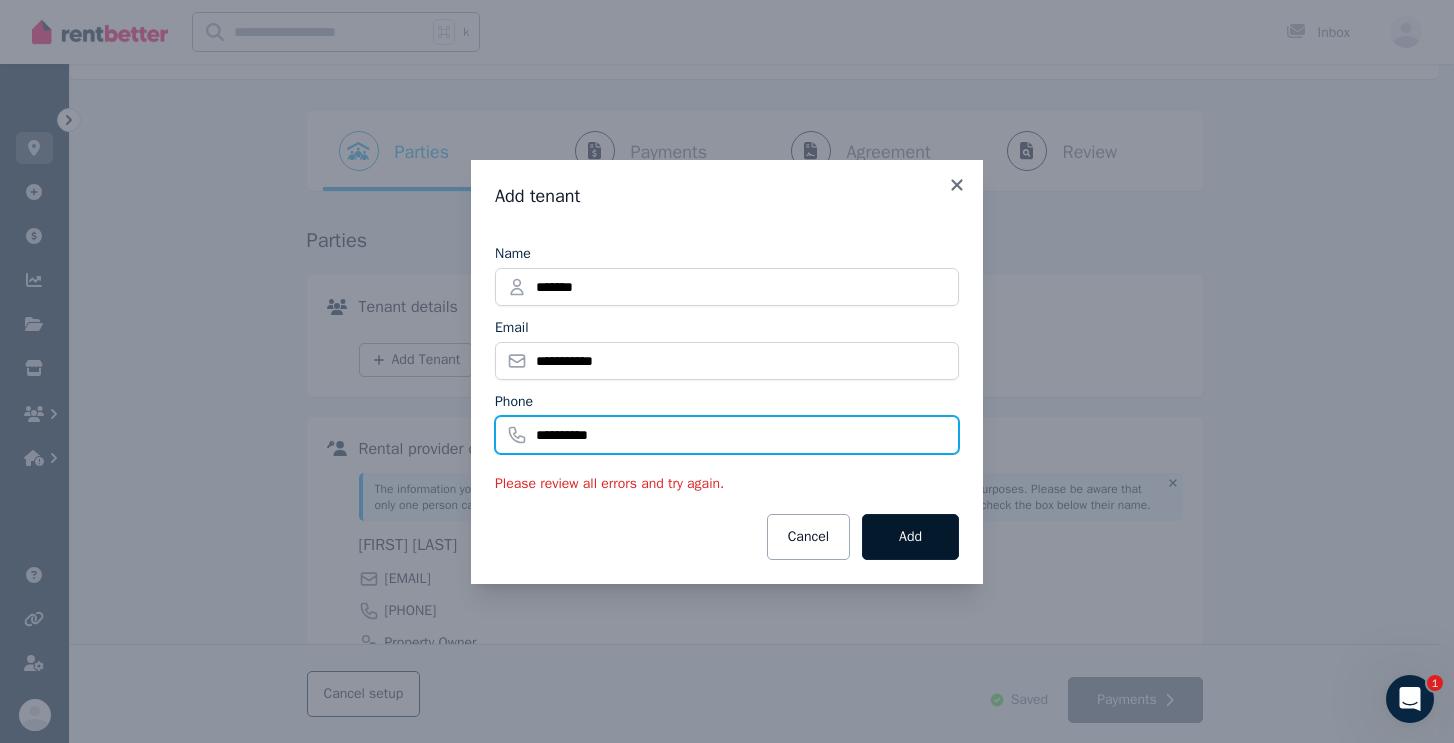 type on "**********" 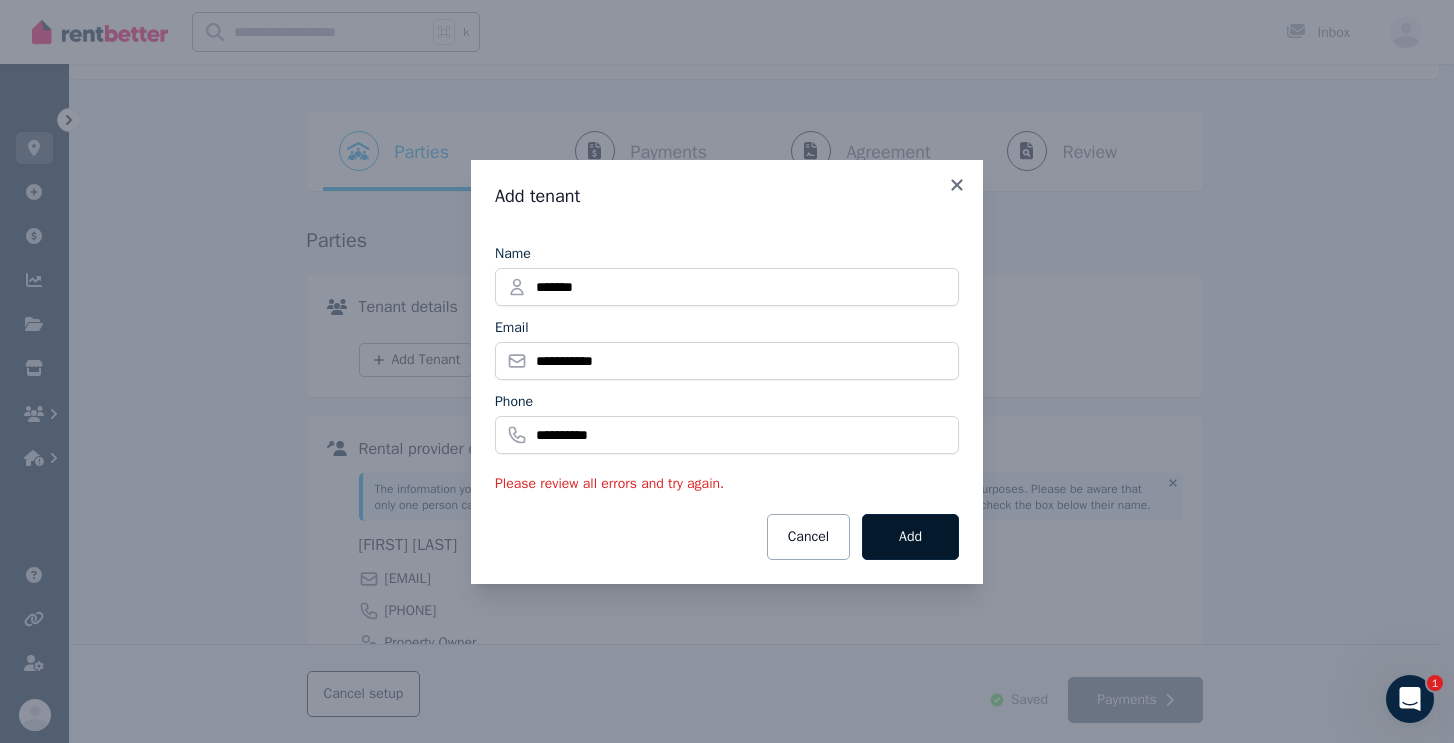 click on "Add" at bounding box center [910, 537] 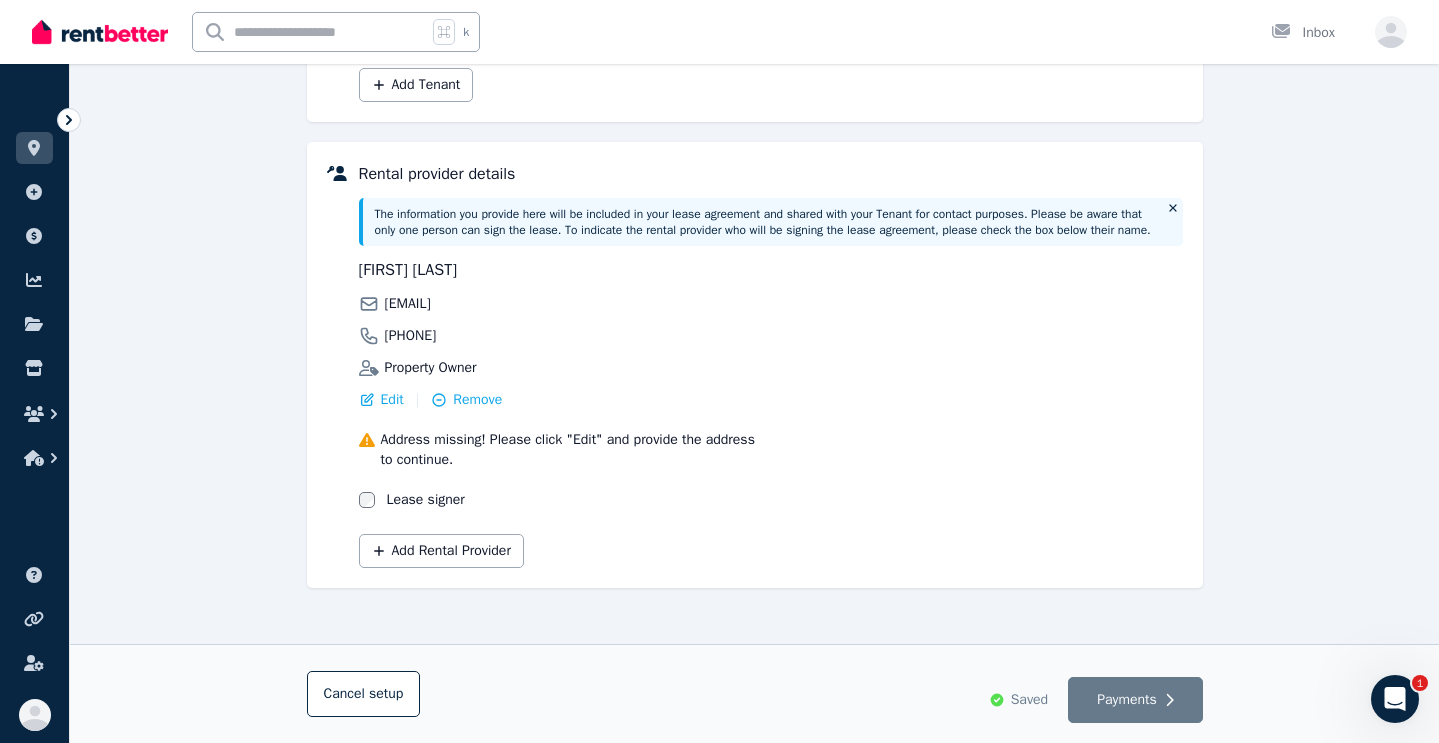 scroll, scrollTop: 464, scrollLeft: 0, axis: vertical 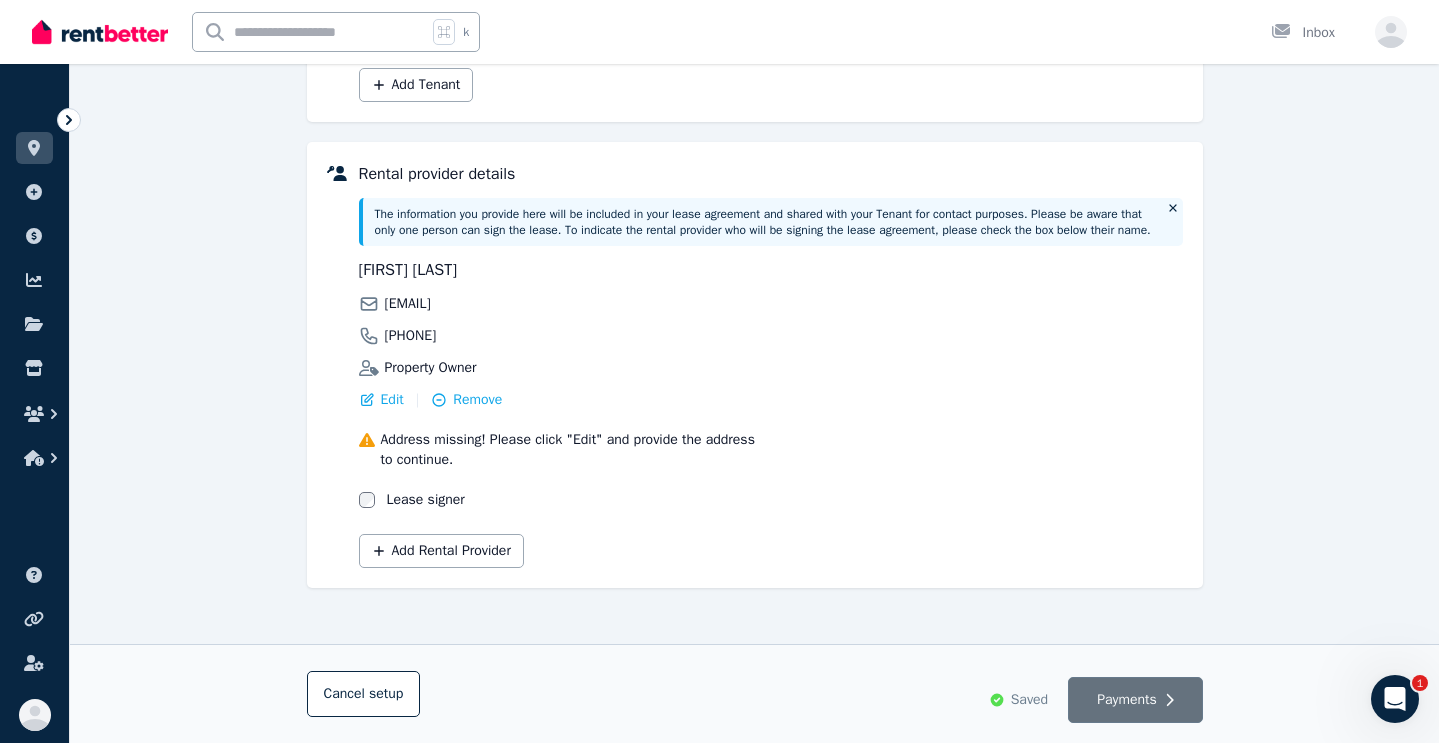 click on "Payments" at bounding box center (1127, 700) 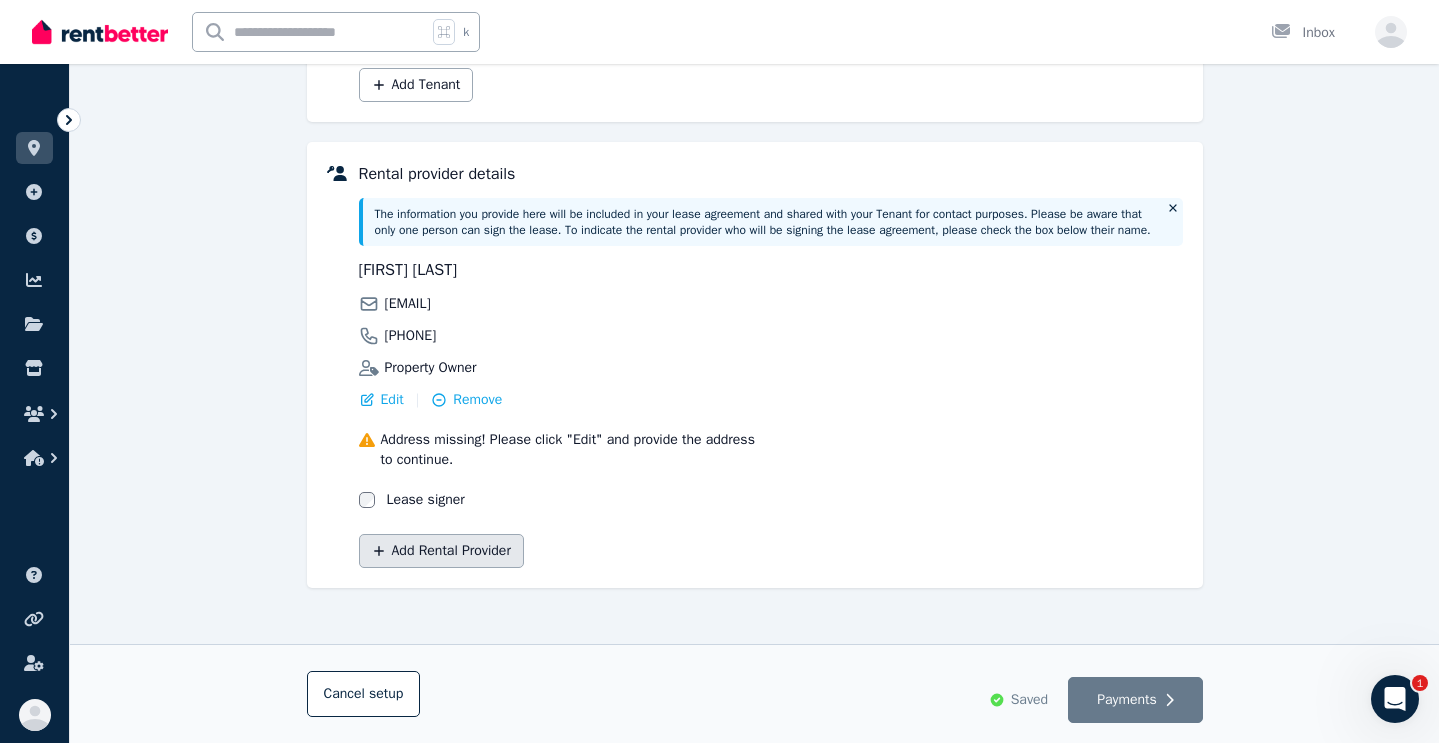 click on "Add Rental Provider" at bounding box center [441, 551] 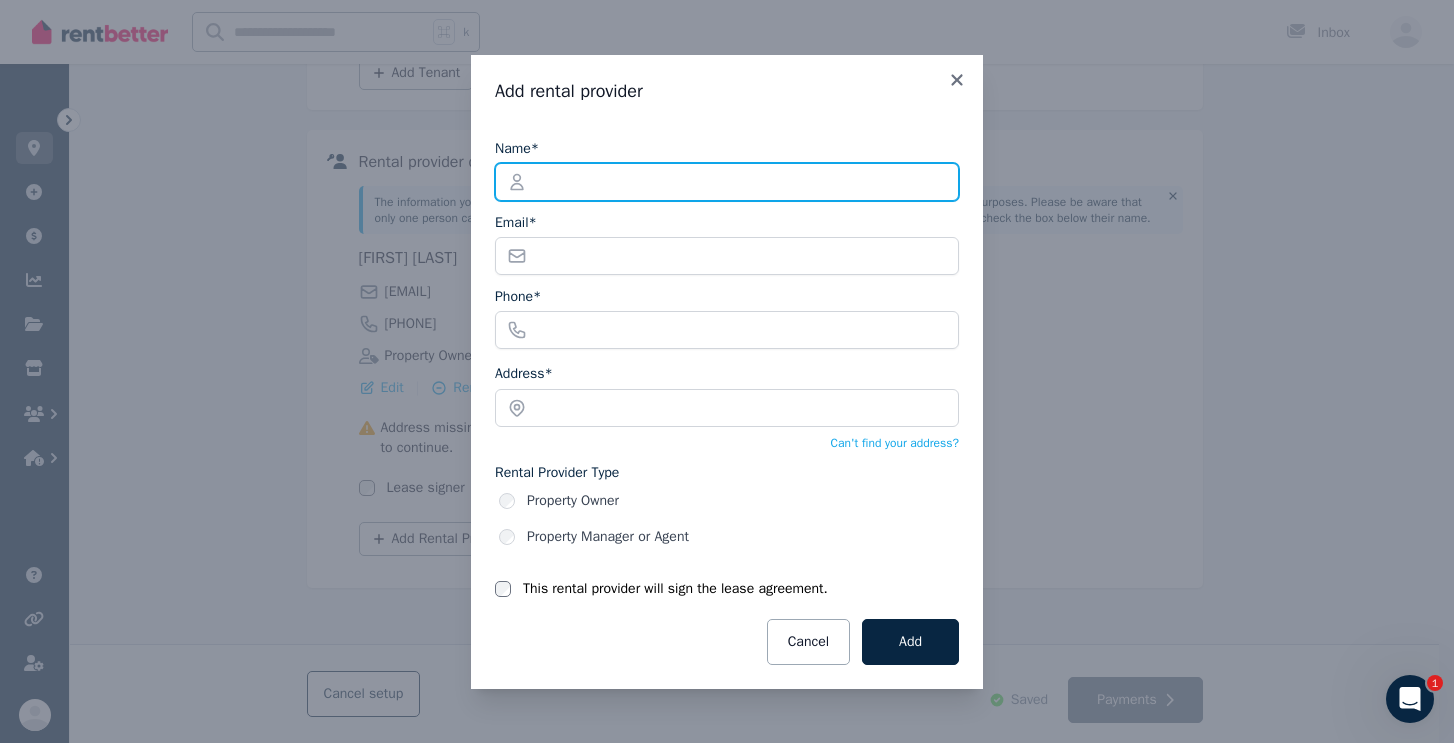 click on "Name*" at bounding box center (727, 182) 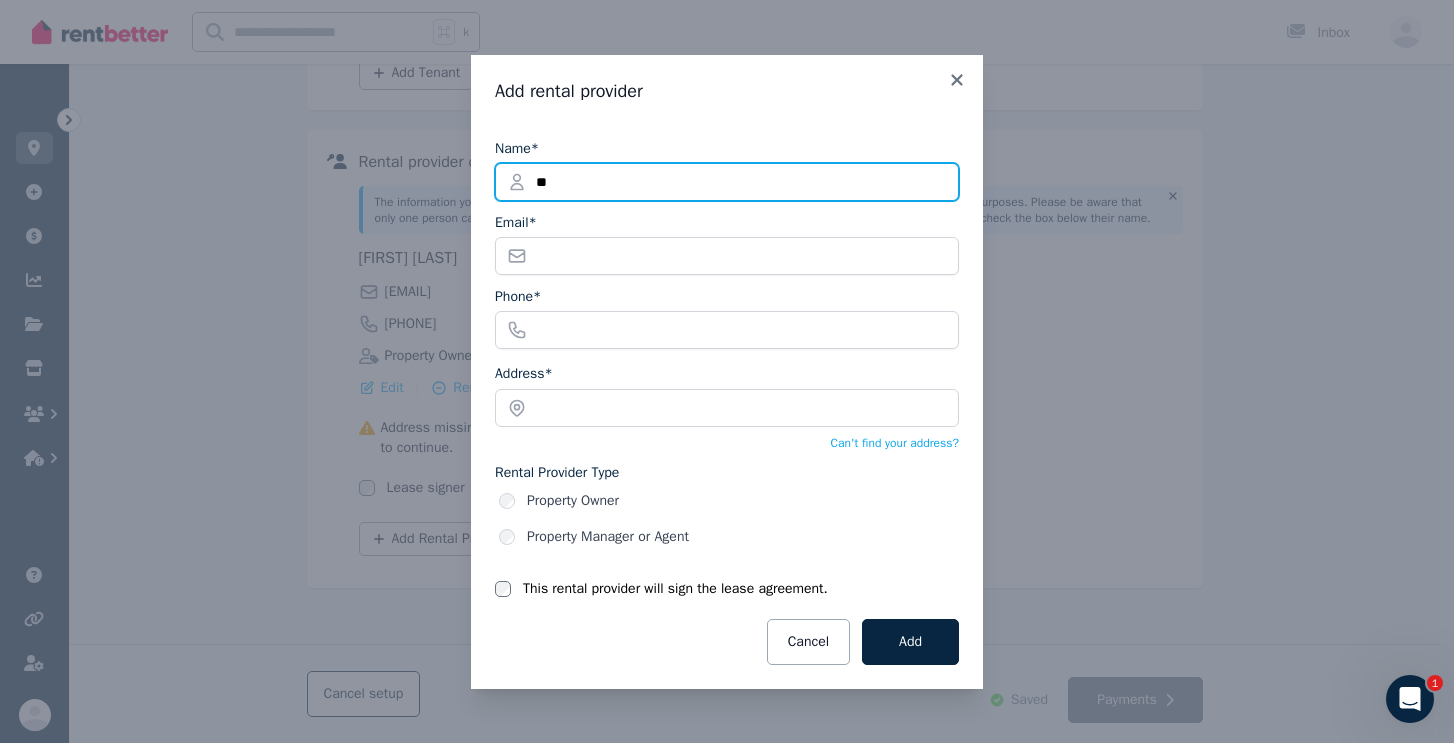 type on "*" 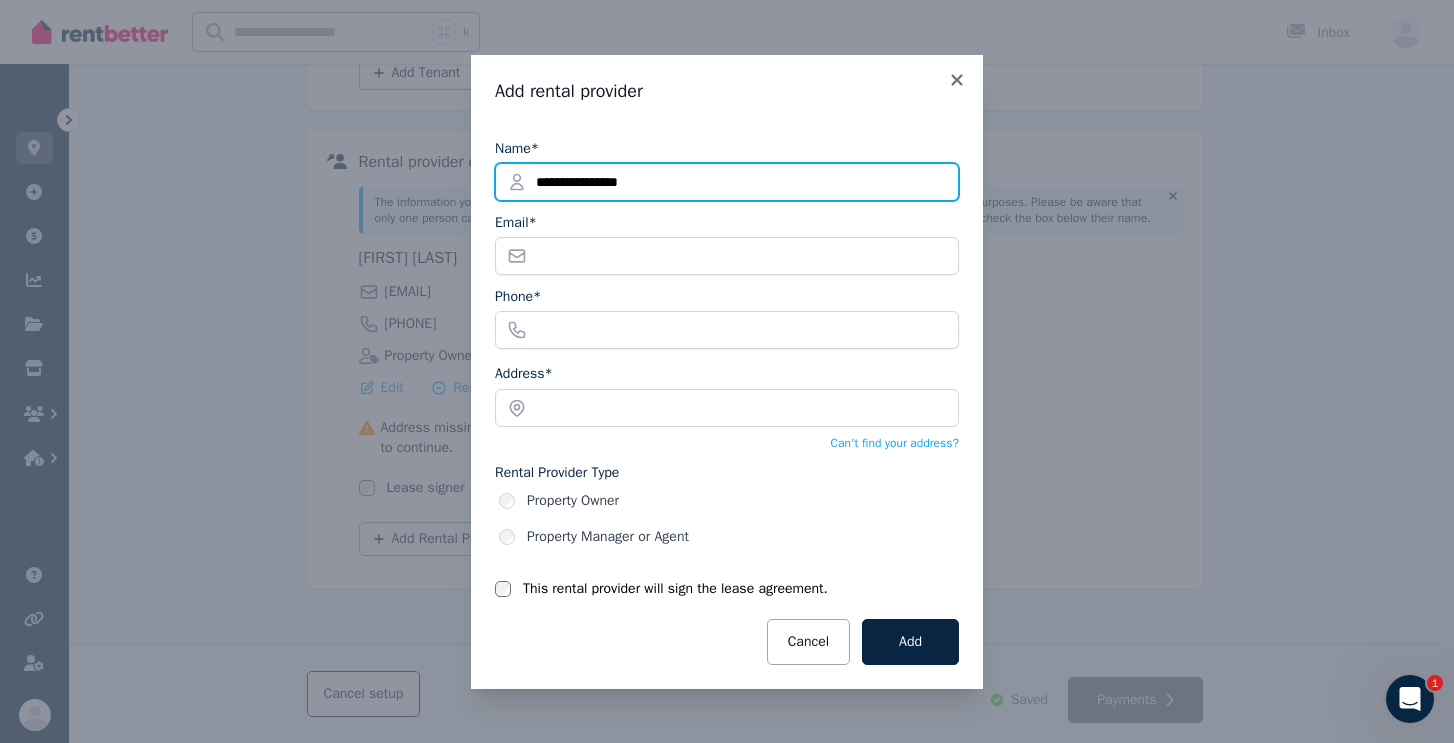 type on "**********" 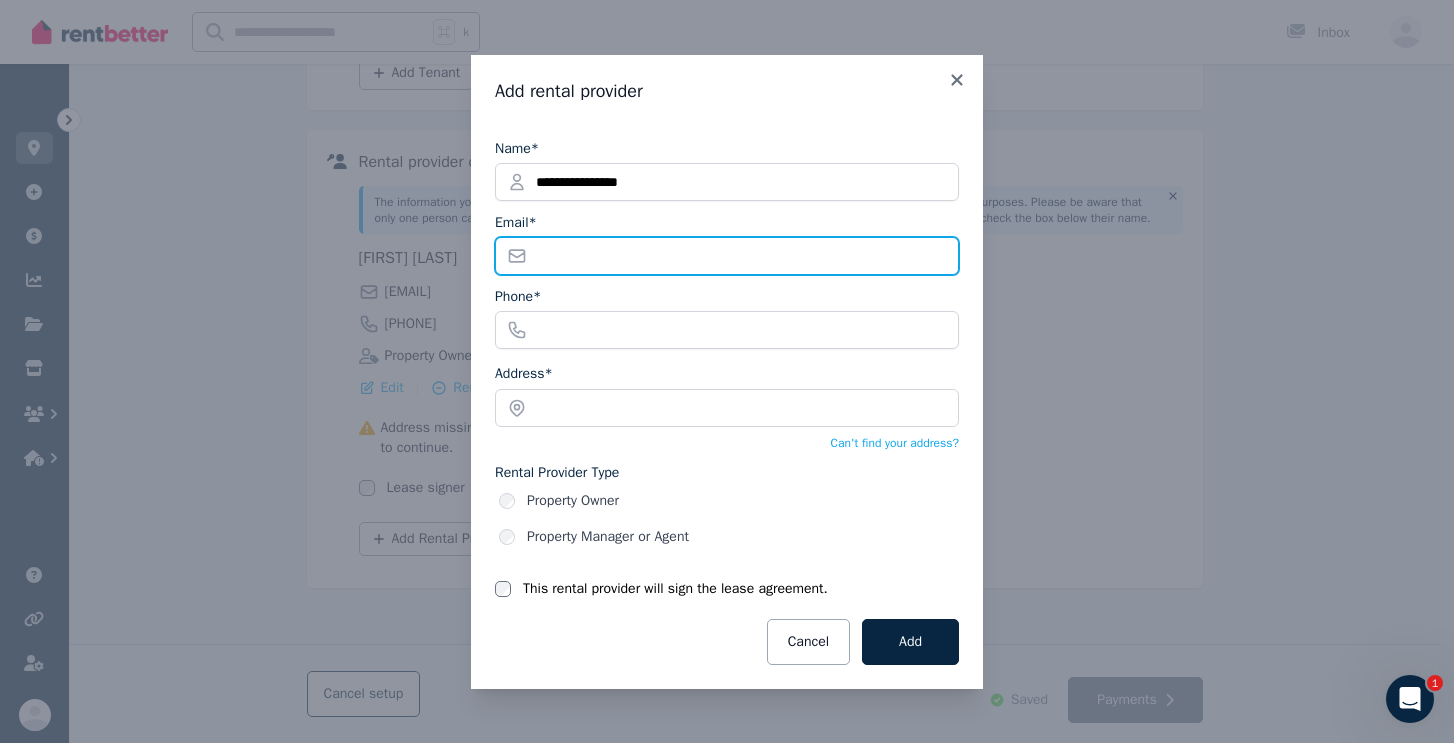 click on "Email*" at bounding box center (727, 256) 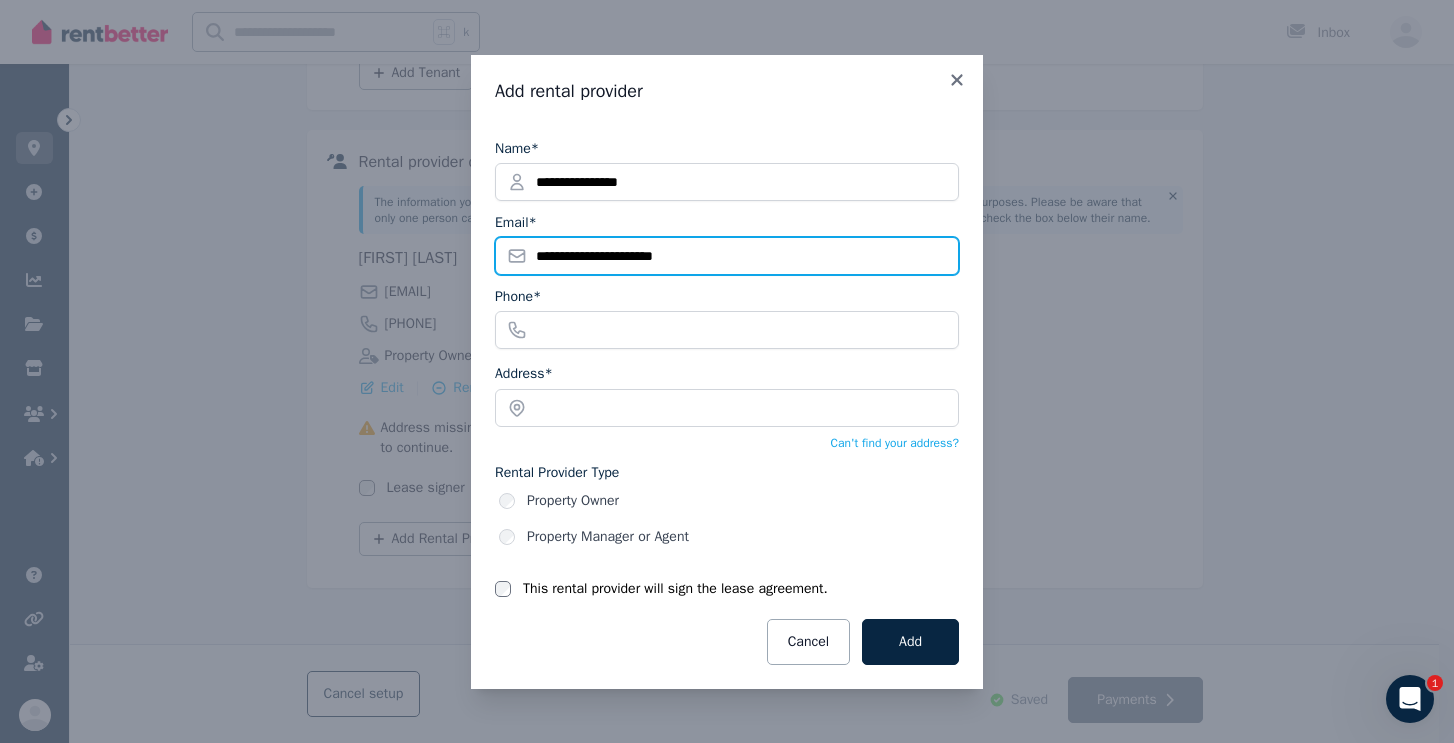 type on "**********" 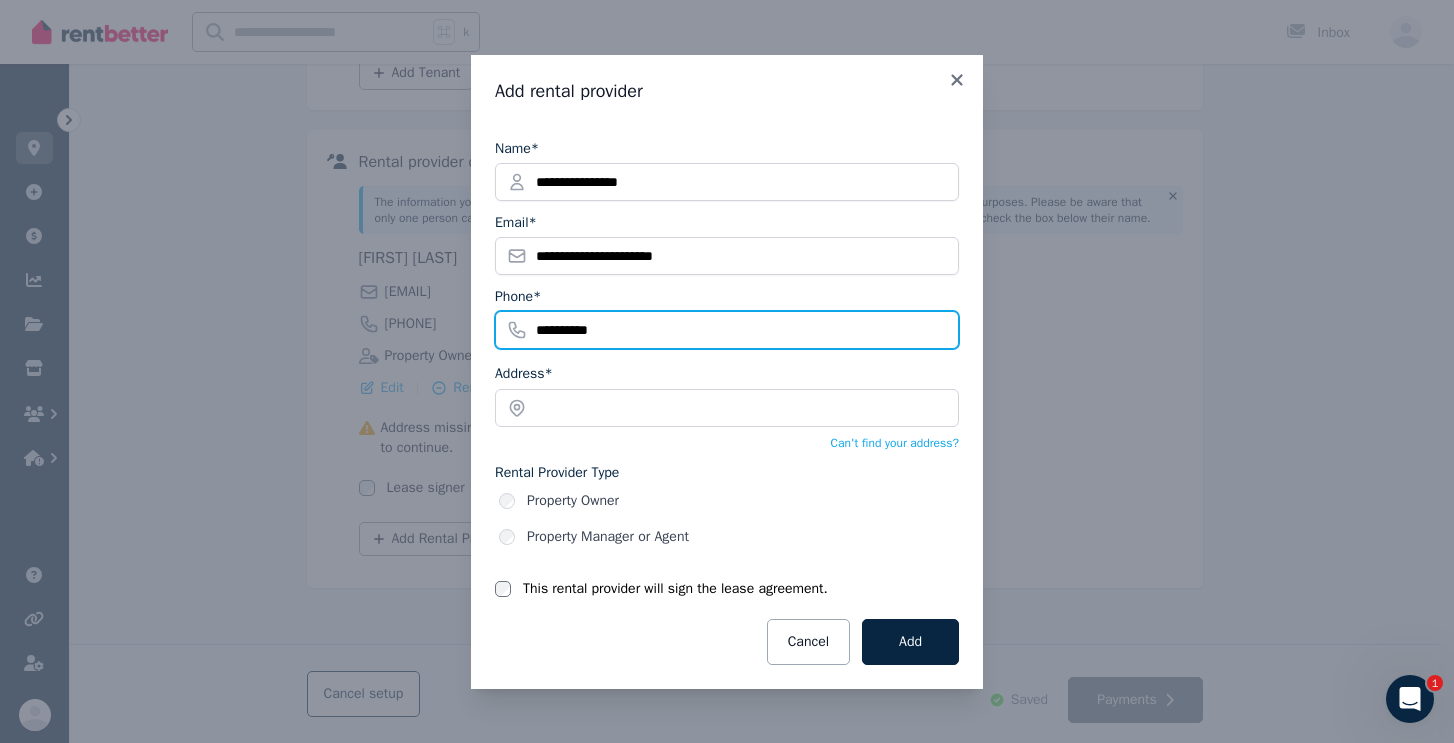 type on "**********" 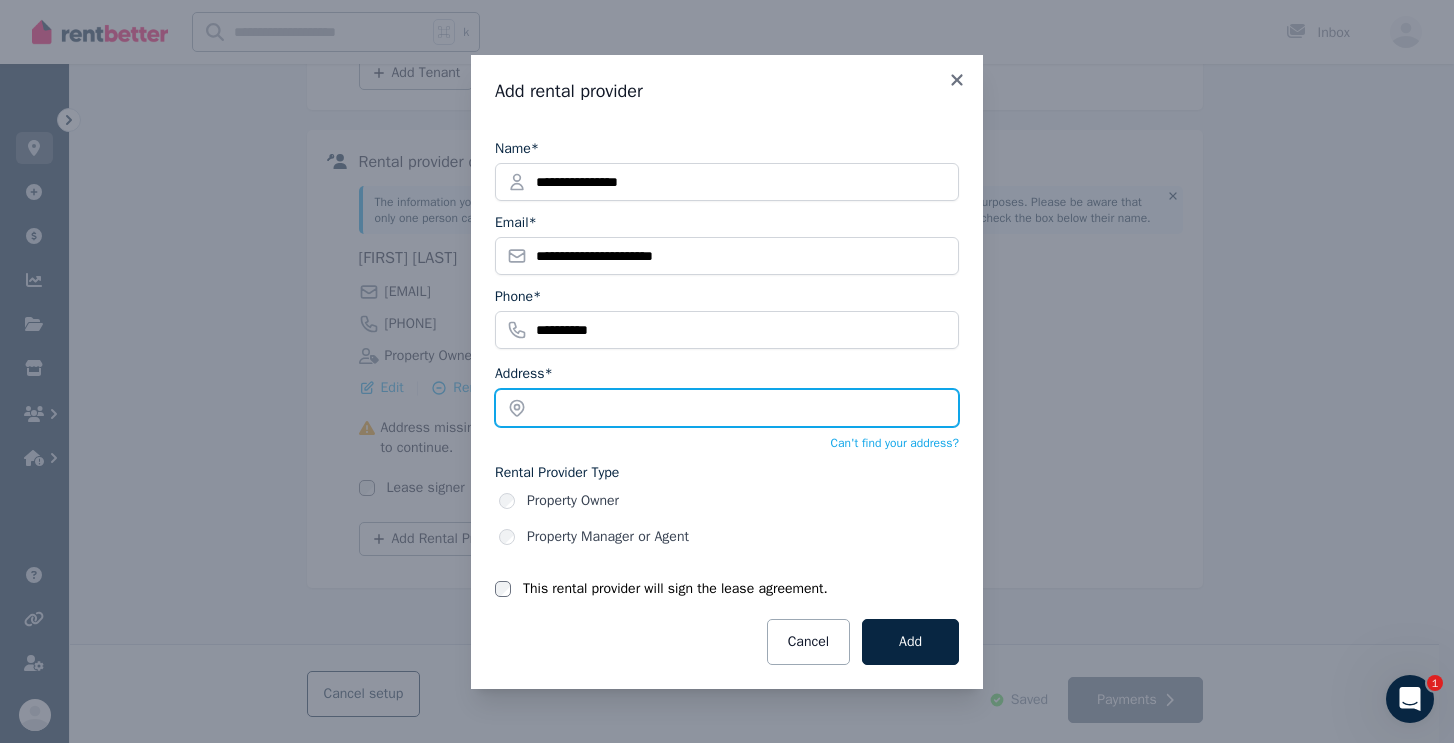 click at bounding box center (727, 408) 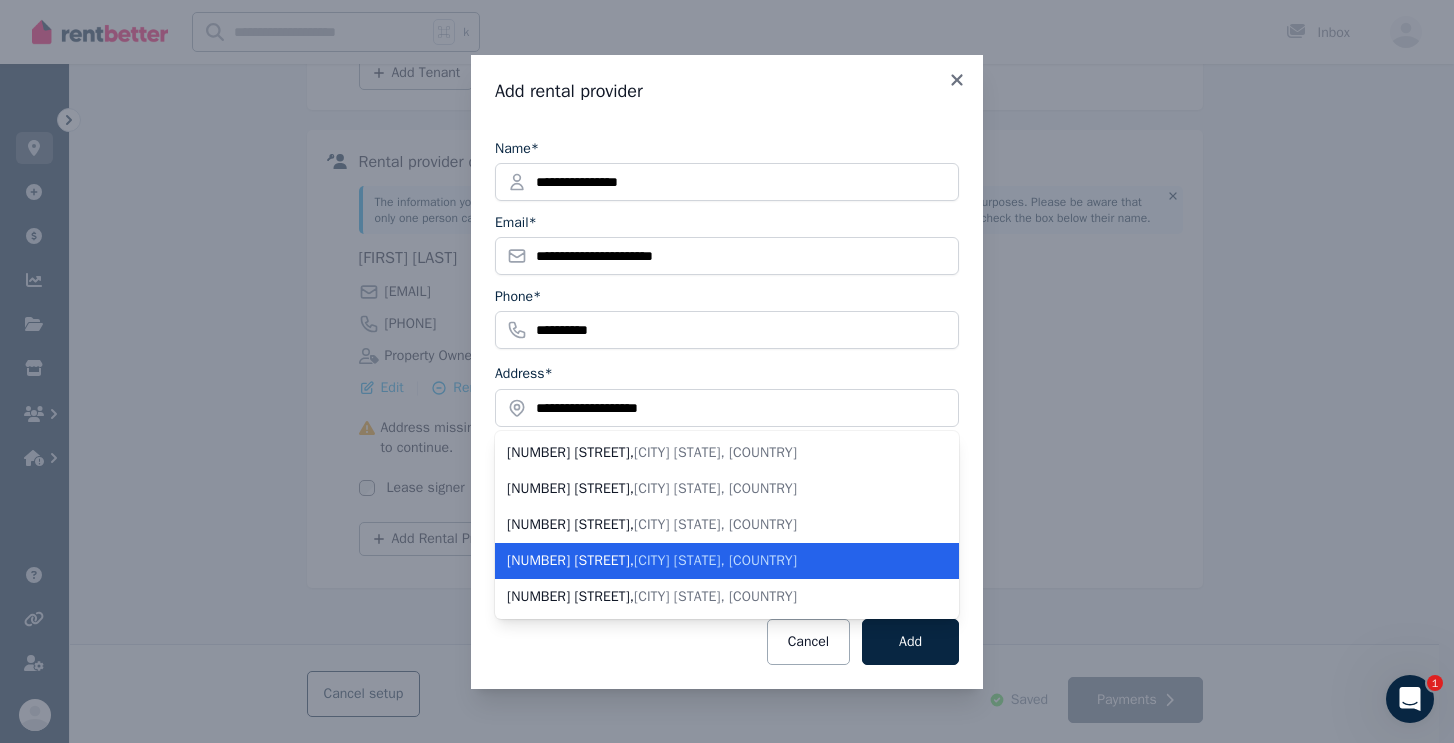 click on "[NUMBER] [STREET] ,  [CITY] [STATE], [COUNTRY]" at bounding box center [715, 561] 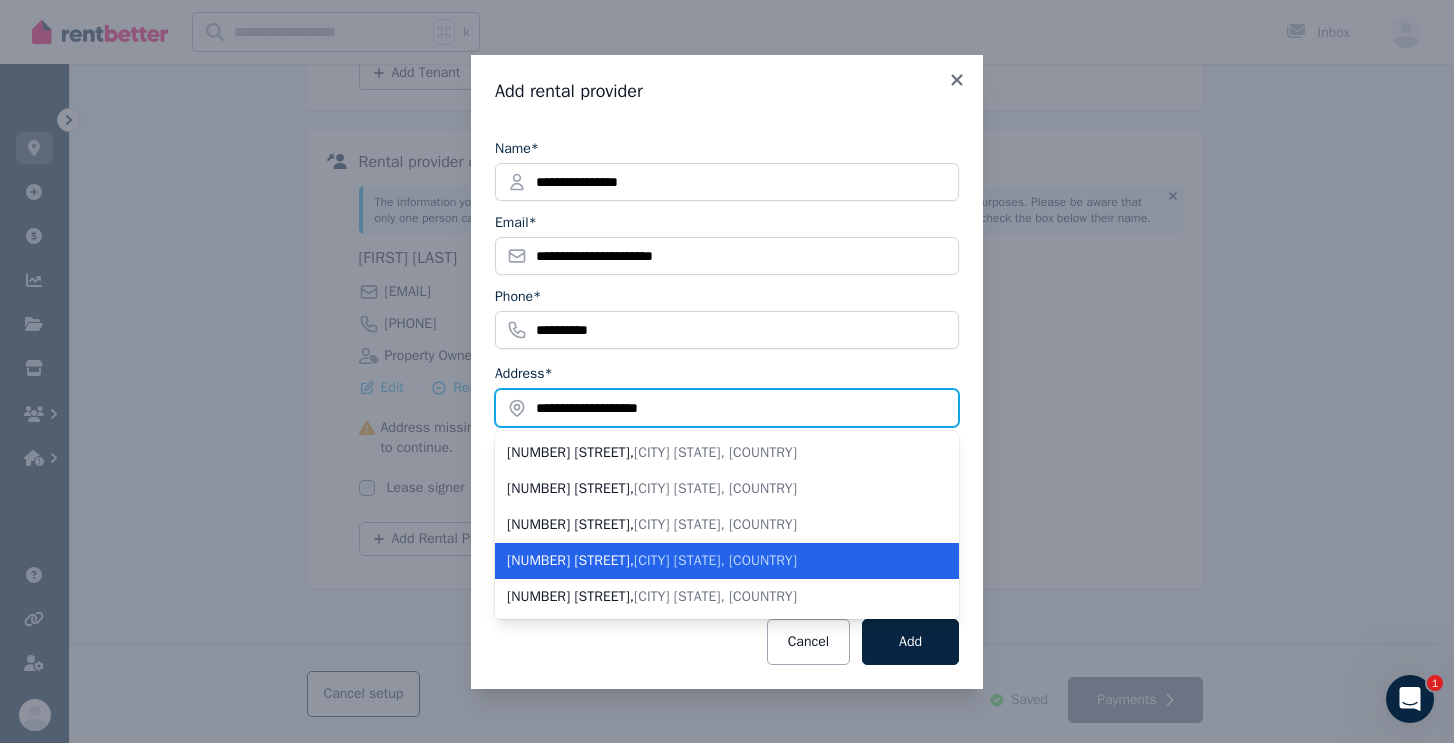type on "**********" 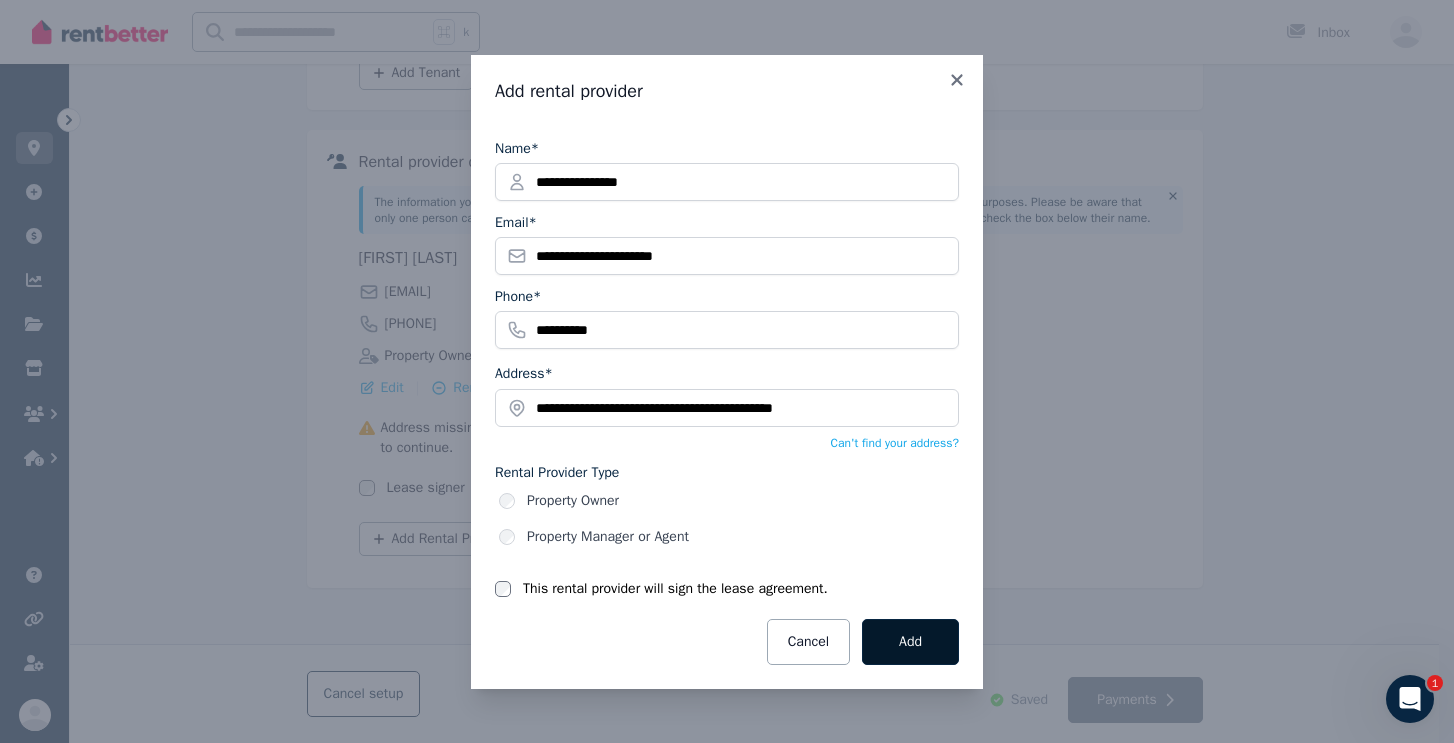 click on "Add" at bounding box center [910, 642] 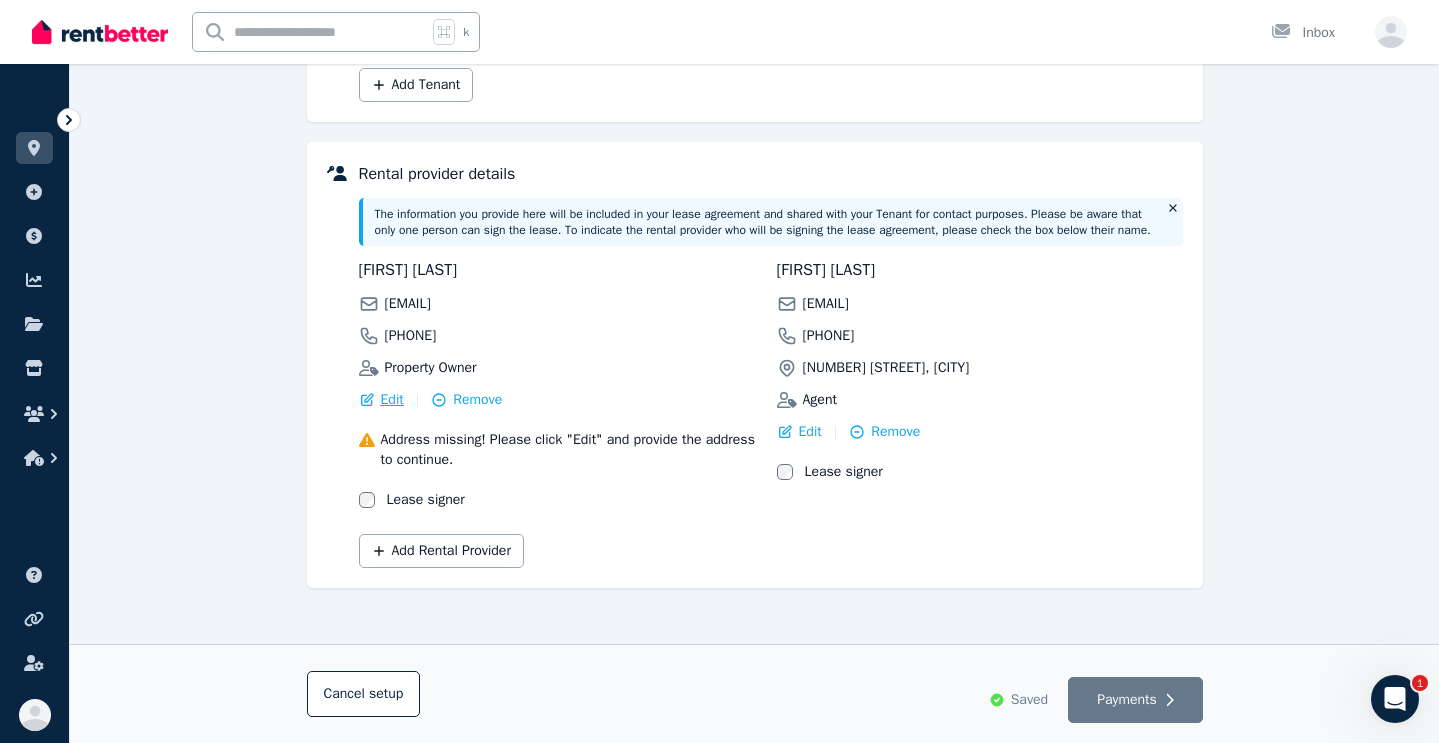 click on "Edit" at bounding box center [392, 400] 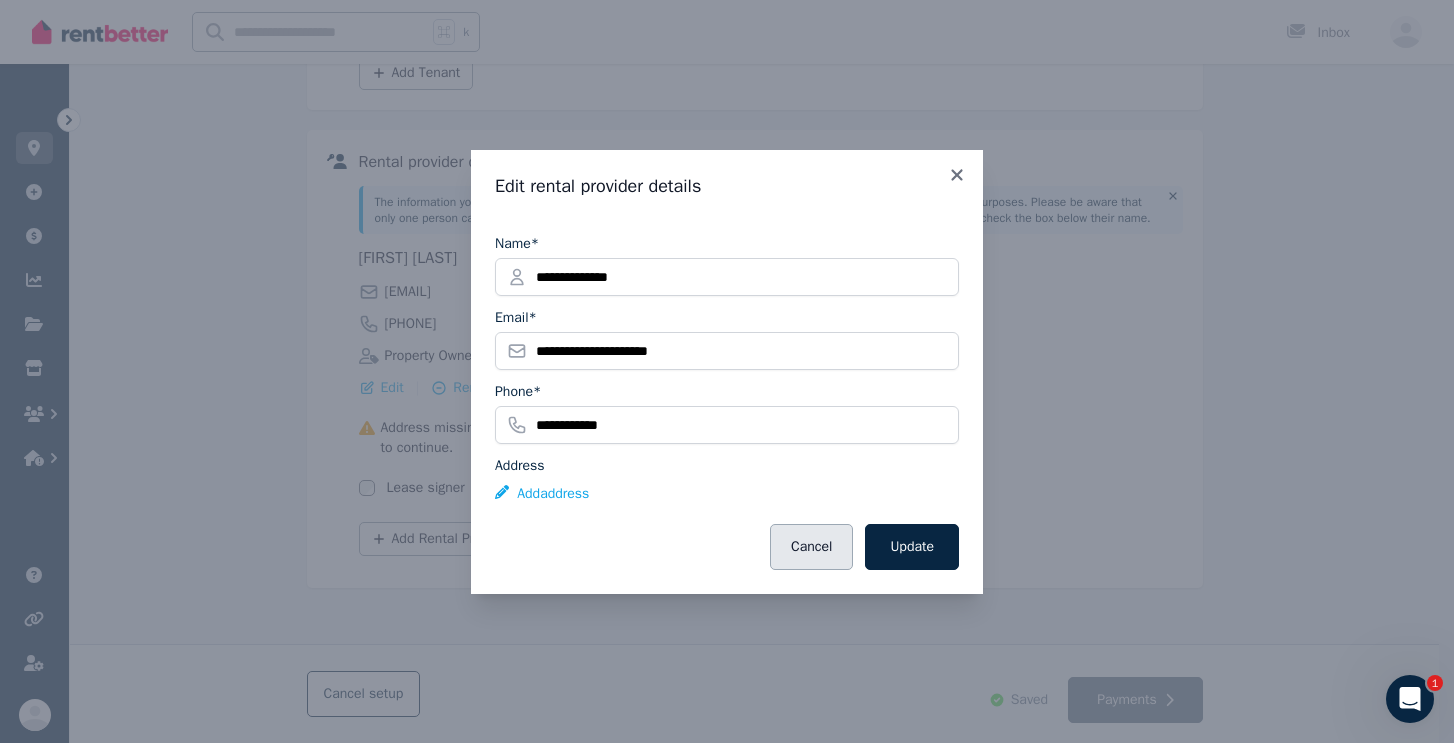 click on "Cancel" at bounding box center [811, 547] 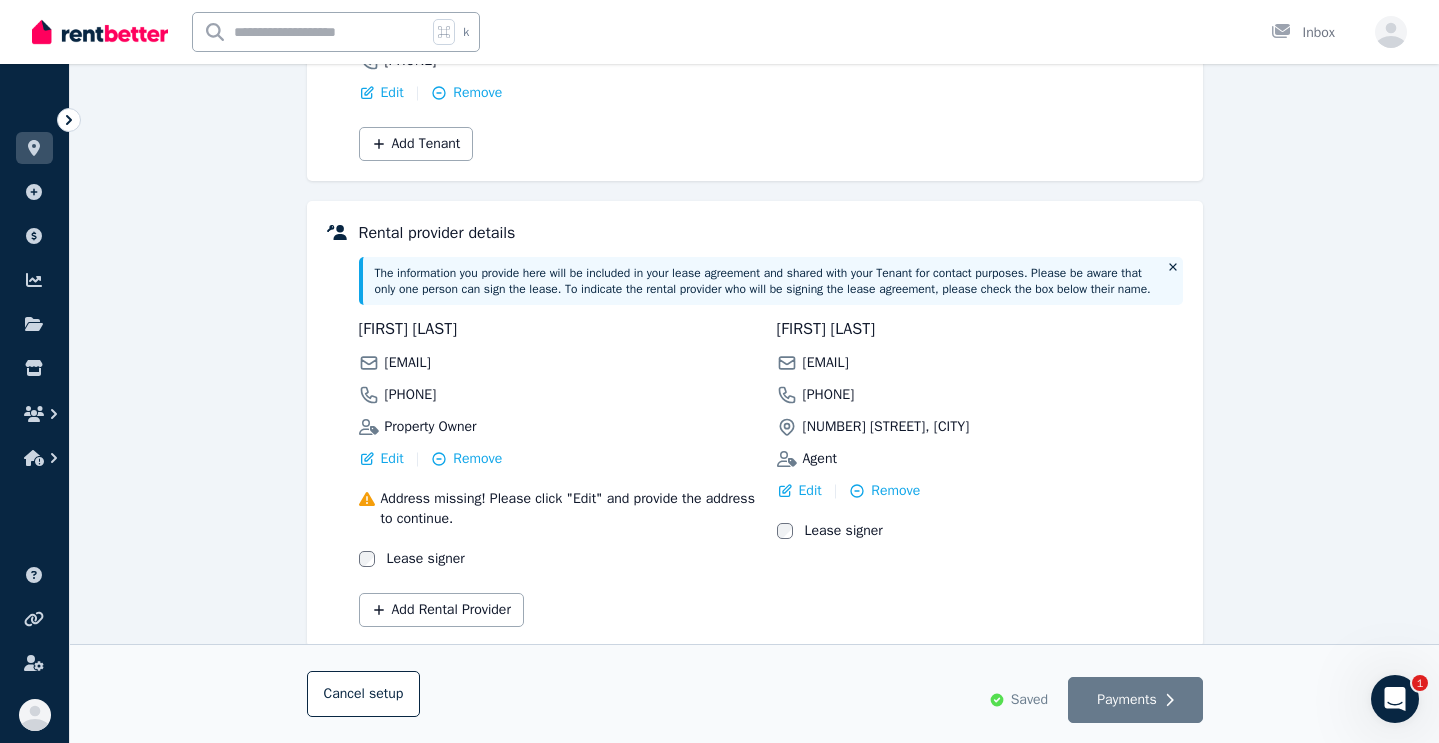 scroll, scrollTop: 264, scrollLeft: 0, axis: vertical 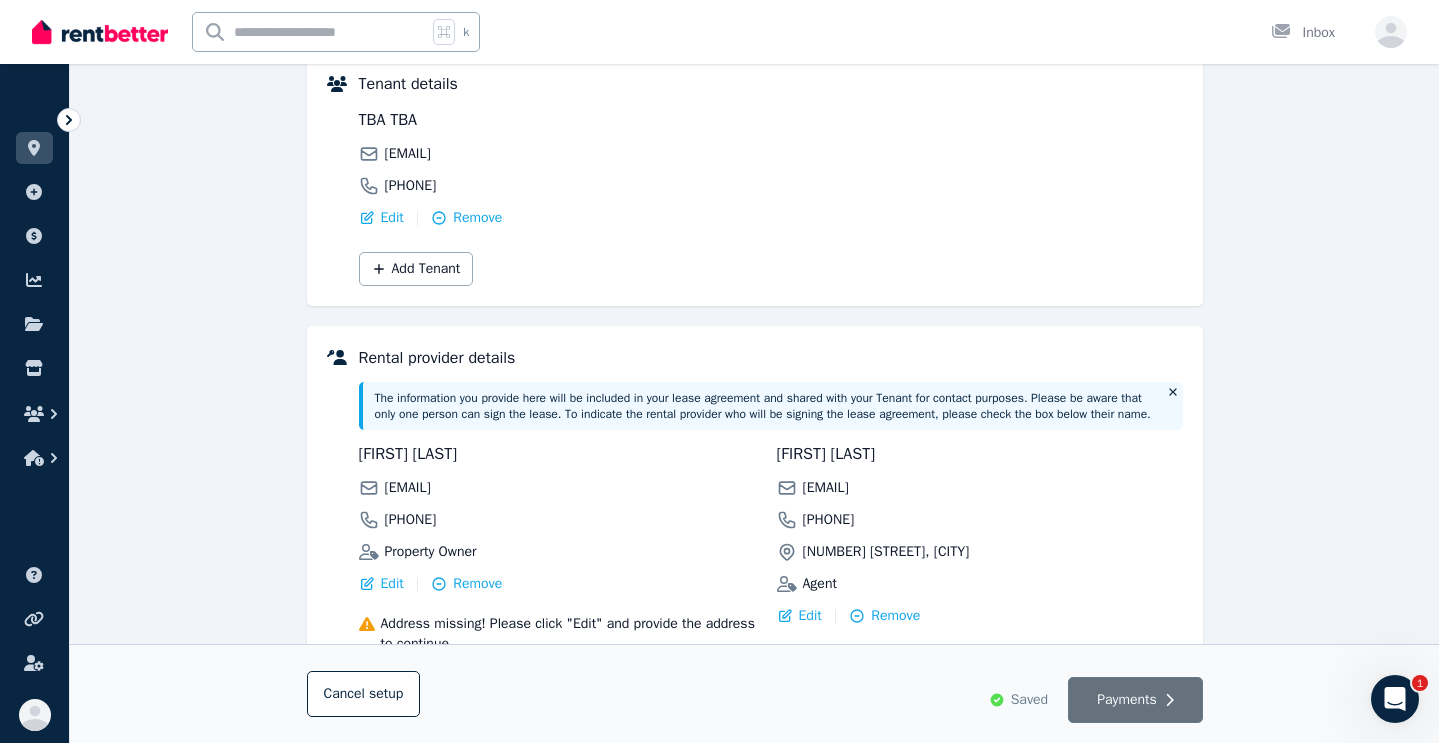 click on "Payments" at bounding box center [1135, 700] 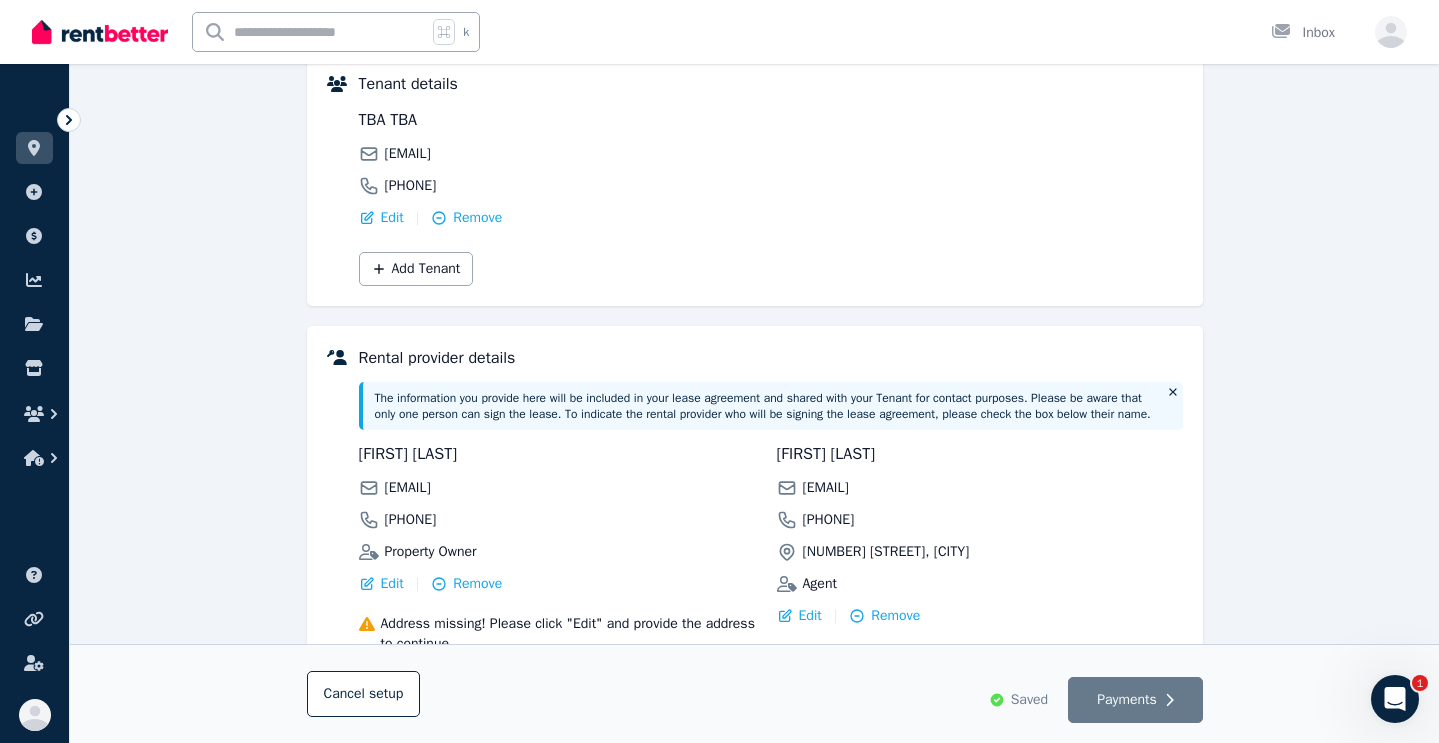 click on "Cancel setup Saved Payments" at bounding box center (755, 694) 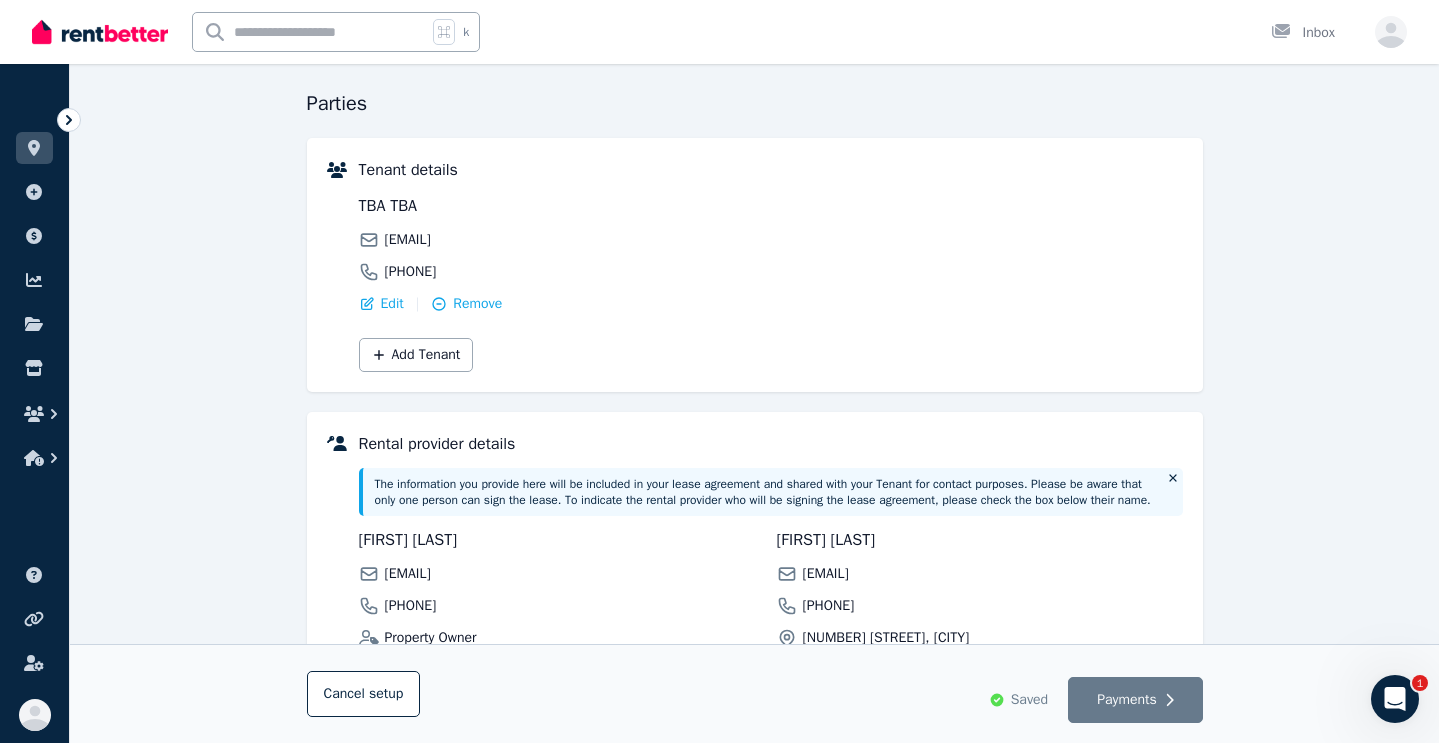scroll, scrollTop: 464, scrollLeft: 0, axis: vertical 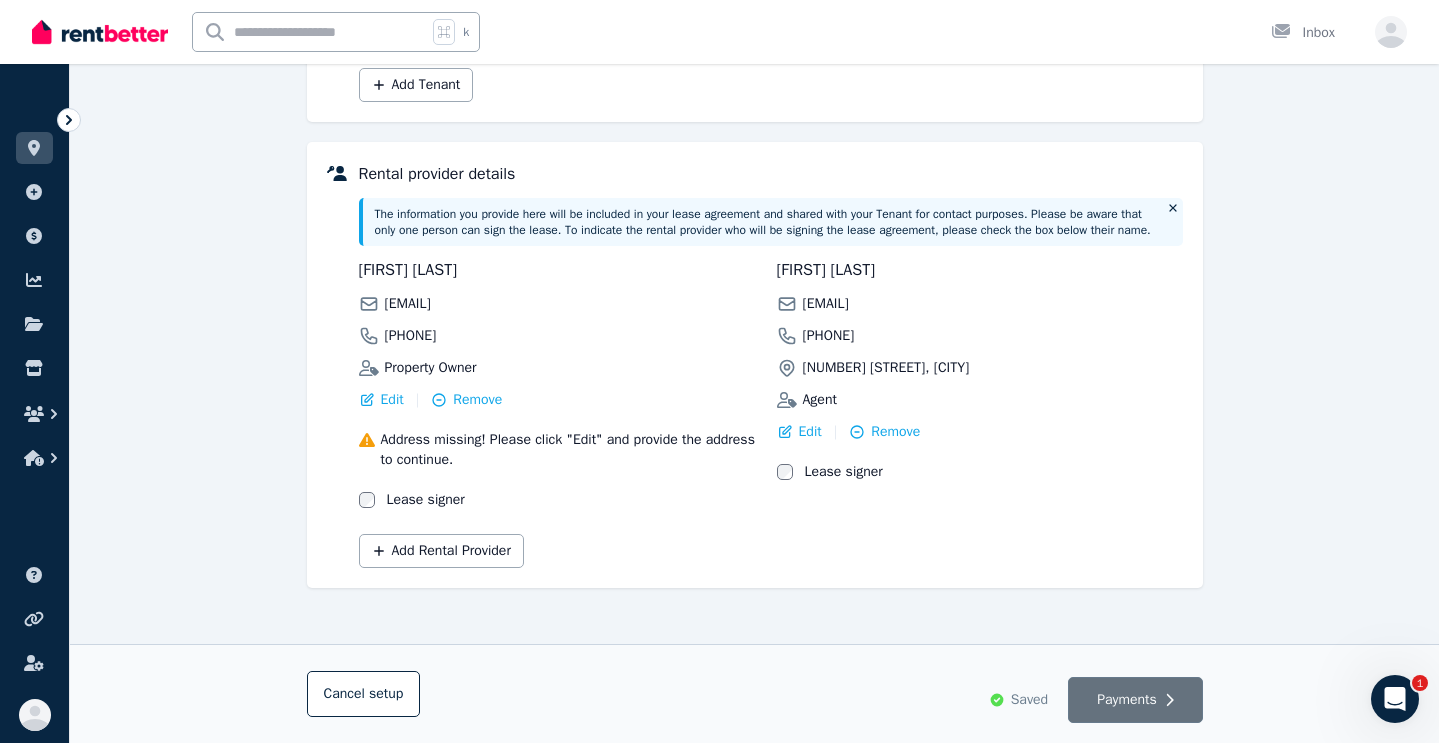 click on "Payments" at bounding box center [1127, 700] 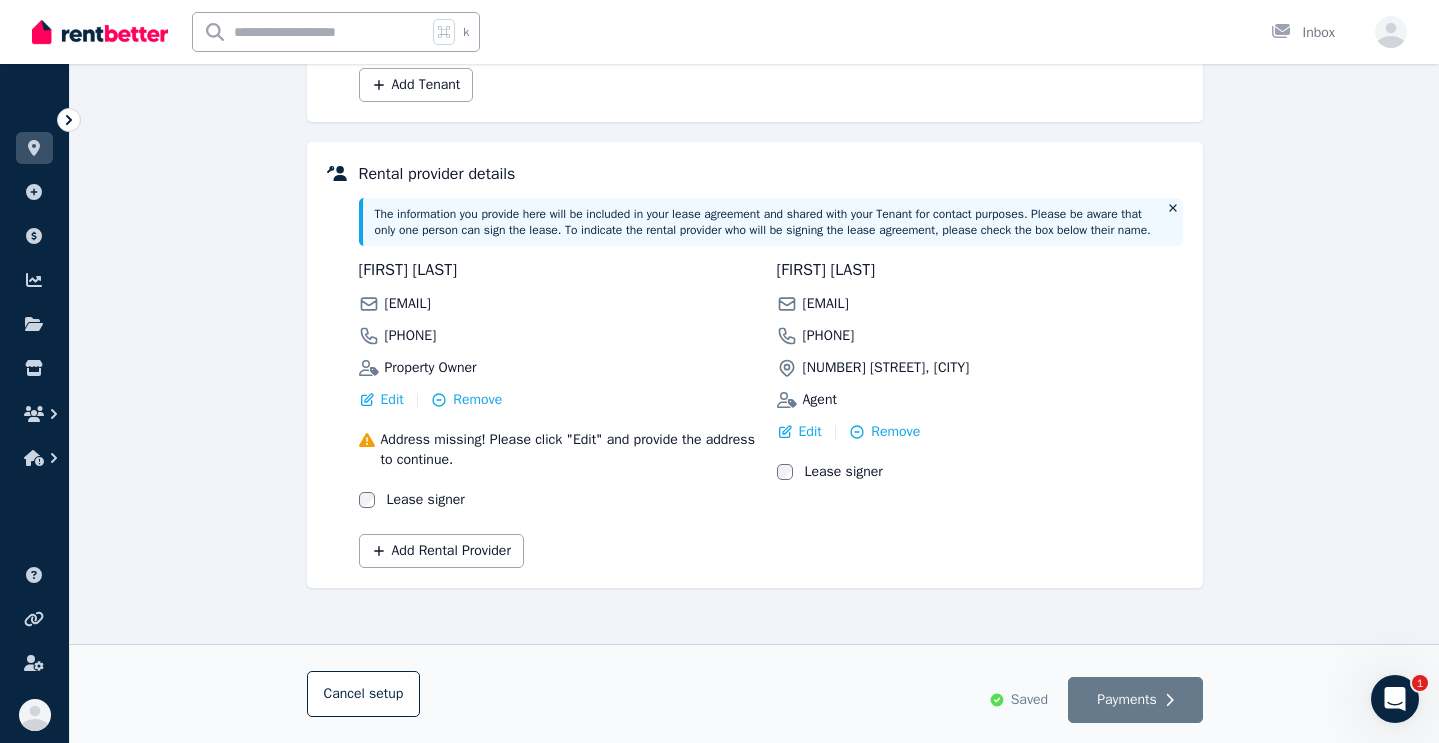click at bounding box center (1395, 699) 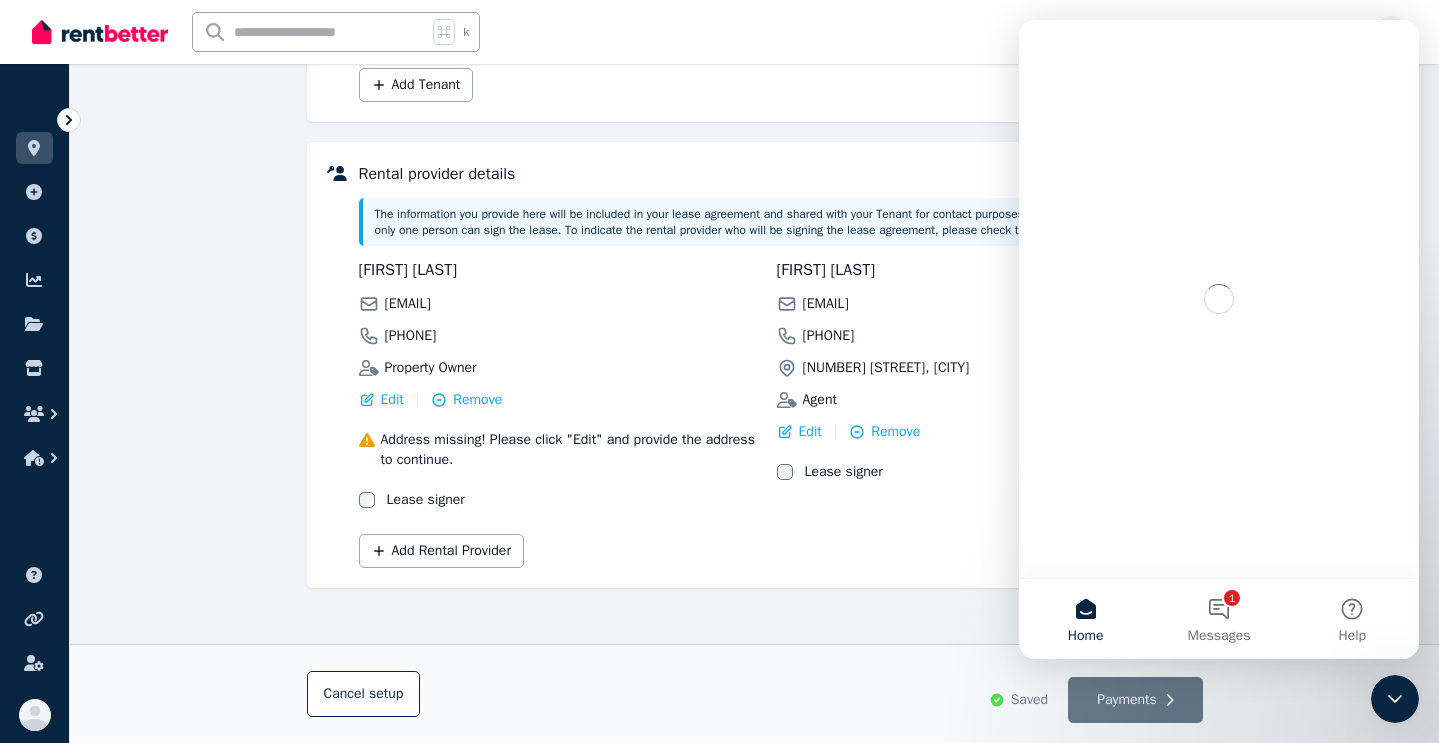 scroll, scrollTop: 0, scrollLeft: 0, axis: both 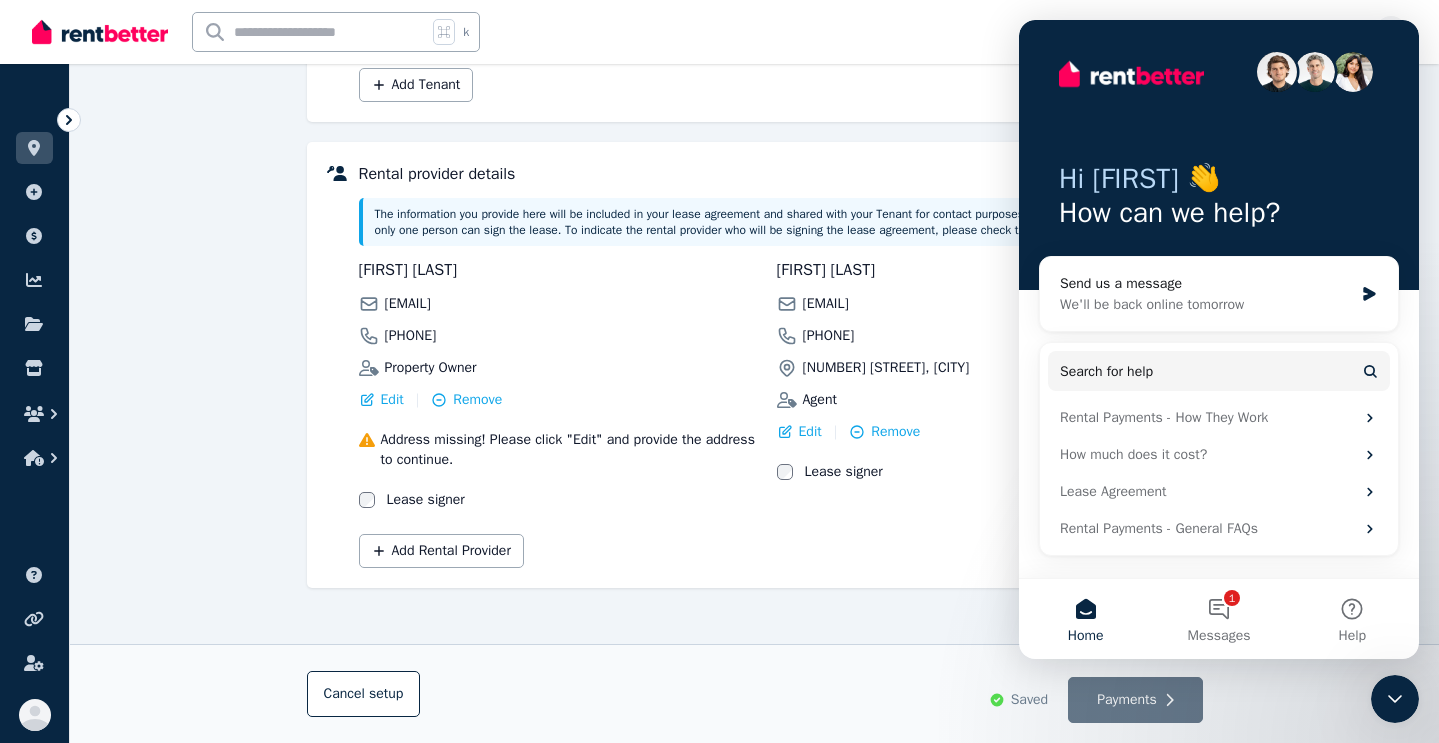 click on "Cancel setup Saved Payments" at bounding box center (755, 694) 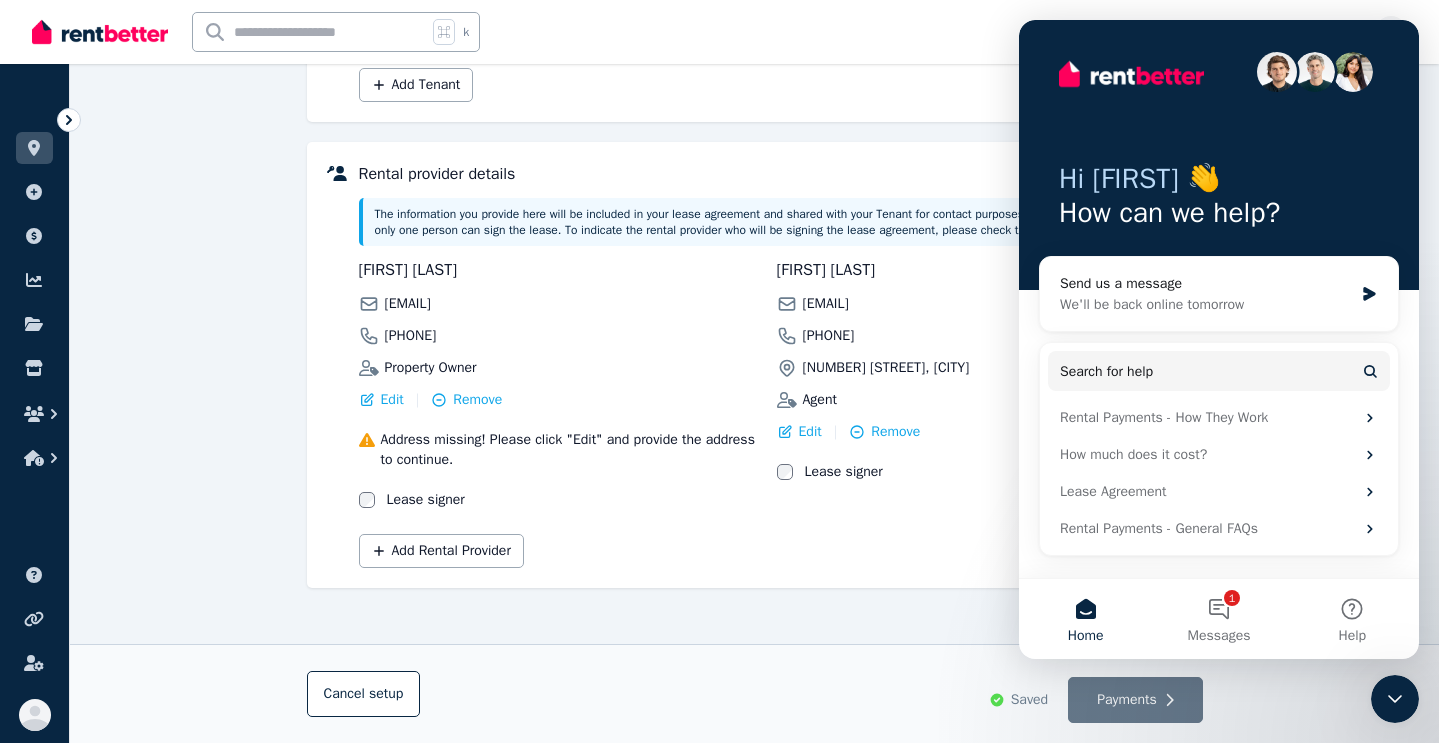 click 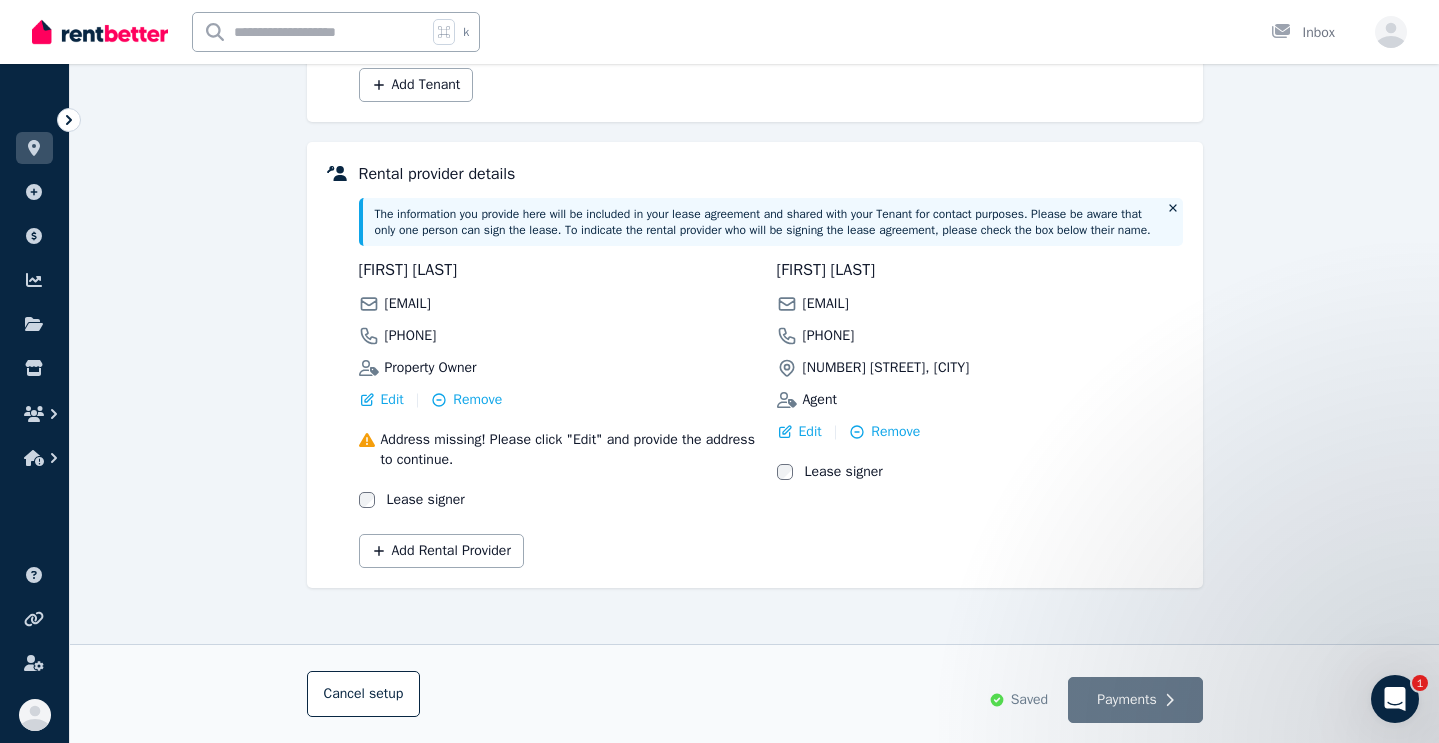 scroll, scrollTop: 0, scrollLeft: 0, axis: both 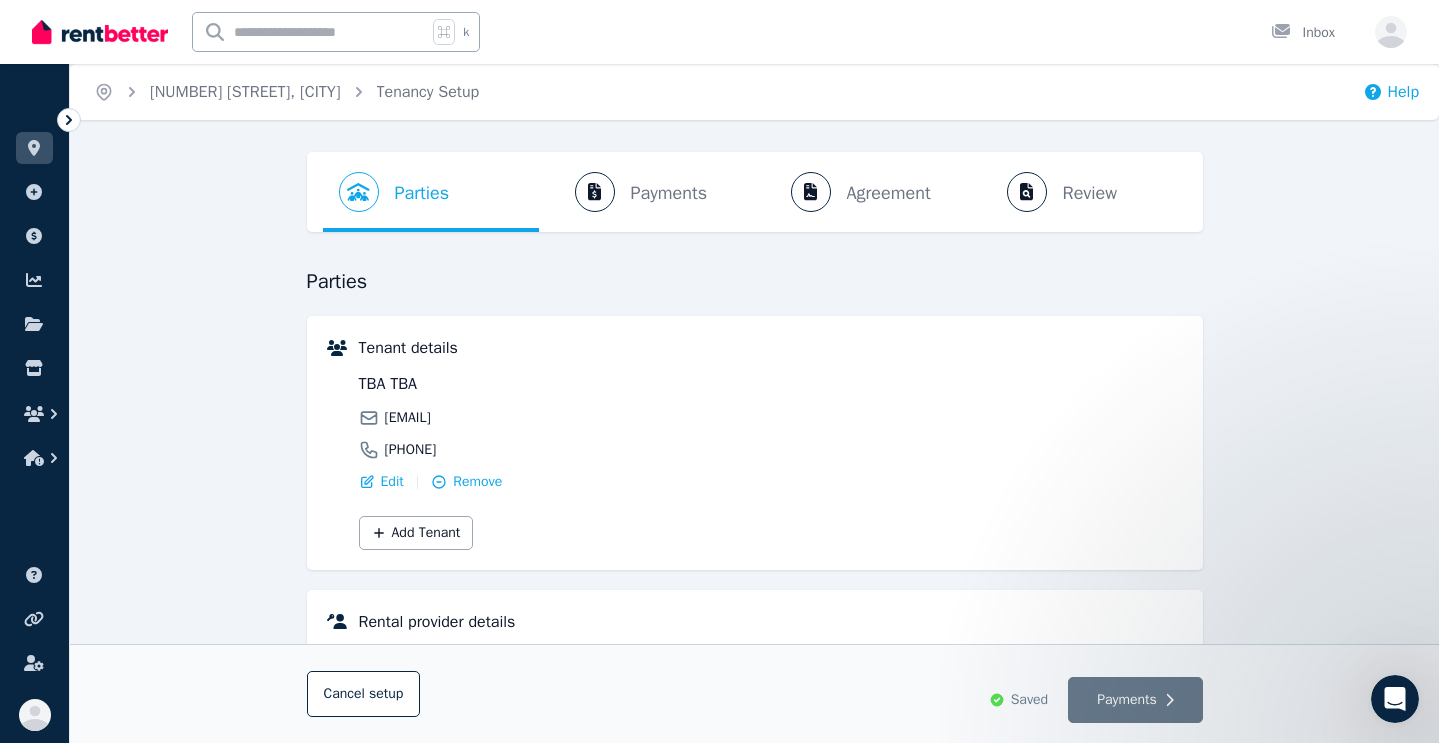 click on "Help" at bounding box center (1391, 92) 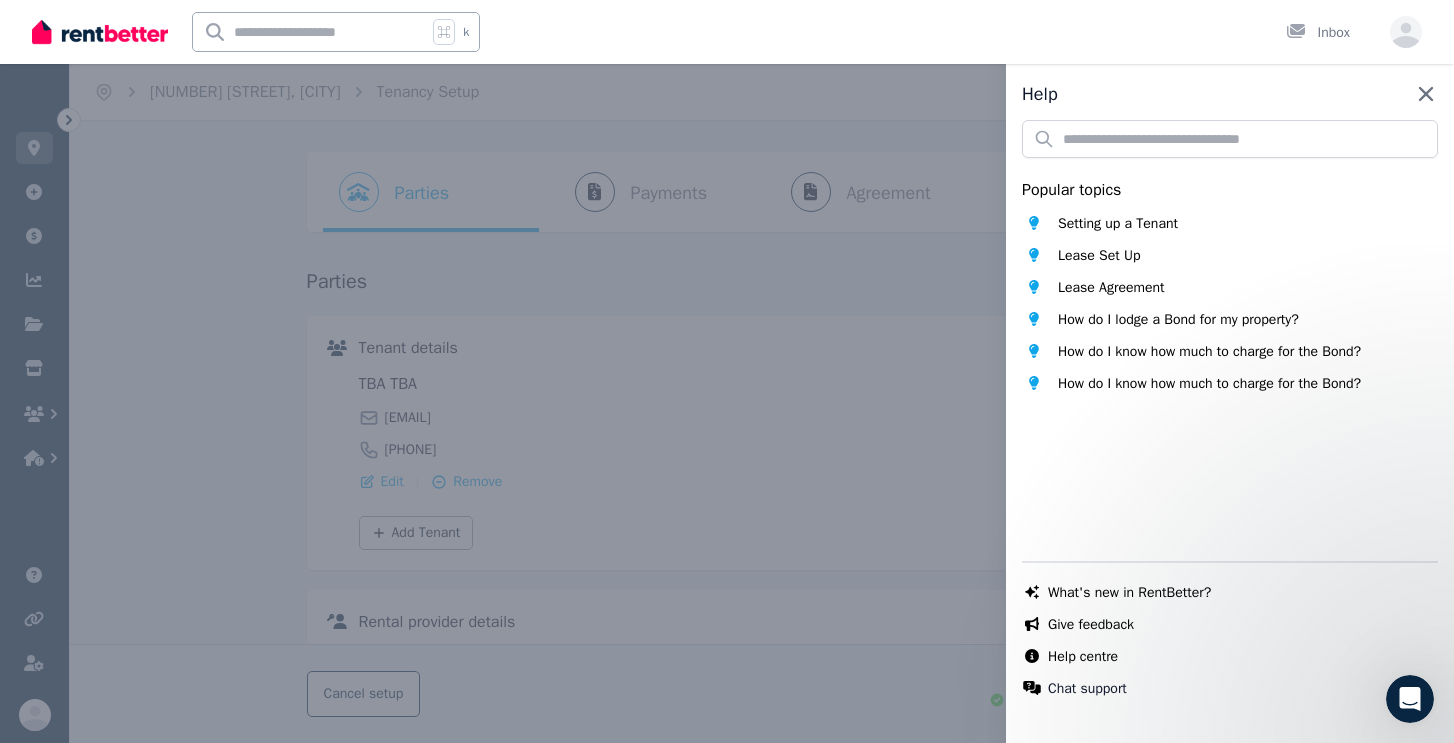 click 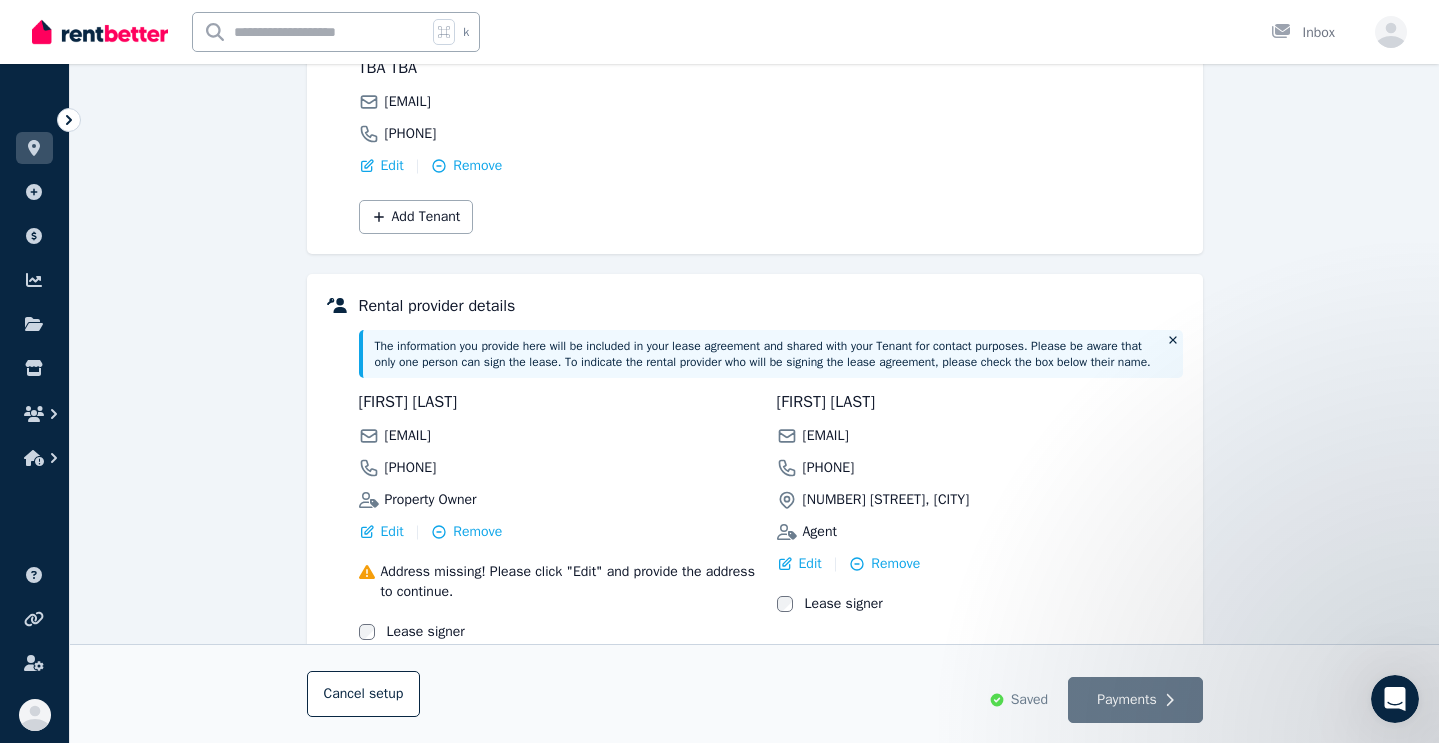 scroll, scrollTop: 335, scrollLeft: 0, axis: vertical 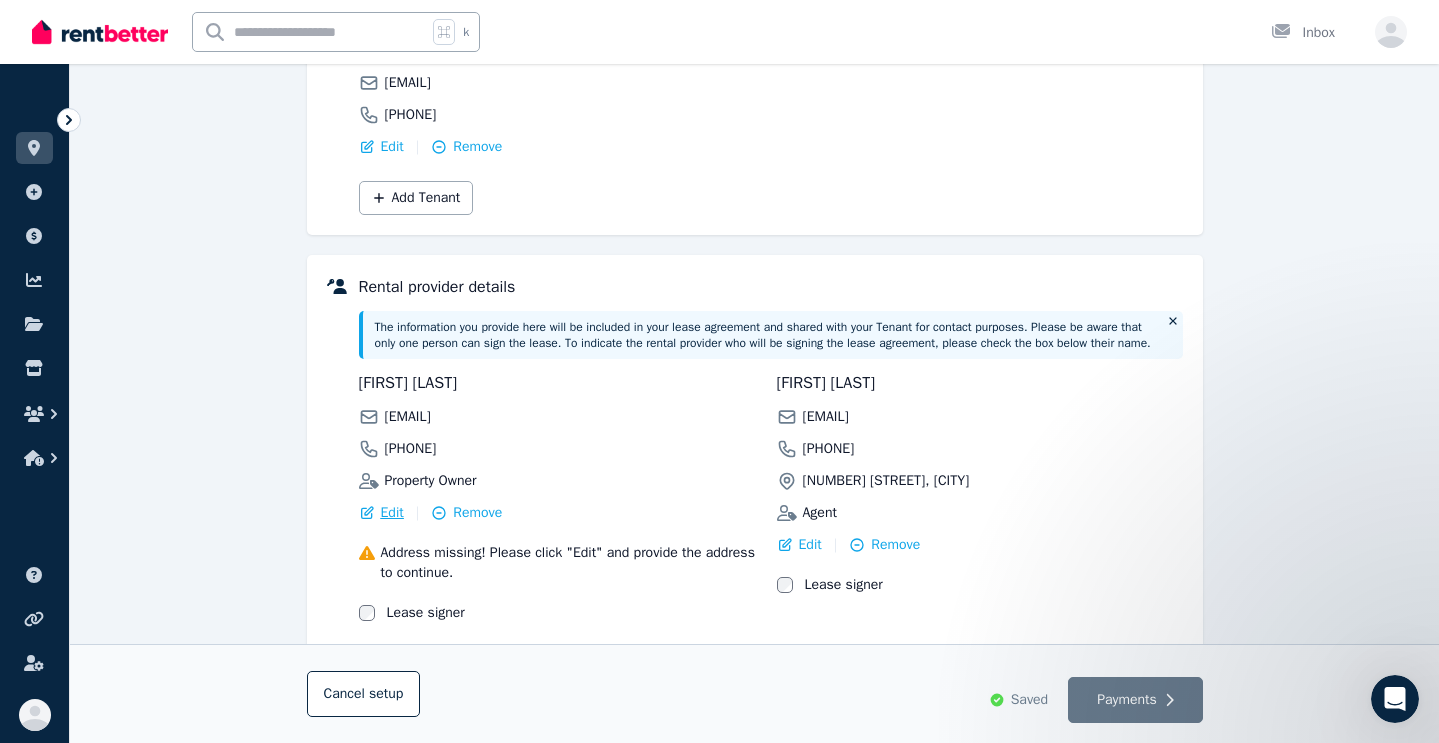 click on "Edit" at bounding box center [392, 513] 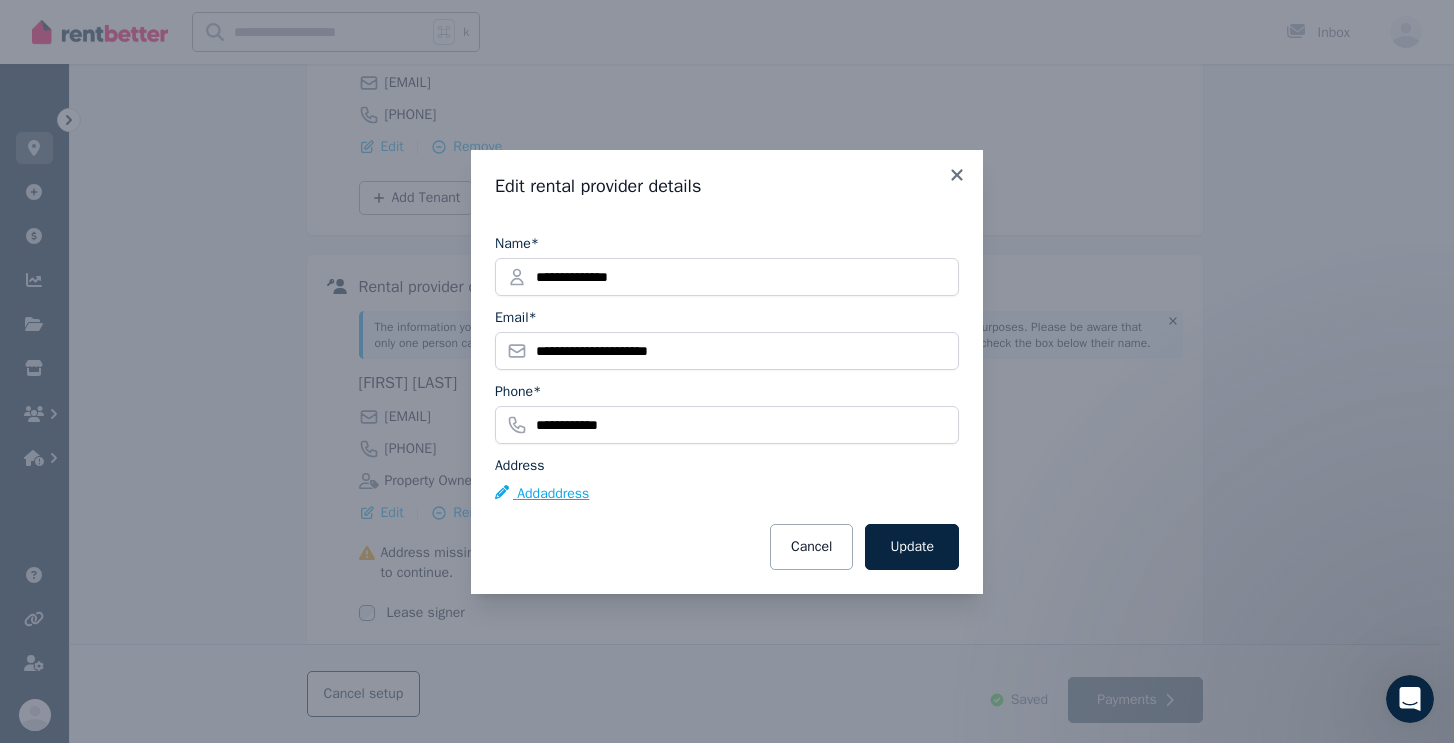 click on "Add  address" at bounding box center (542, 494) 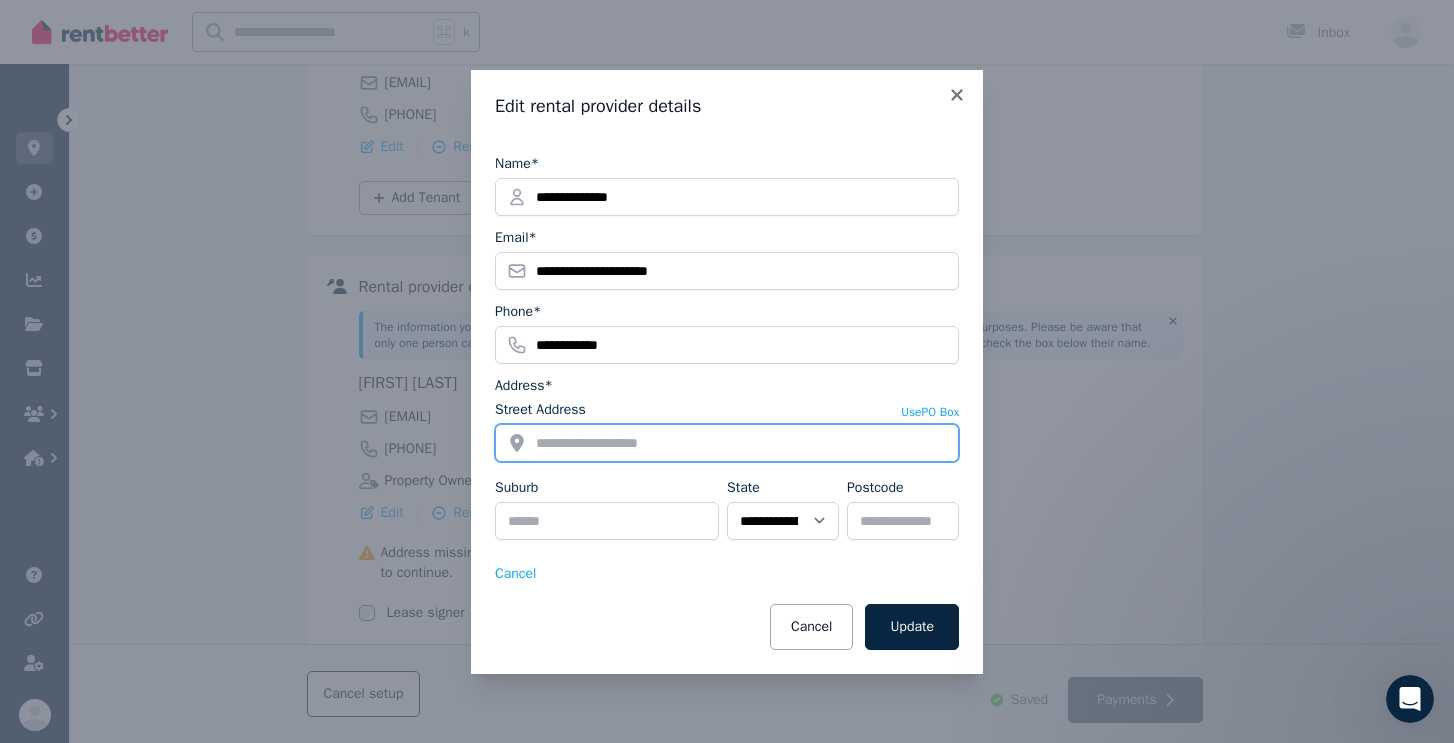 click on "Street Address" at bounding box center (727, 443) 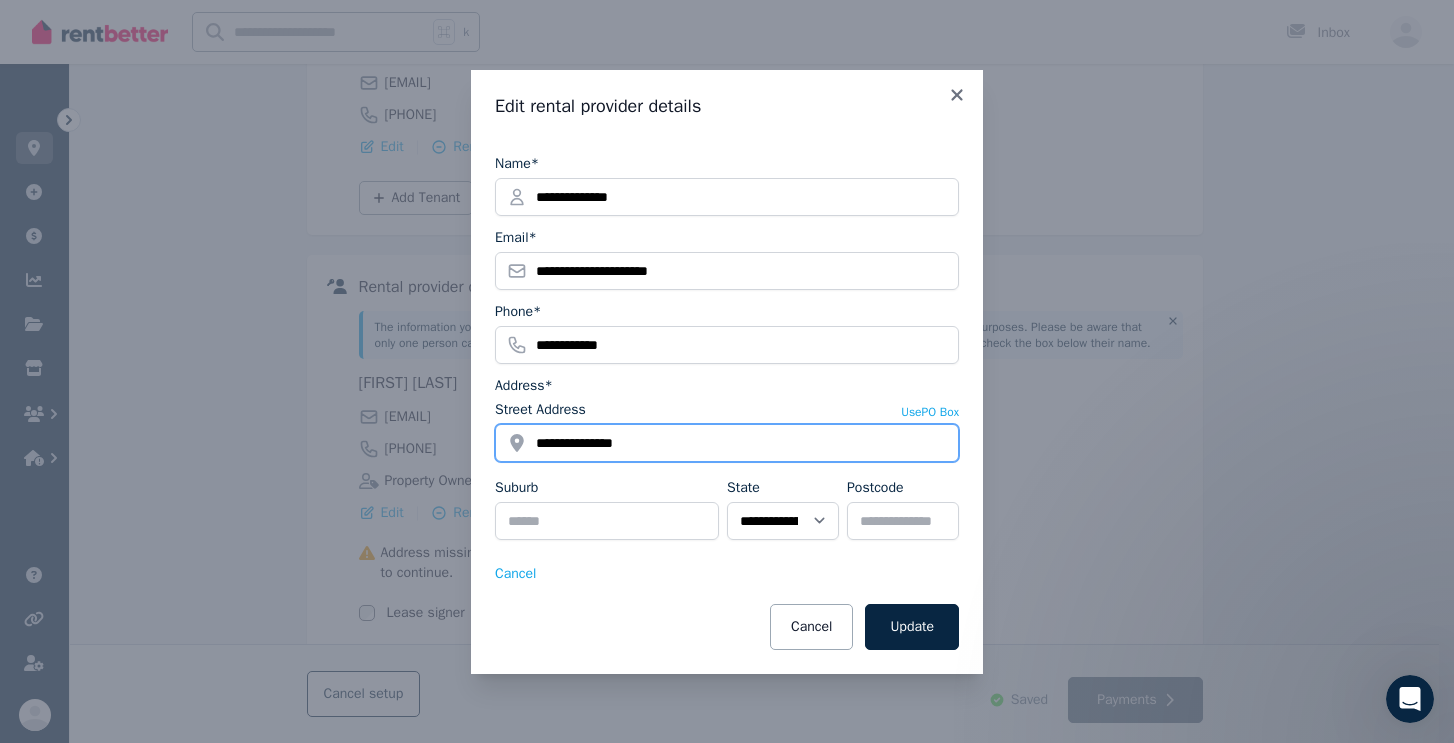 type on "**********" 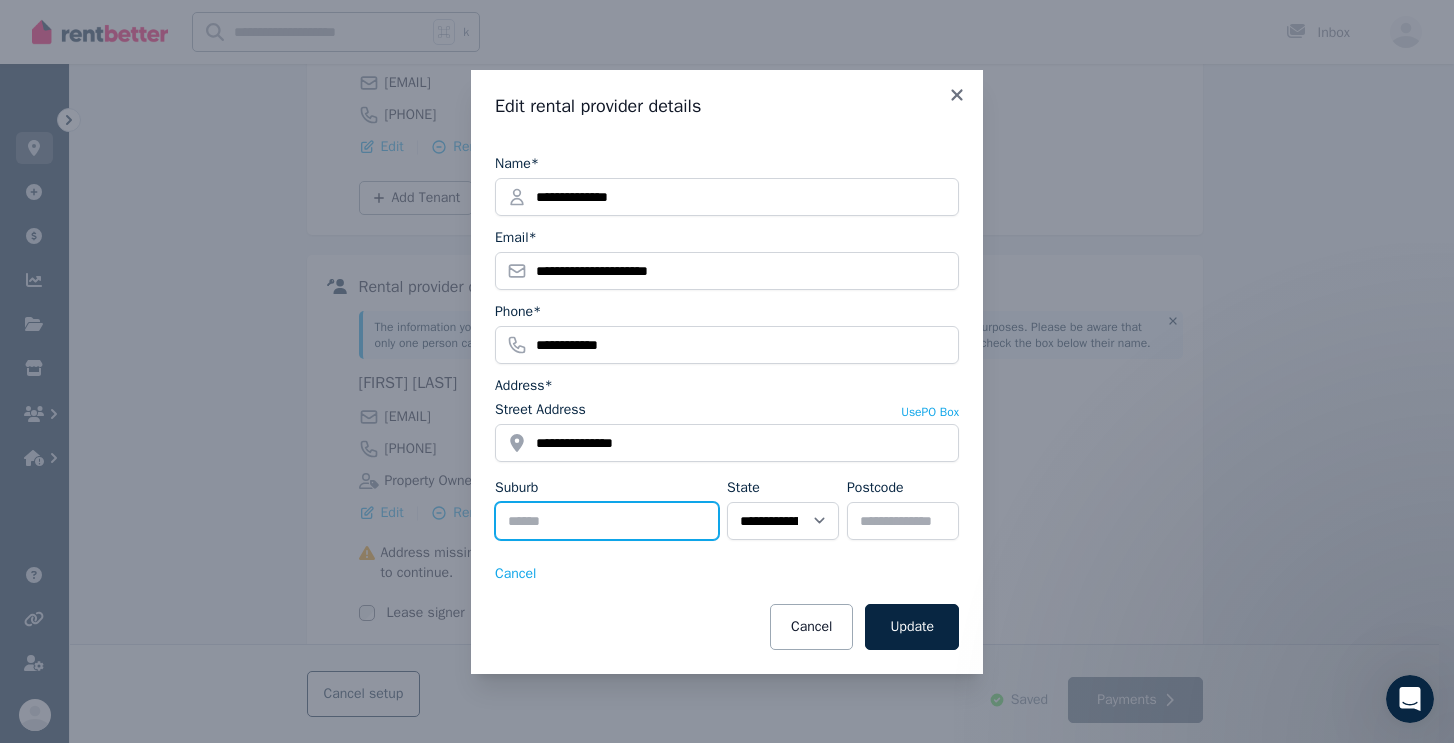 click on "Suburb" at bounding box center [607, 521] 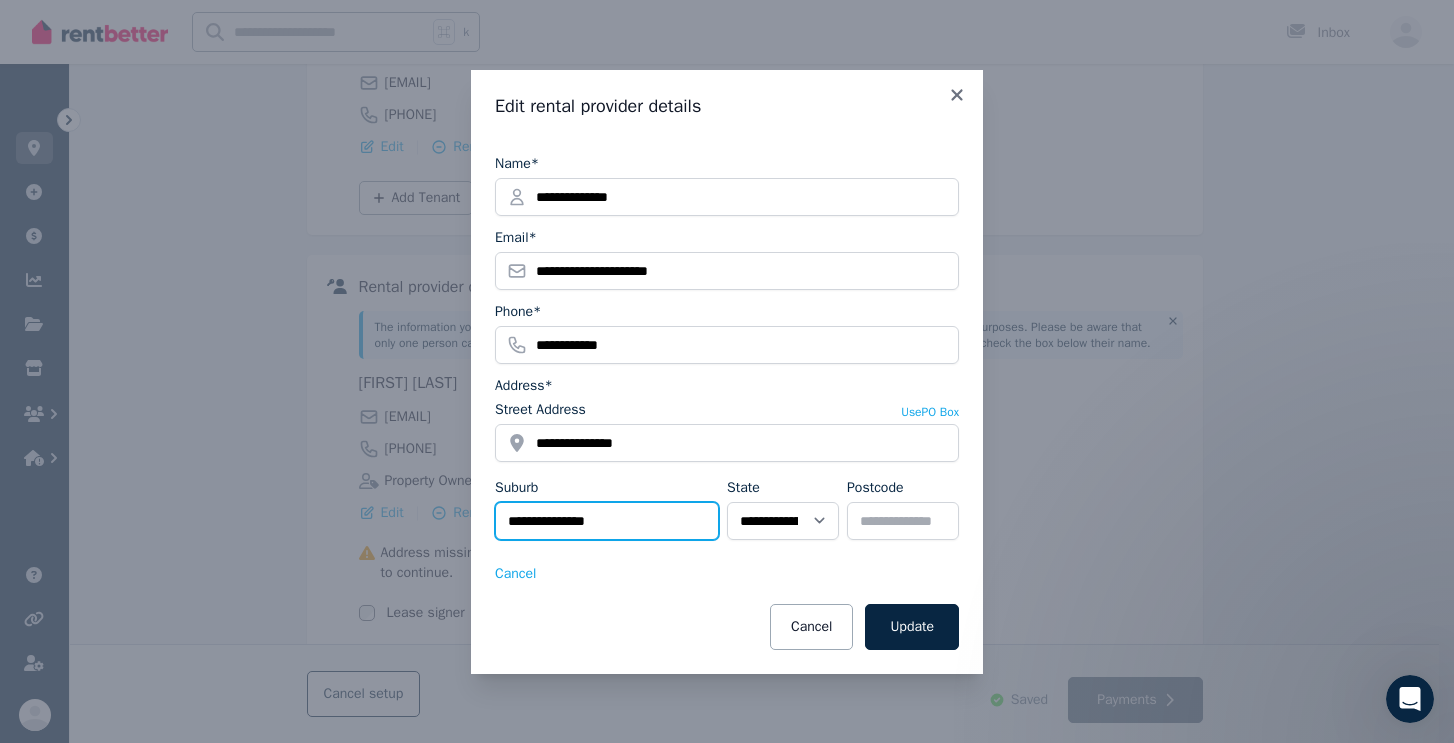 type on "**********" 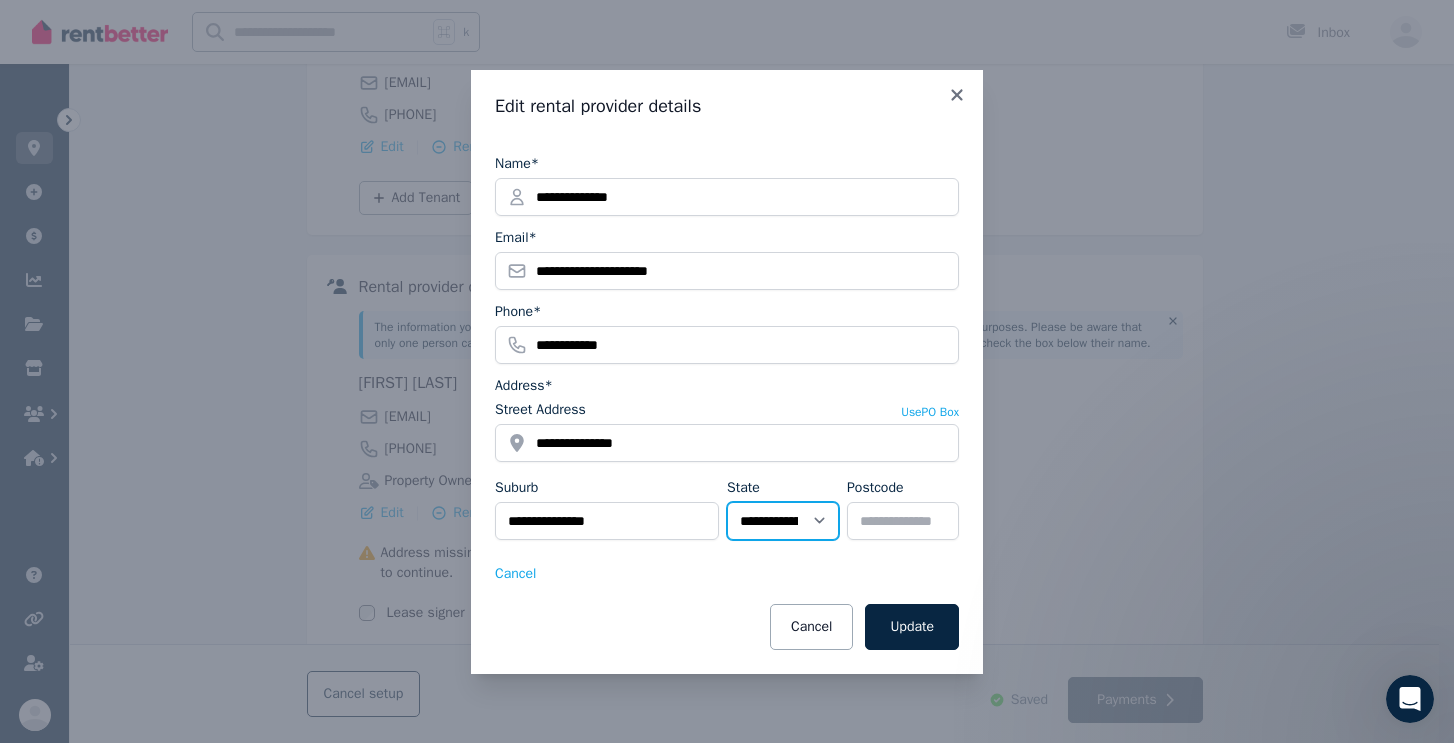 click on "**********" at bounding box center [783, 521] 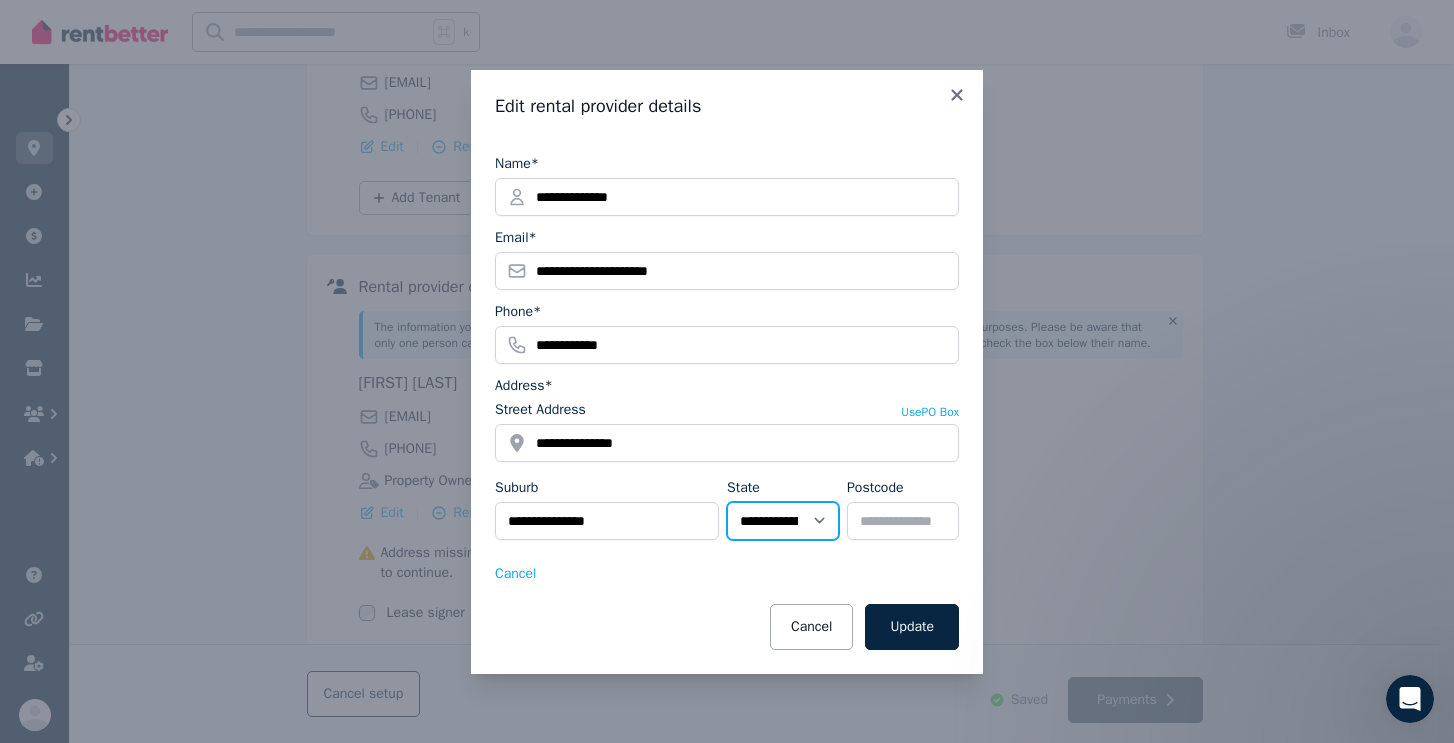 select on "***" 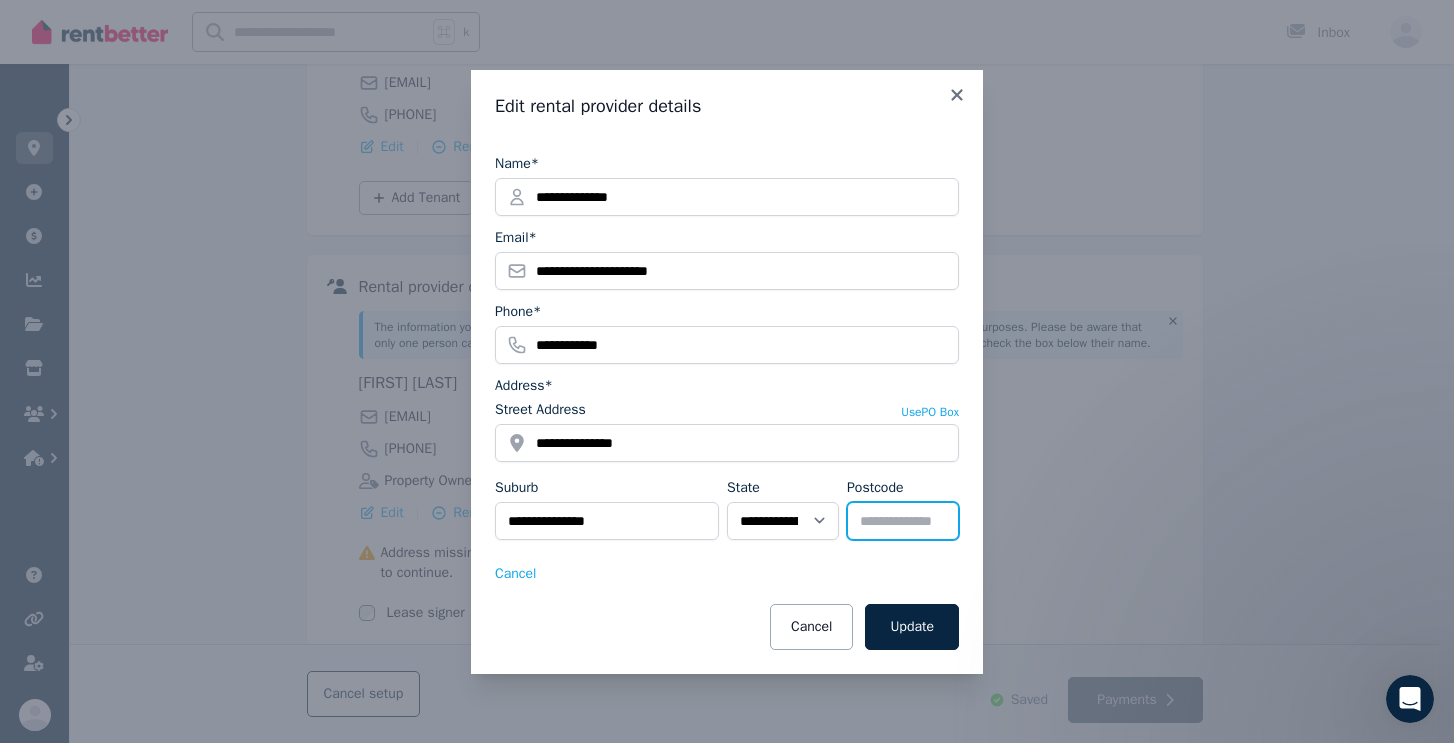 click on "Postcode" at bounding box center [903, 521] 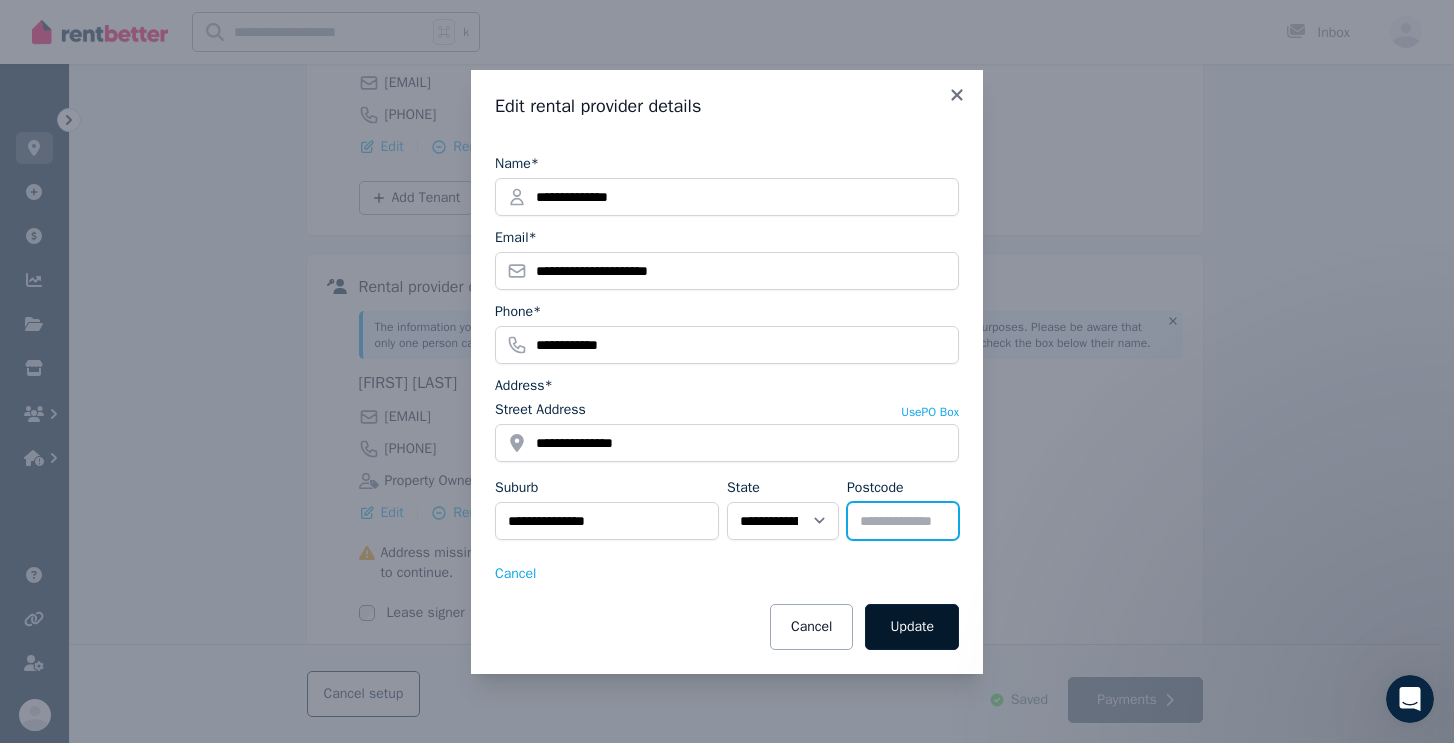 type on "****" 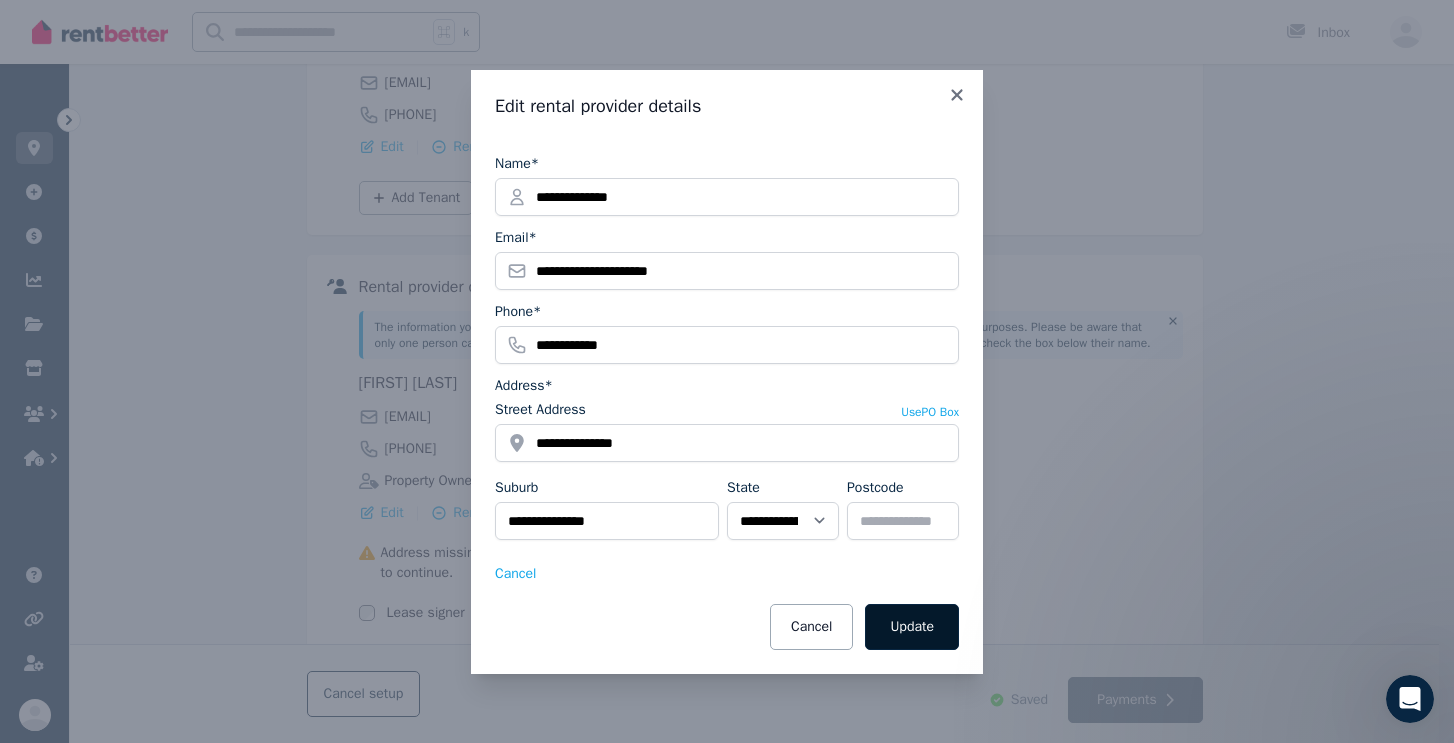 click on "Update" at bounding box center [912, 627] 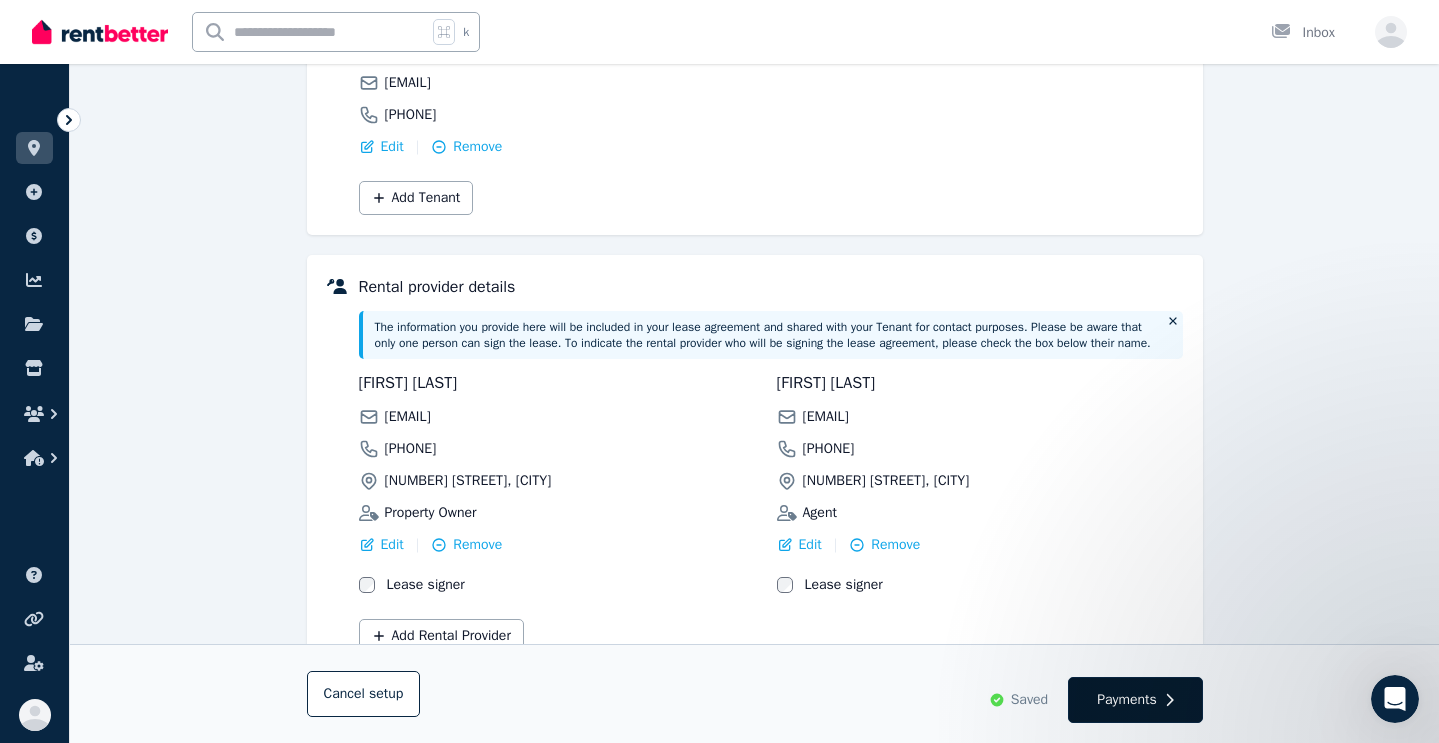 click on "Payments" at bounding box center [1127, 700] 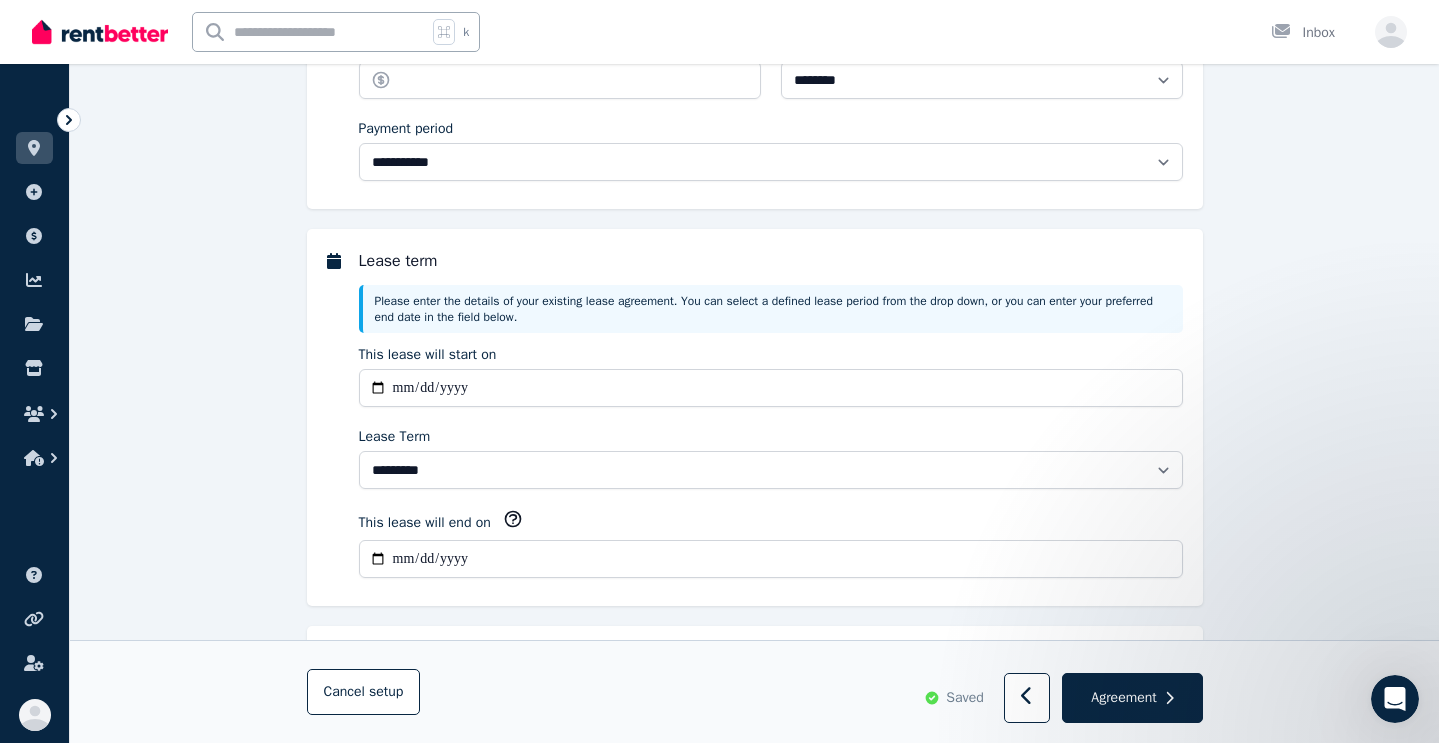 scroll, scrollTop: 0, scrollLeft: 0, axis: both 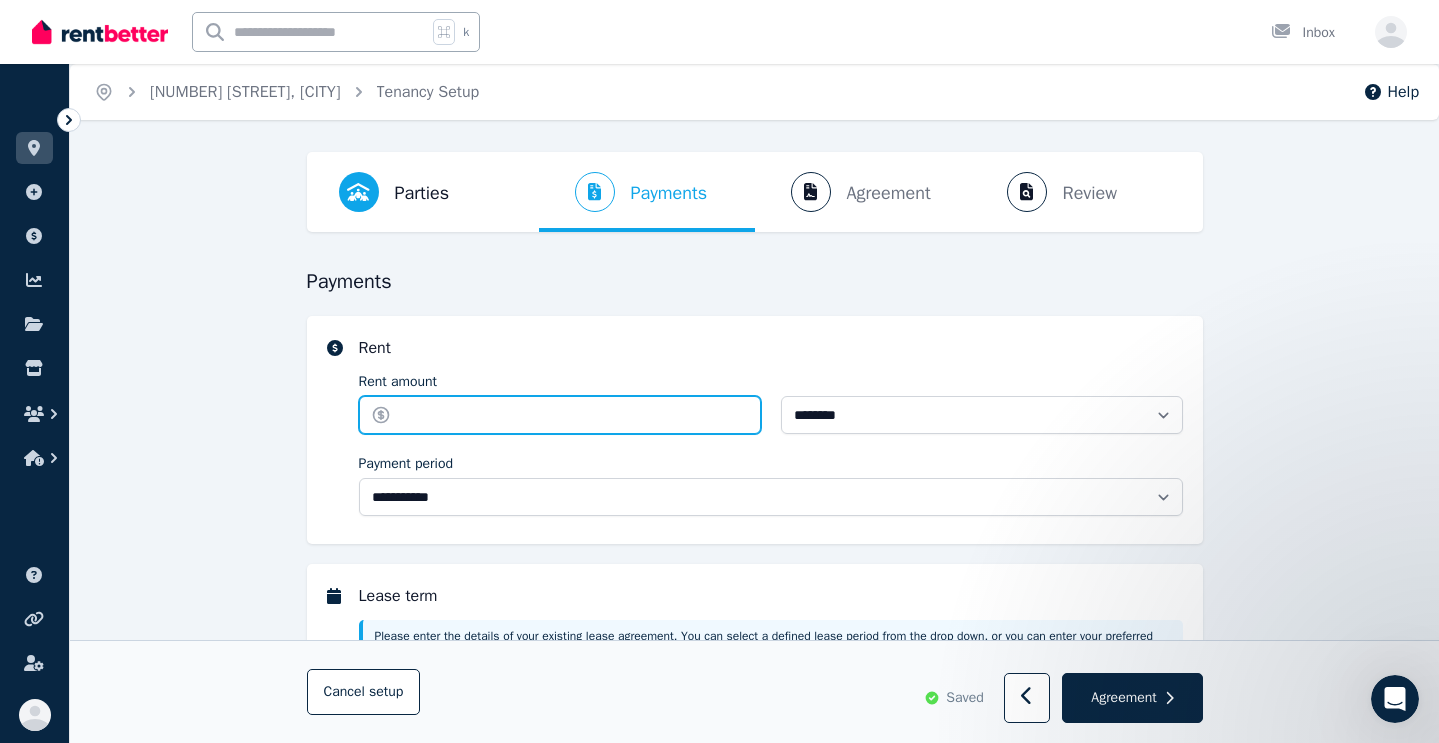 click on "Rent amount" at bounding box center (560, 415) 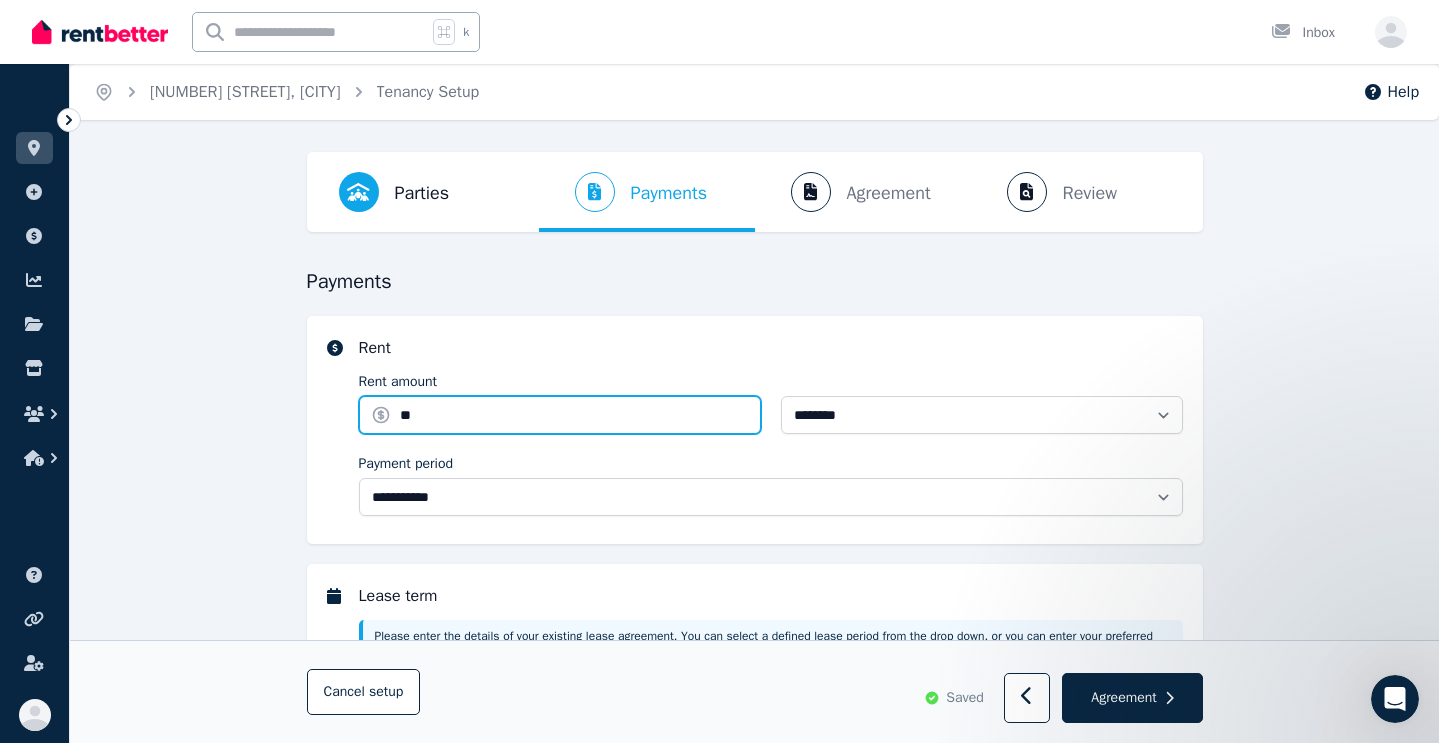 type on "***" 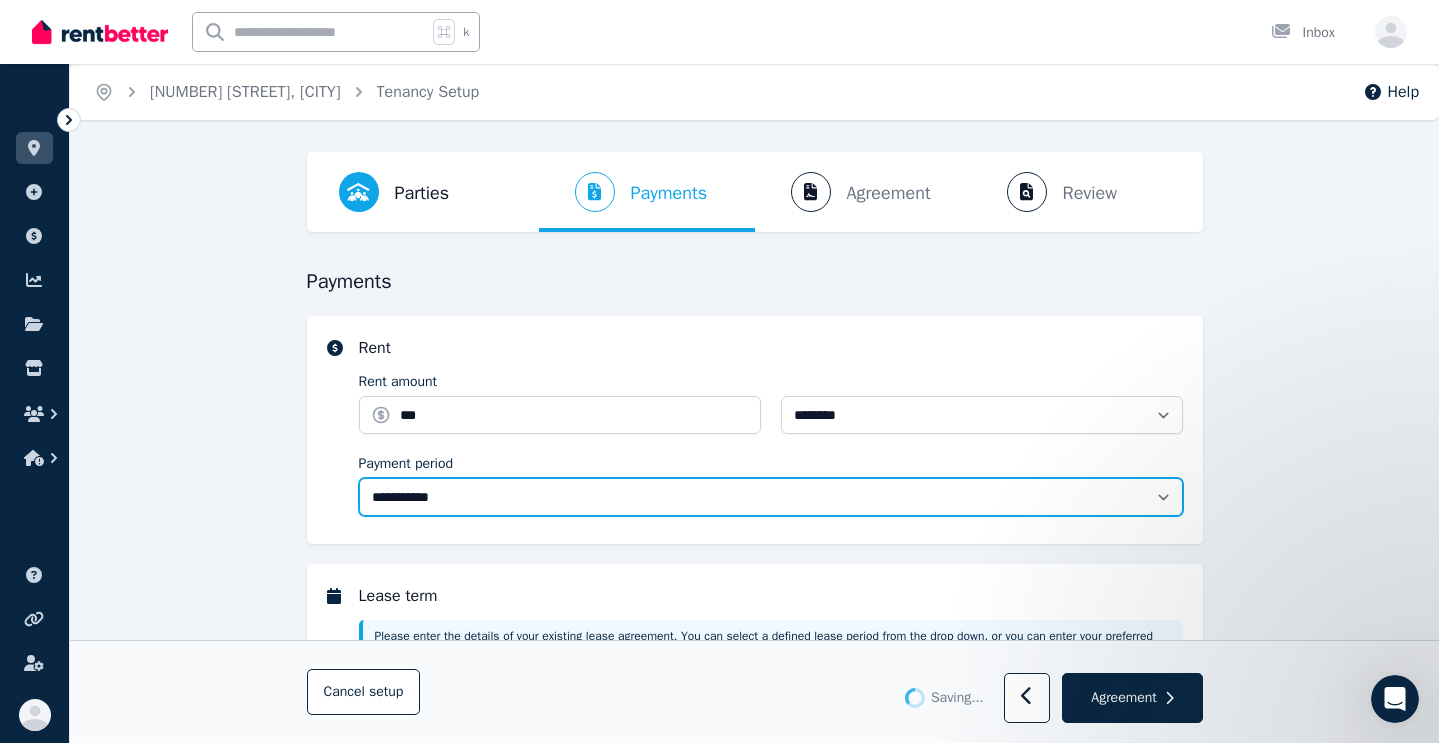 type 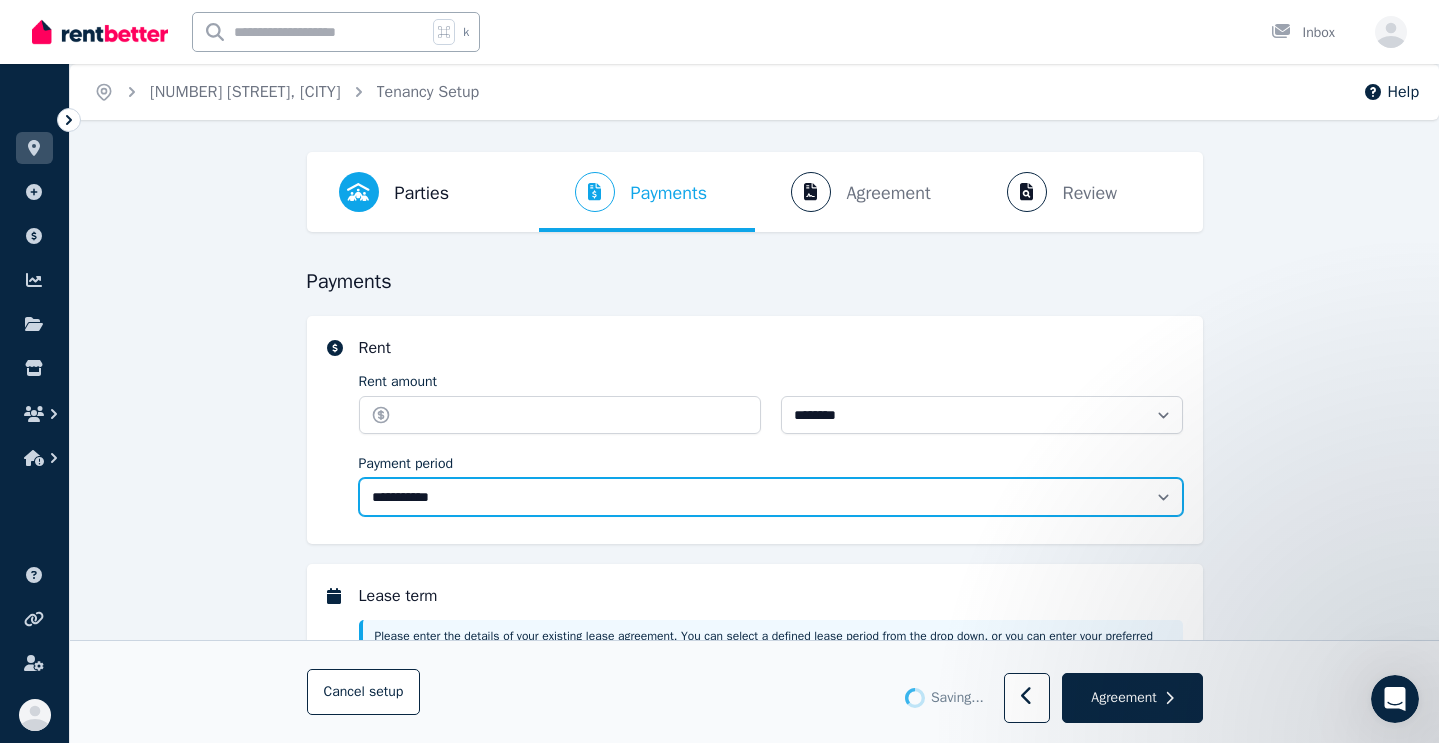 click on "**********" at bounding box center [771, 497] 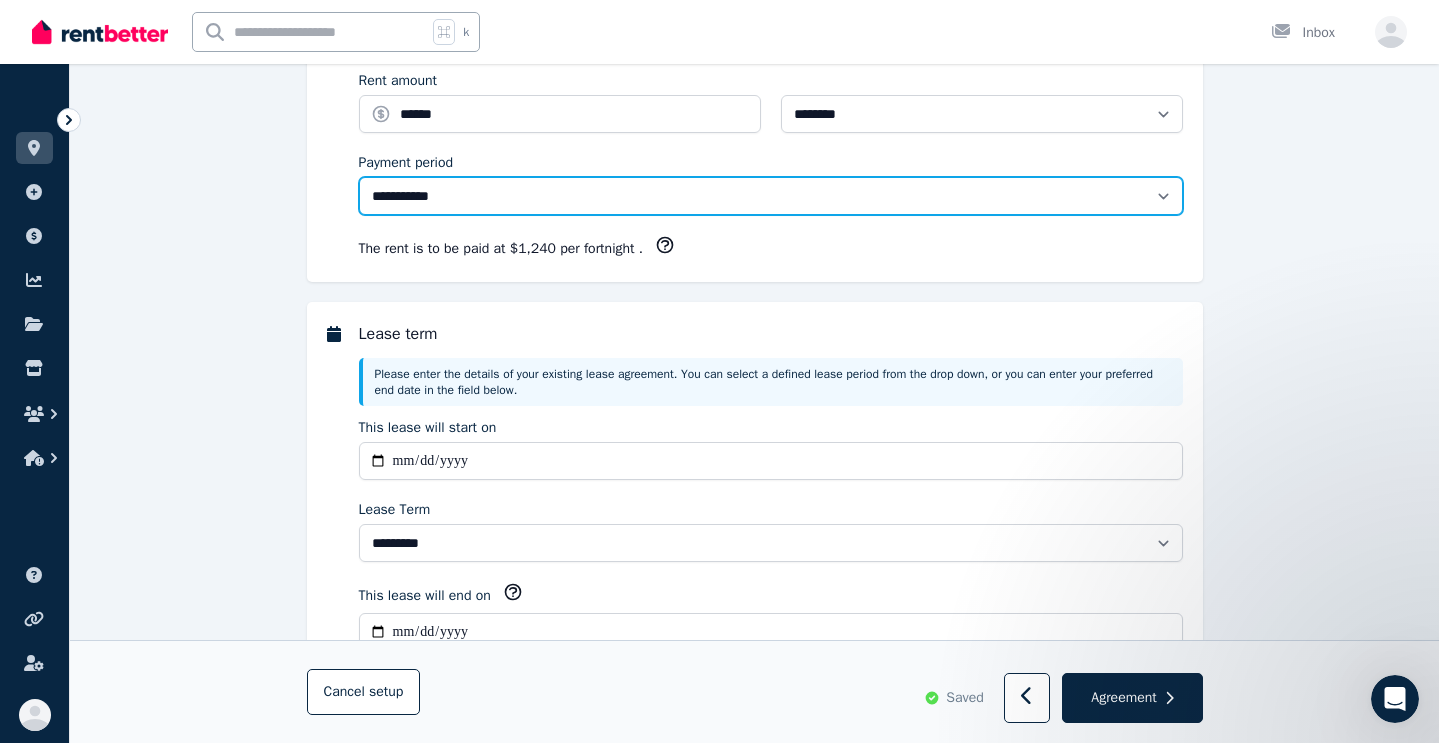 scroll, scrollTop: 407, scrollLeft: 0, axis: vertical 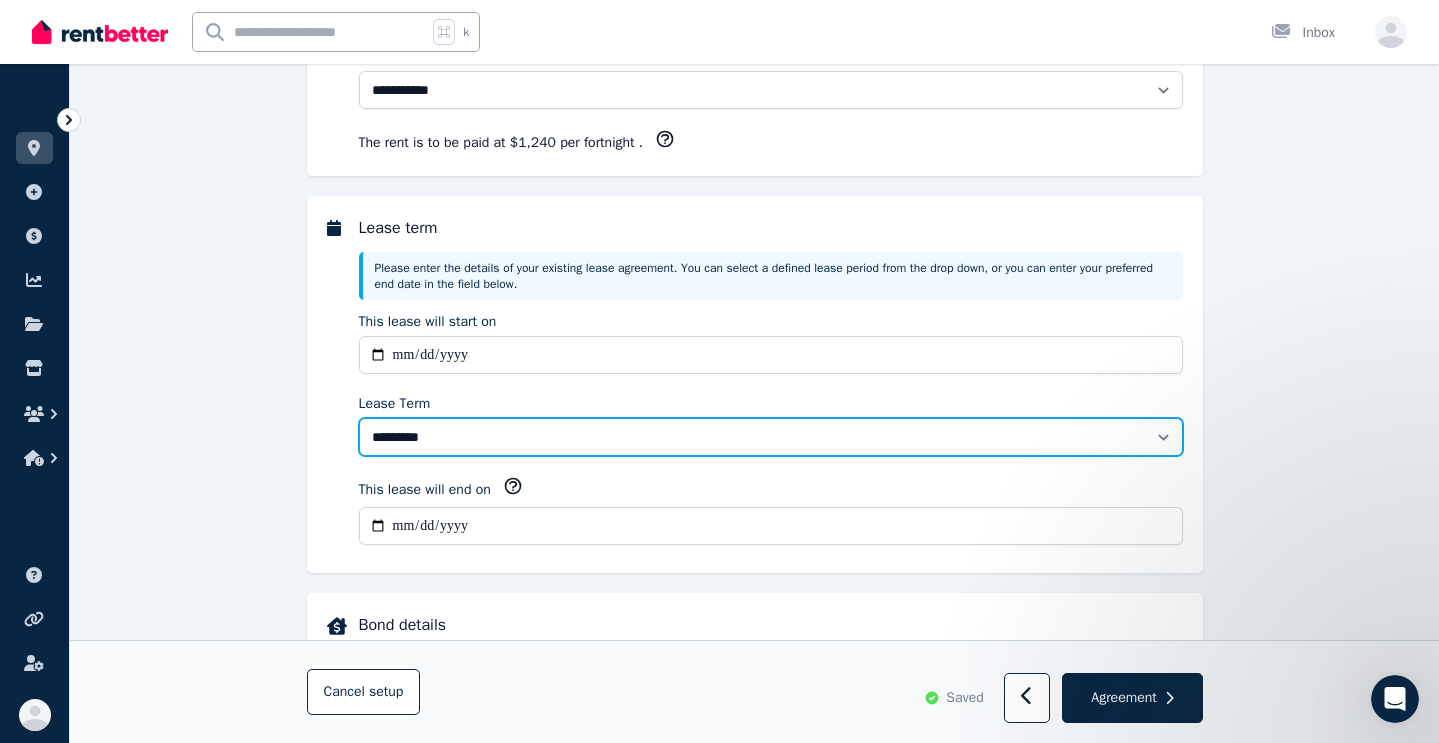 click on "******** ******** ********* ******* ******* ******* ******* ***** ********" at bounding box center (771, 437) 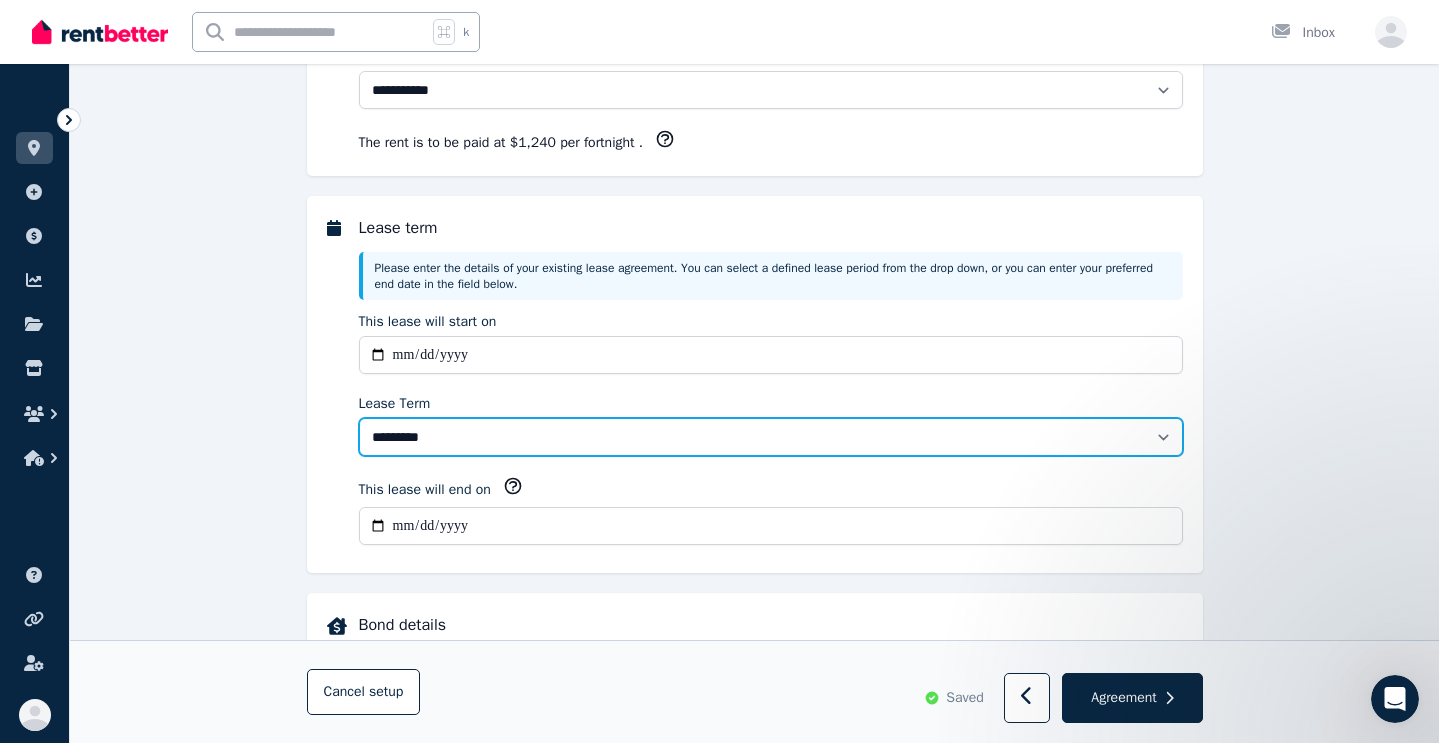 select on "**********" 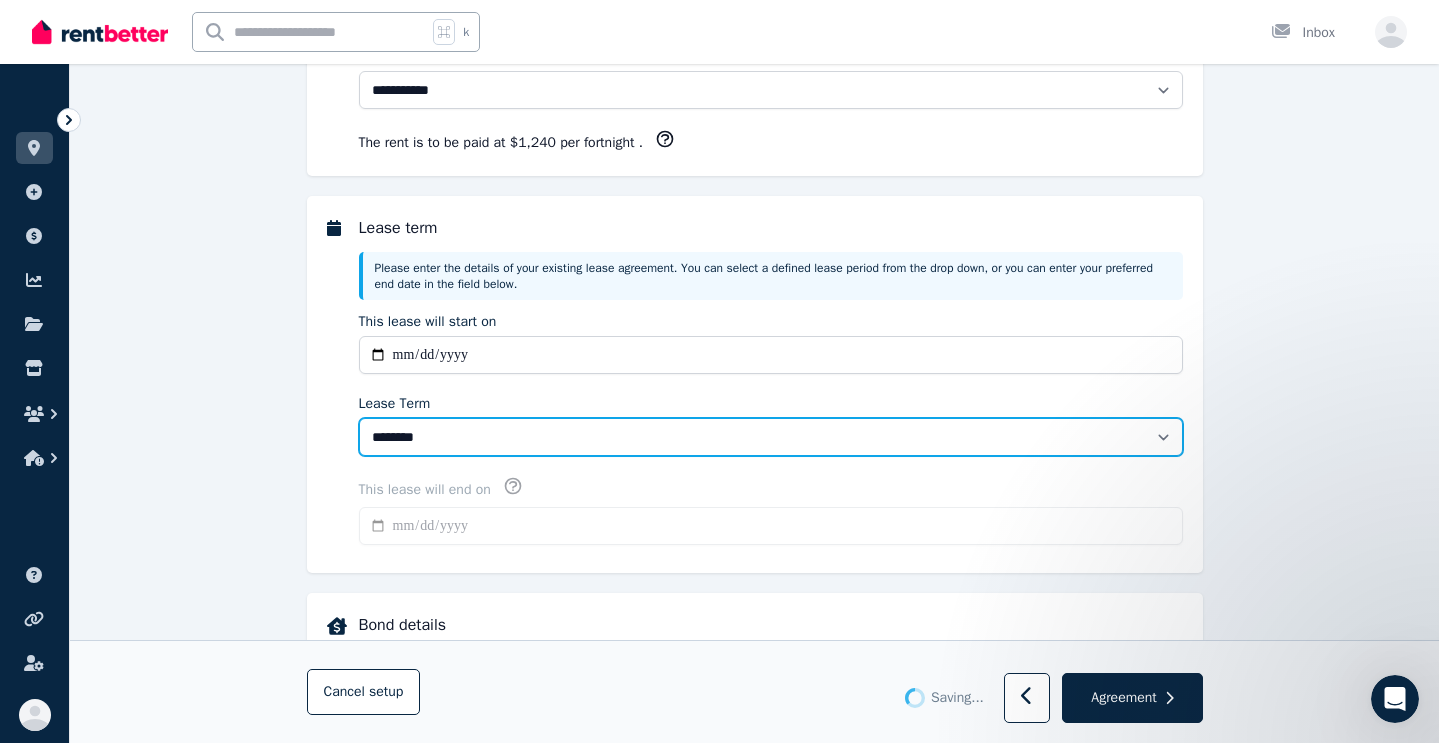 type on "**********" 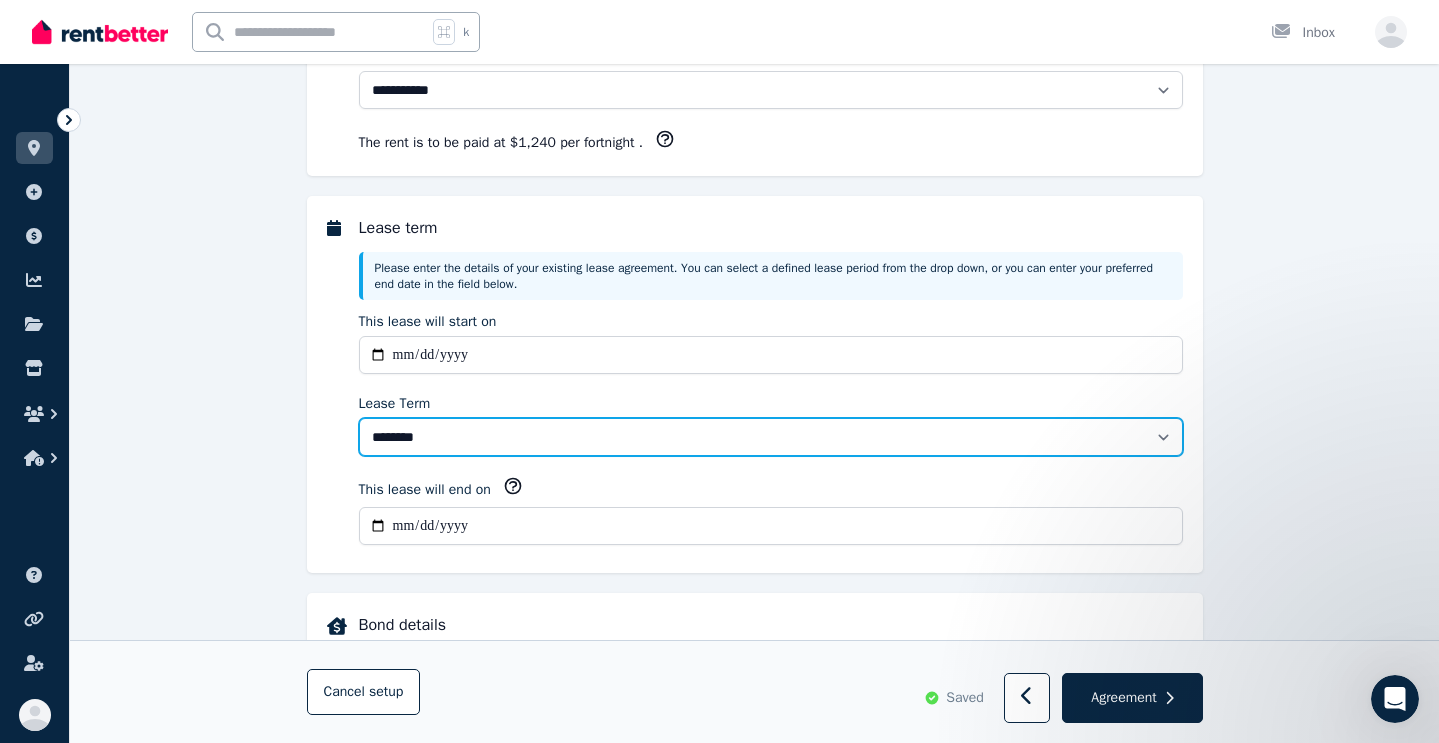 click on "******** ******** ********* ******* ******* ******* ******* ***** ********" at bounding box center (771, 437) 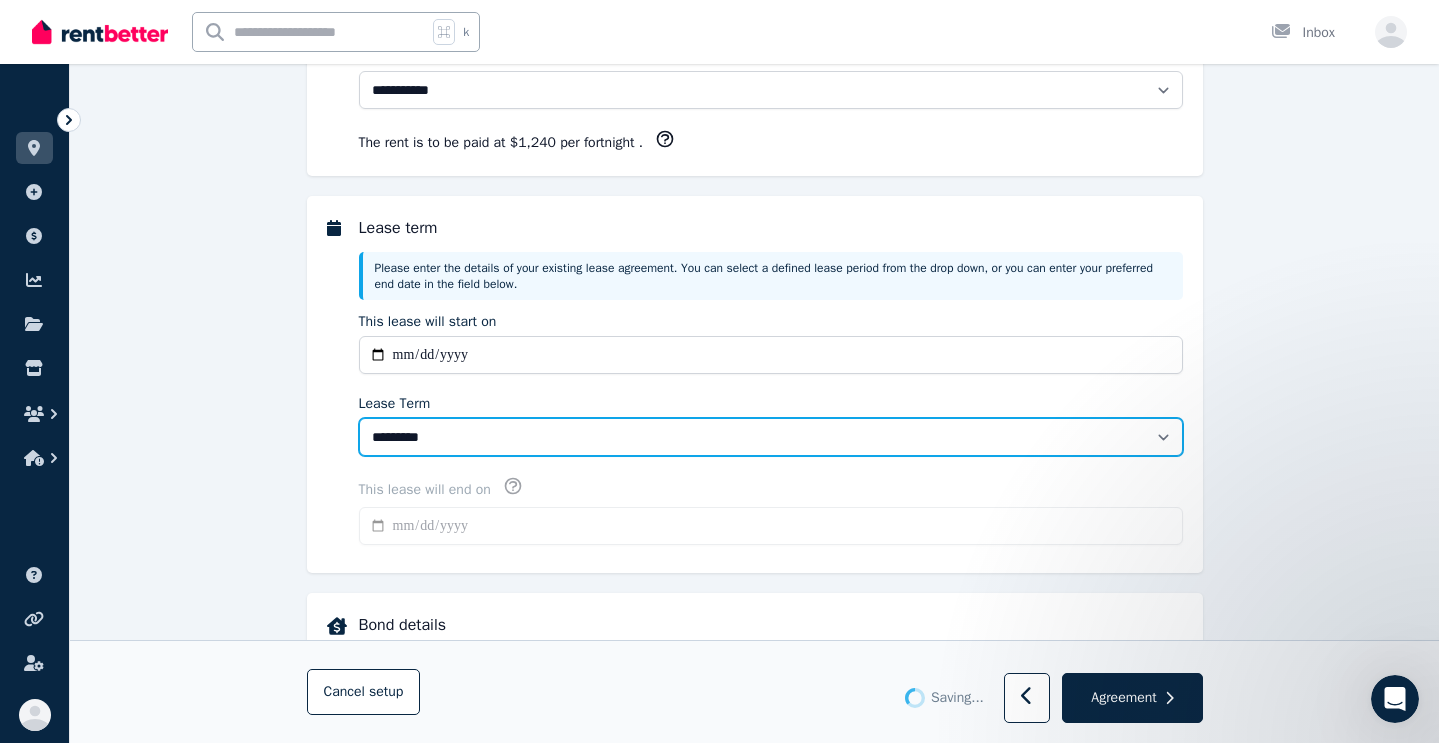 type on "**********" 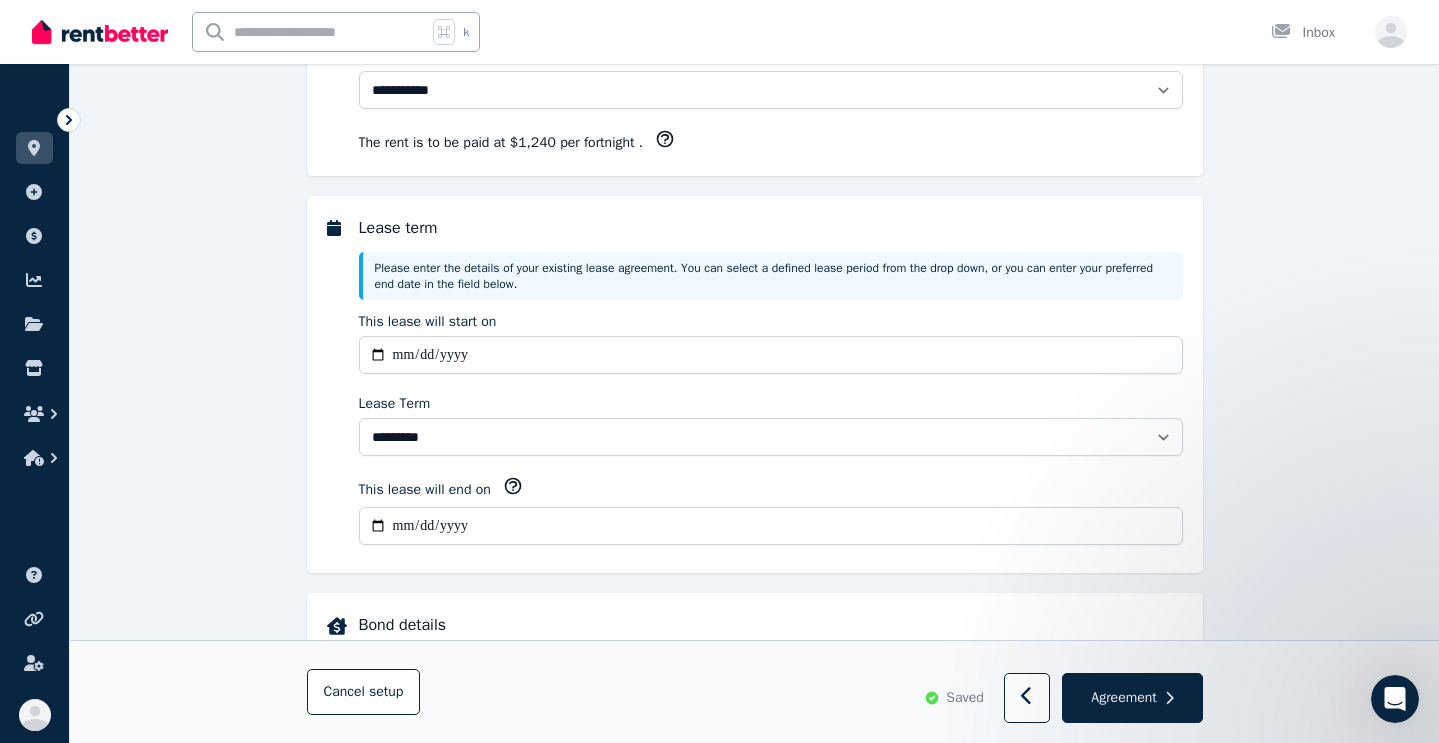 click on "**********" at bounding box center [755, 855] 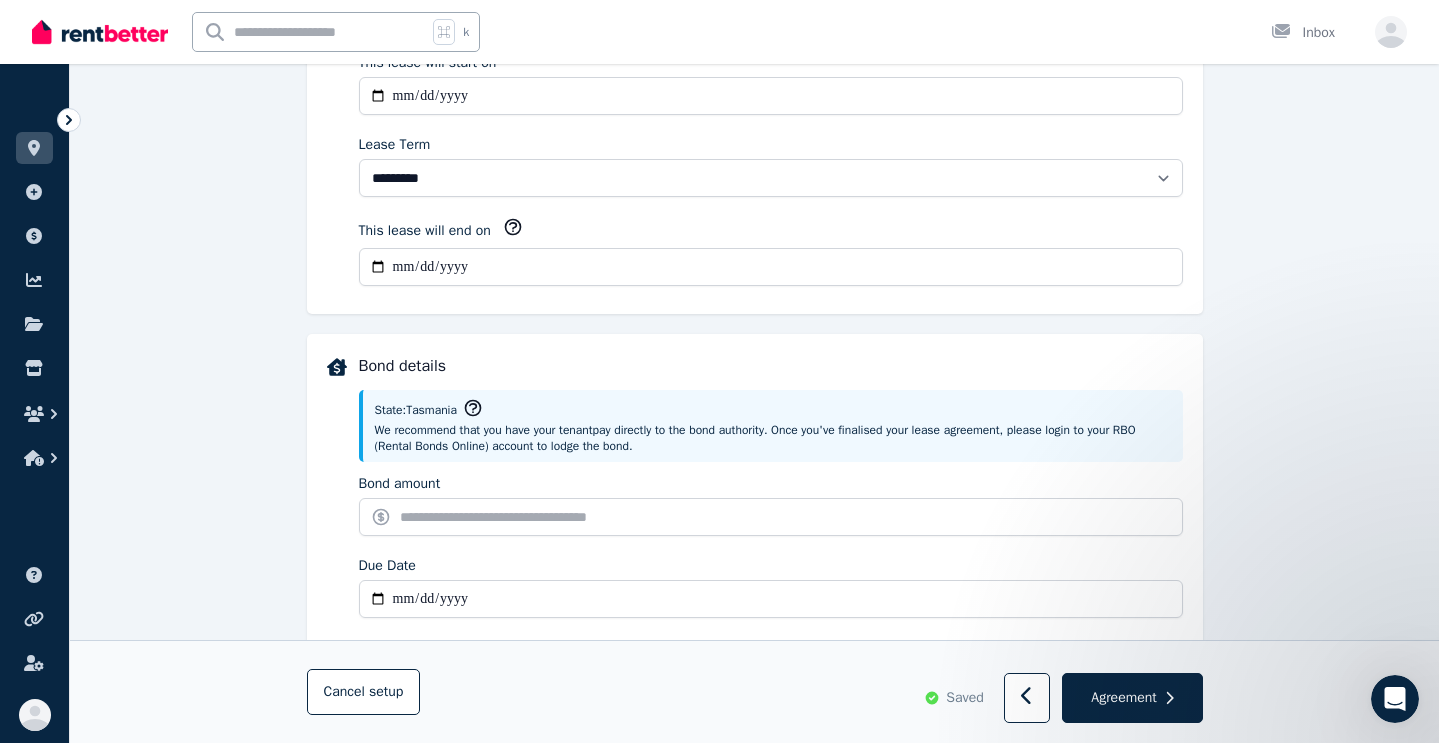 scroll, scrollTop: 803, scrollLeft: 0, axis: vertical 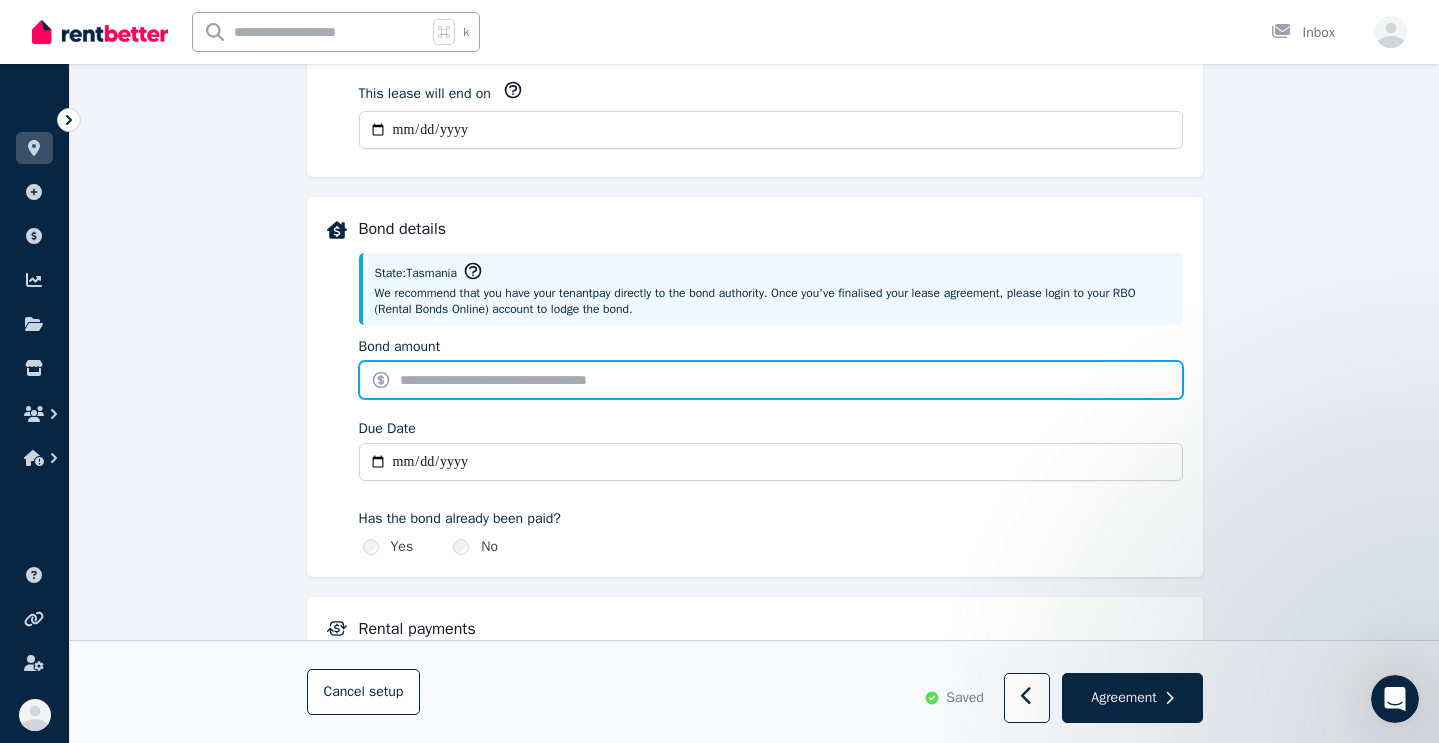 click on "Bond amount" at bounding box center [771, 380] 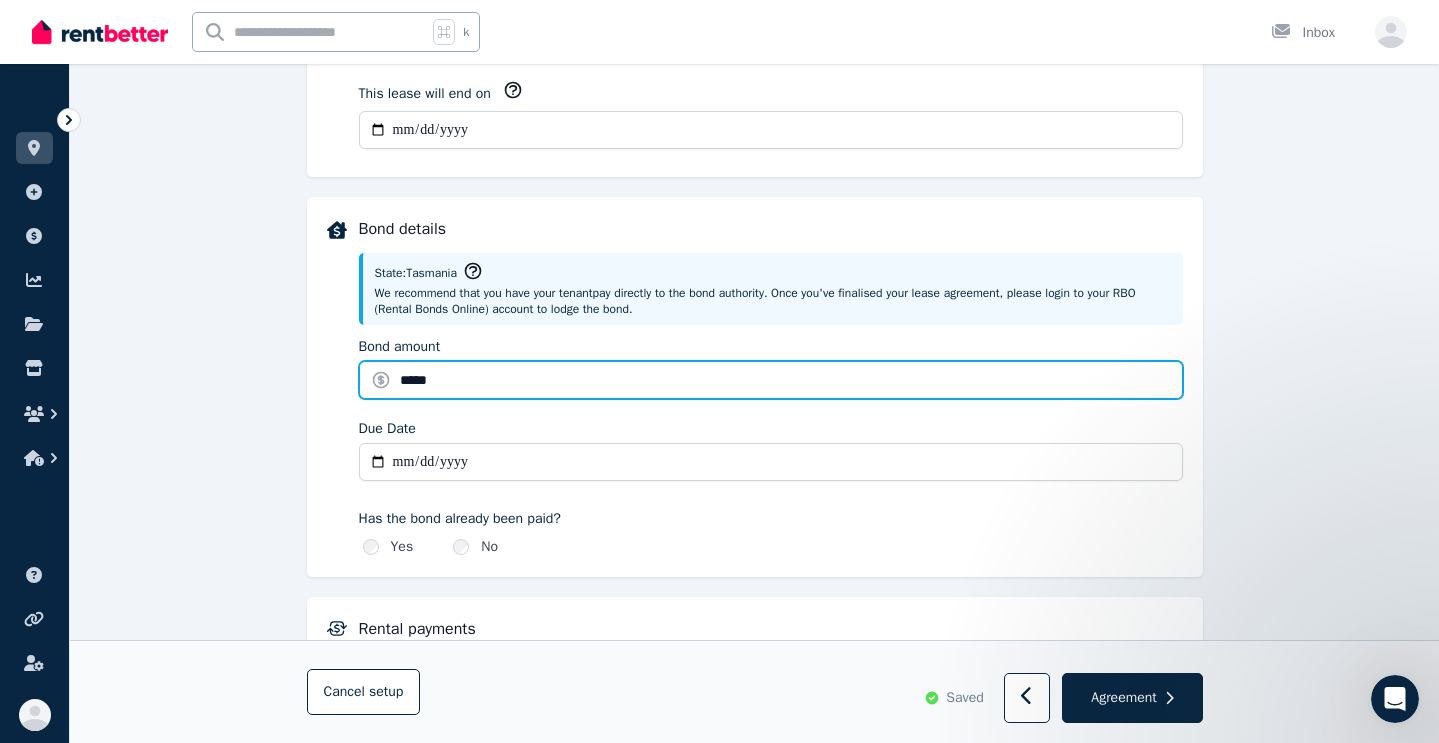 type on "*****" 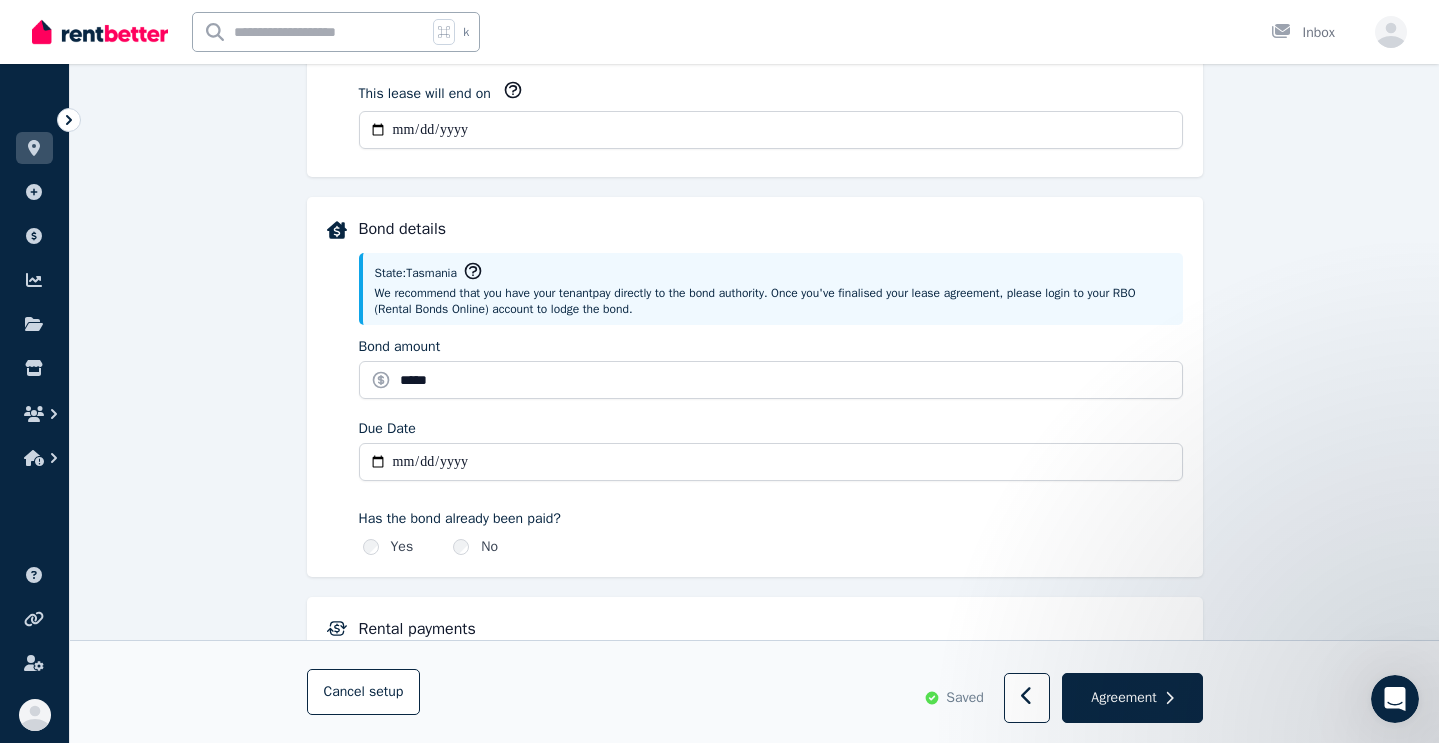 click on "Due Date" at bounding box center (771, 462) 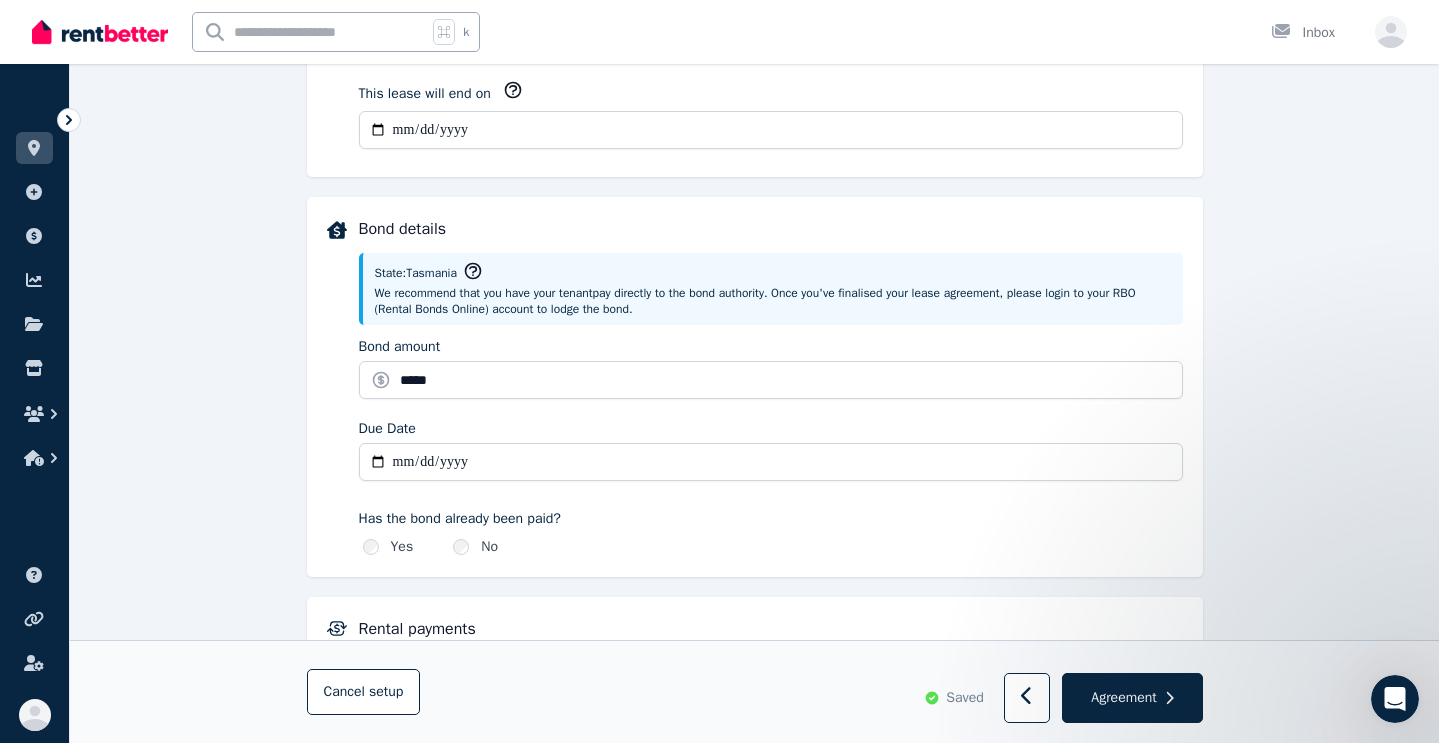 click on "Due Date" at bounding box center (771, 462) 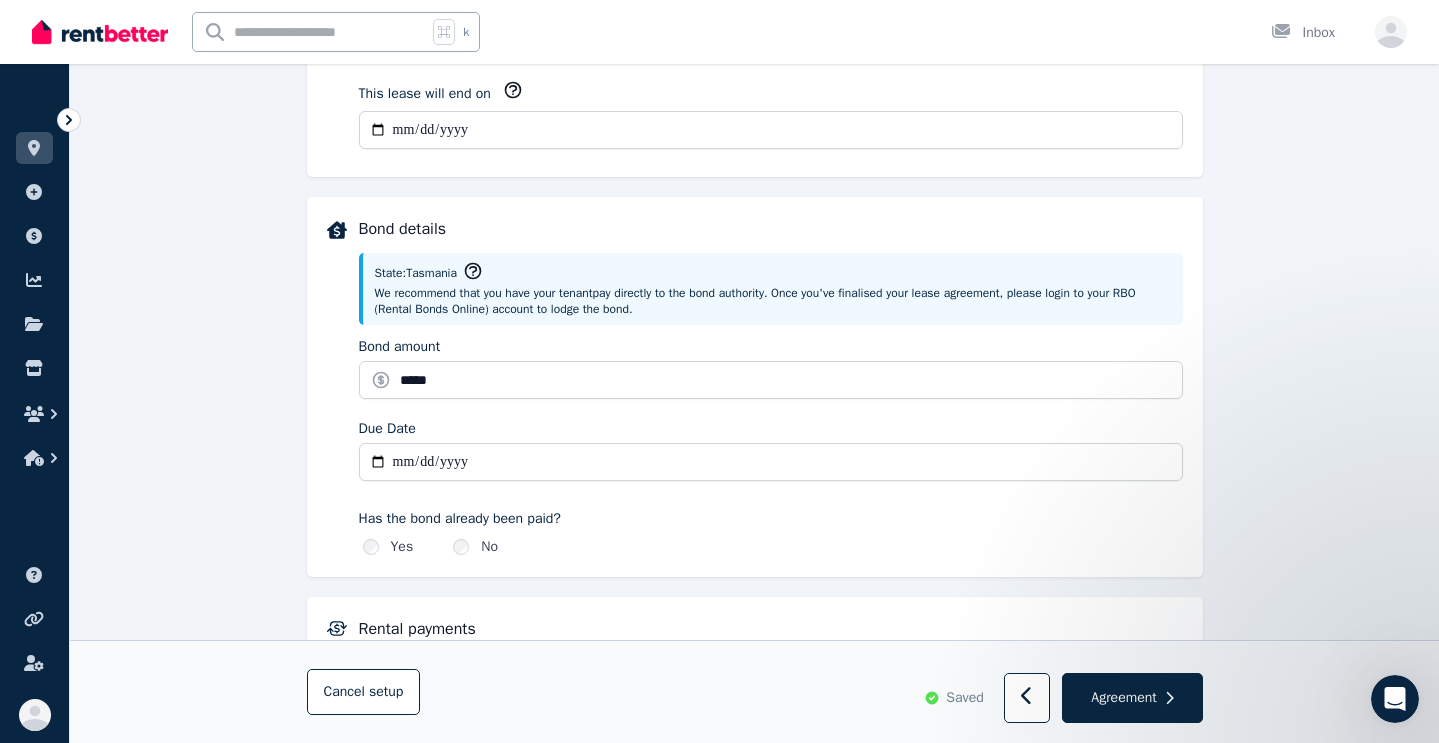 type on "**********" 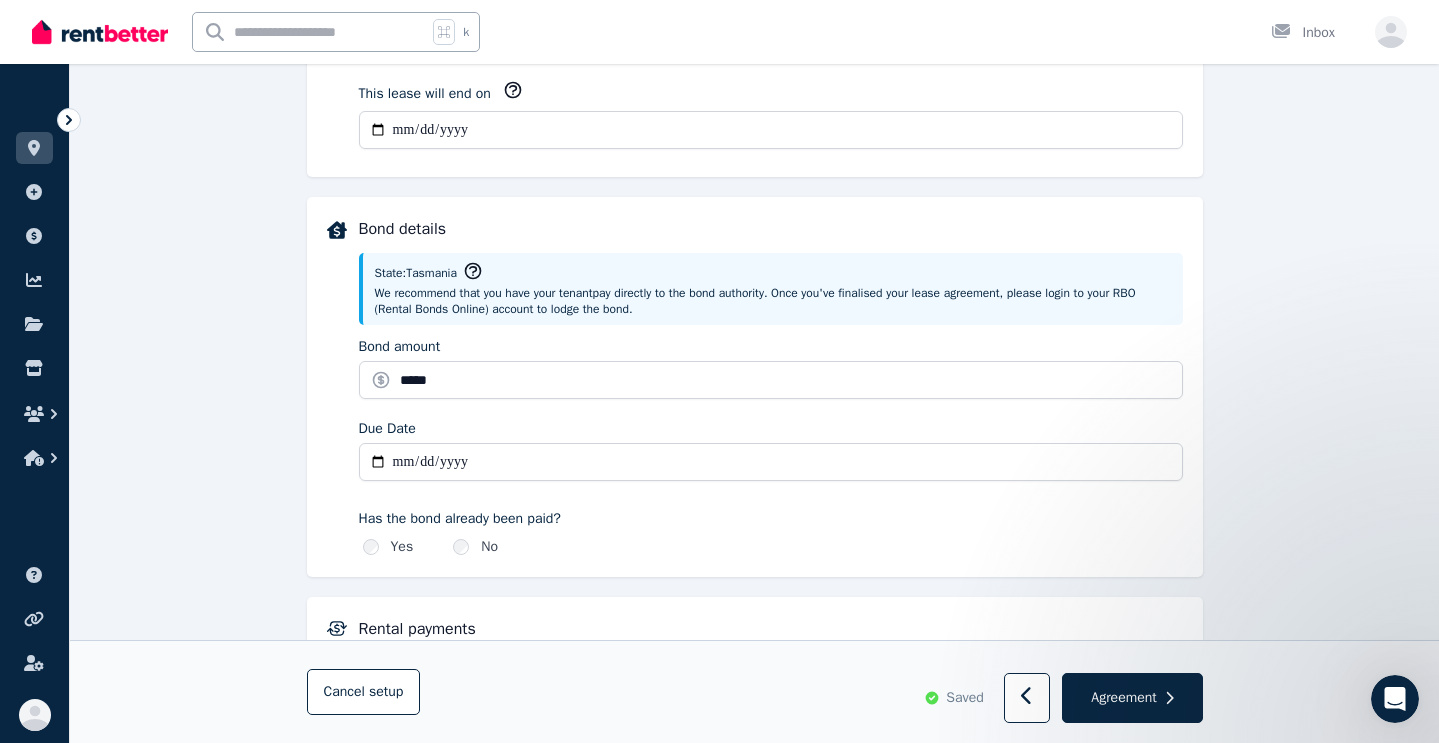 click on "Rental payments" at bounding box center [771, 629] 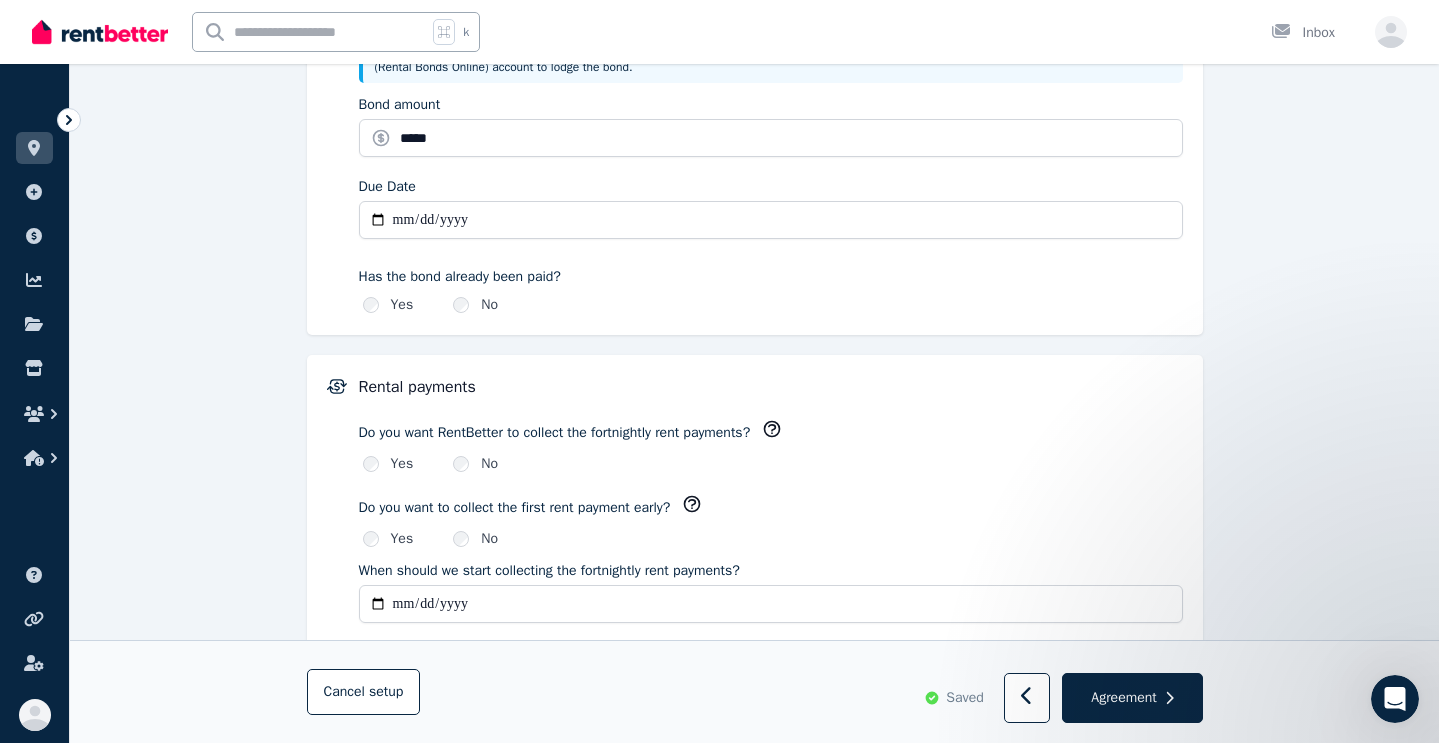scroll, scrollTop: 1045, scrollLeft: 0, axis: vertical 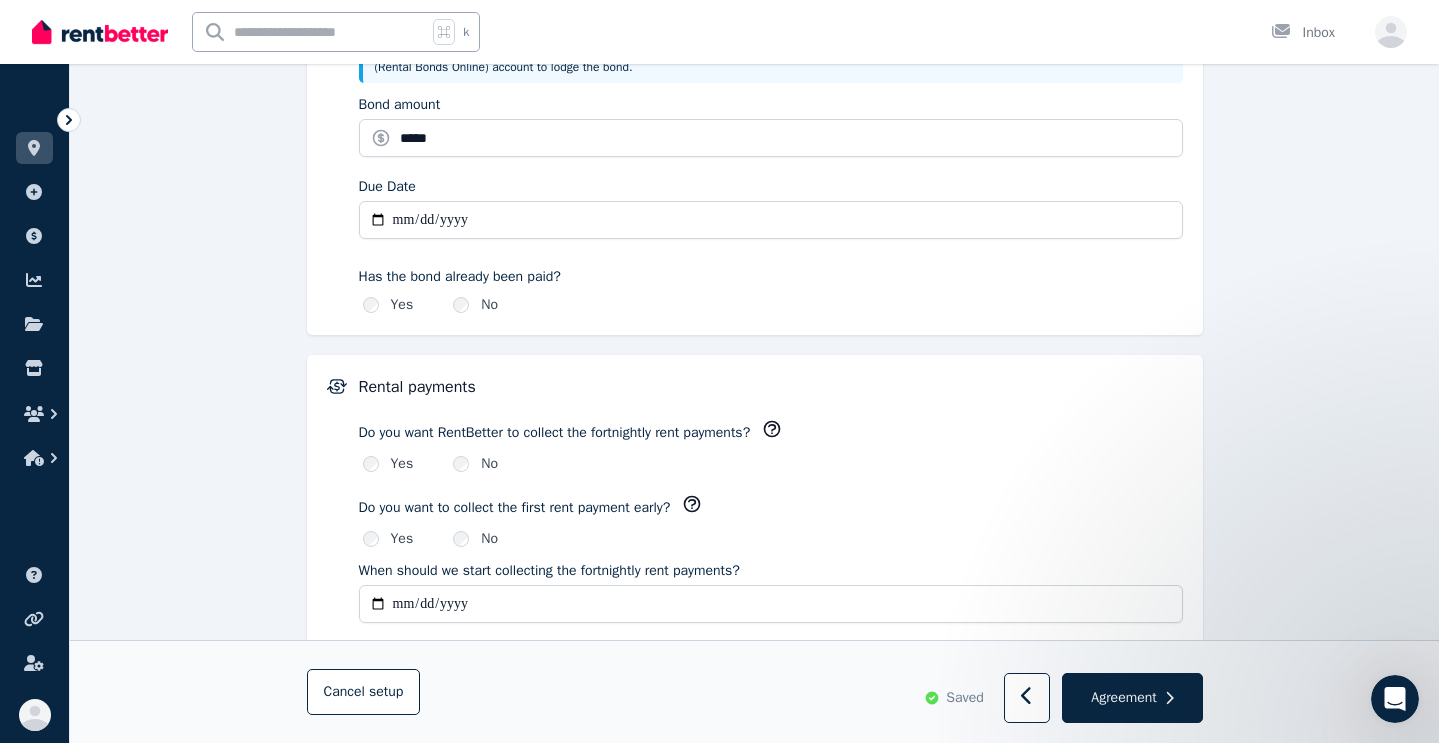 click 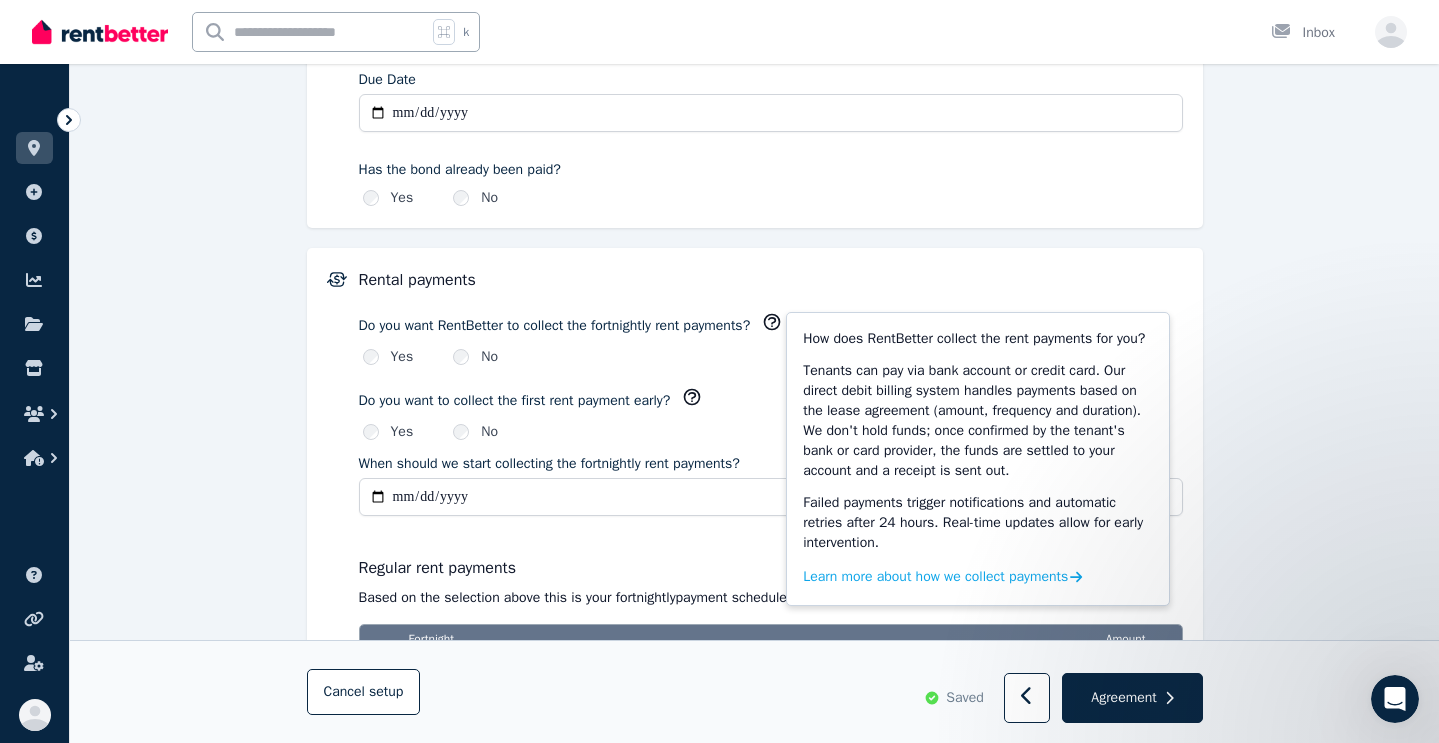 scroll, scrollTop: 1153, scrollLeft: 0, axis: vertical 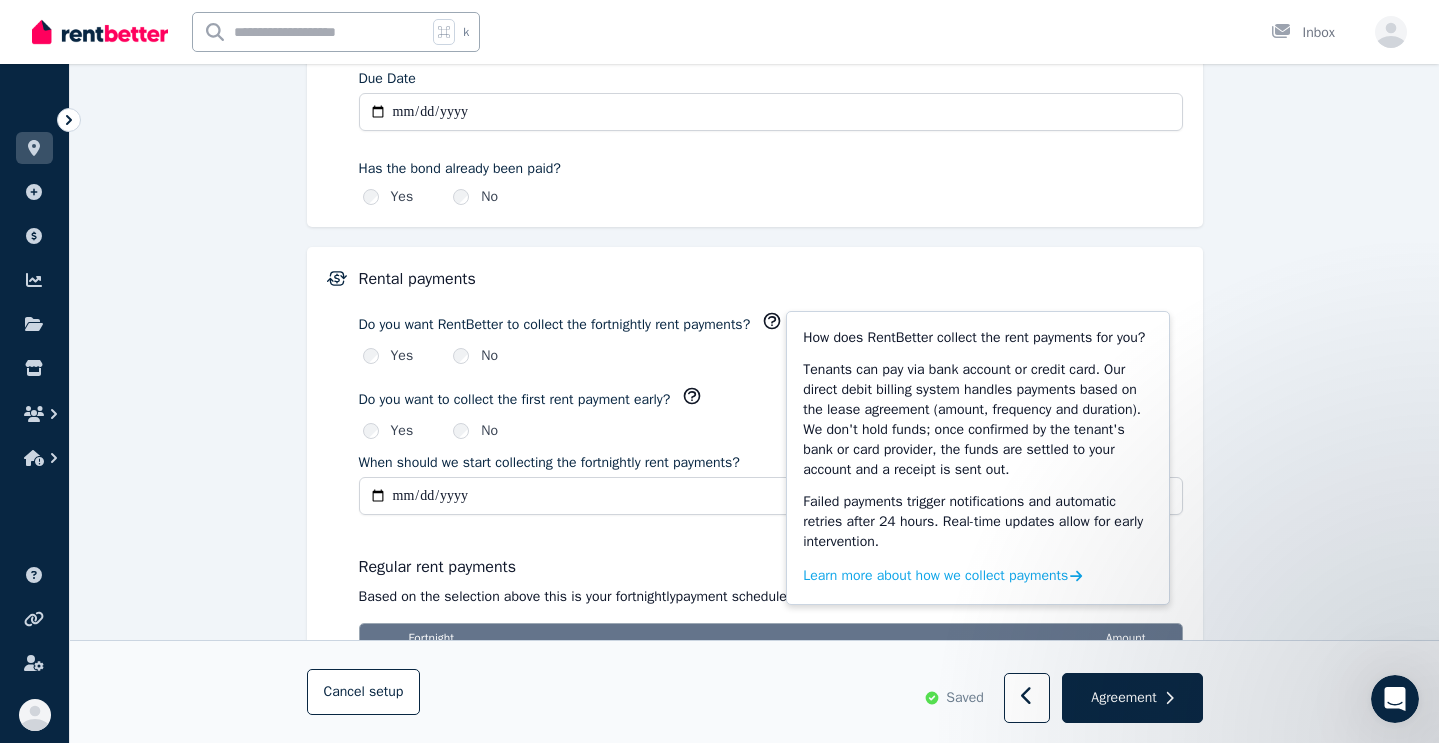 click on "Do you want to collect the first rent payment early? Yes No" at bounding box center [771, 409] 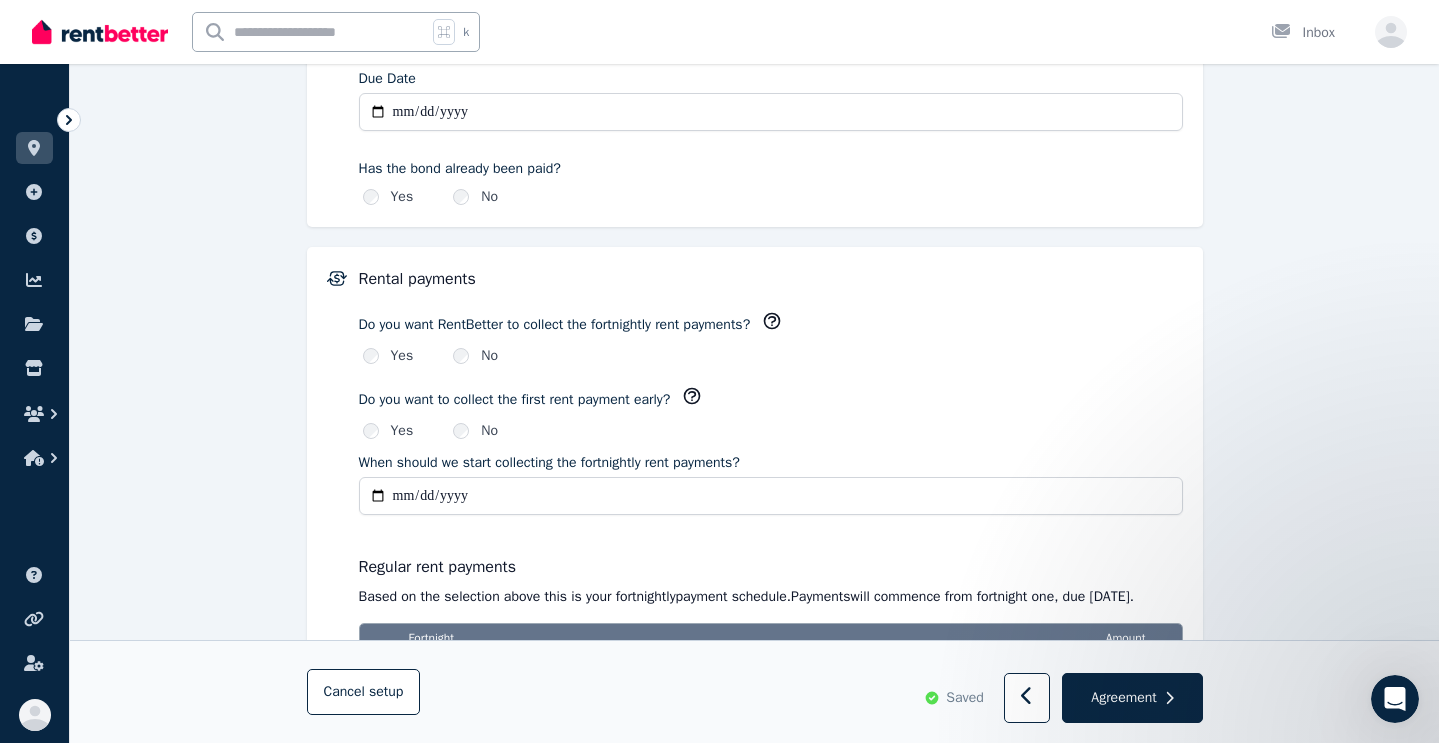 click 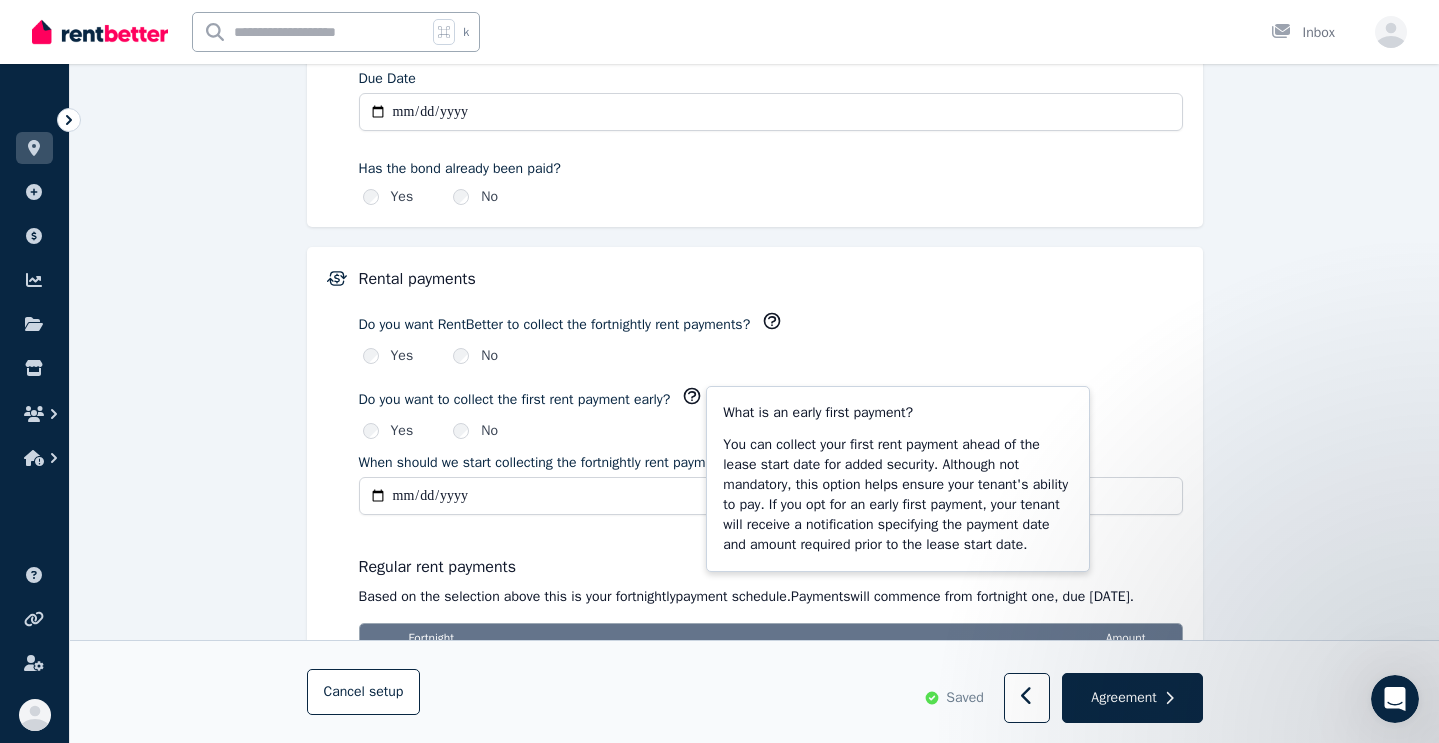 click on "Do you want to collect the first rent payment early? What is an early first payment? You can collect your first rent payment ahead of the lease start date for added security. Although not mandatory, this option helps ensure your tenant's ability to pay. If you opt for an early first payment, your tenant will receive a notification specifying the payment date and amount required prior to the lease start date. Yes No" at bounding box center (771, 413) 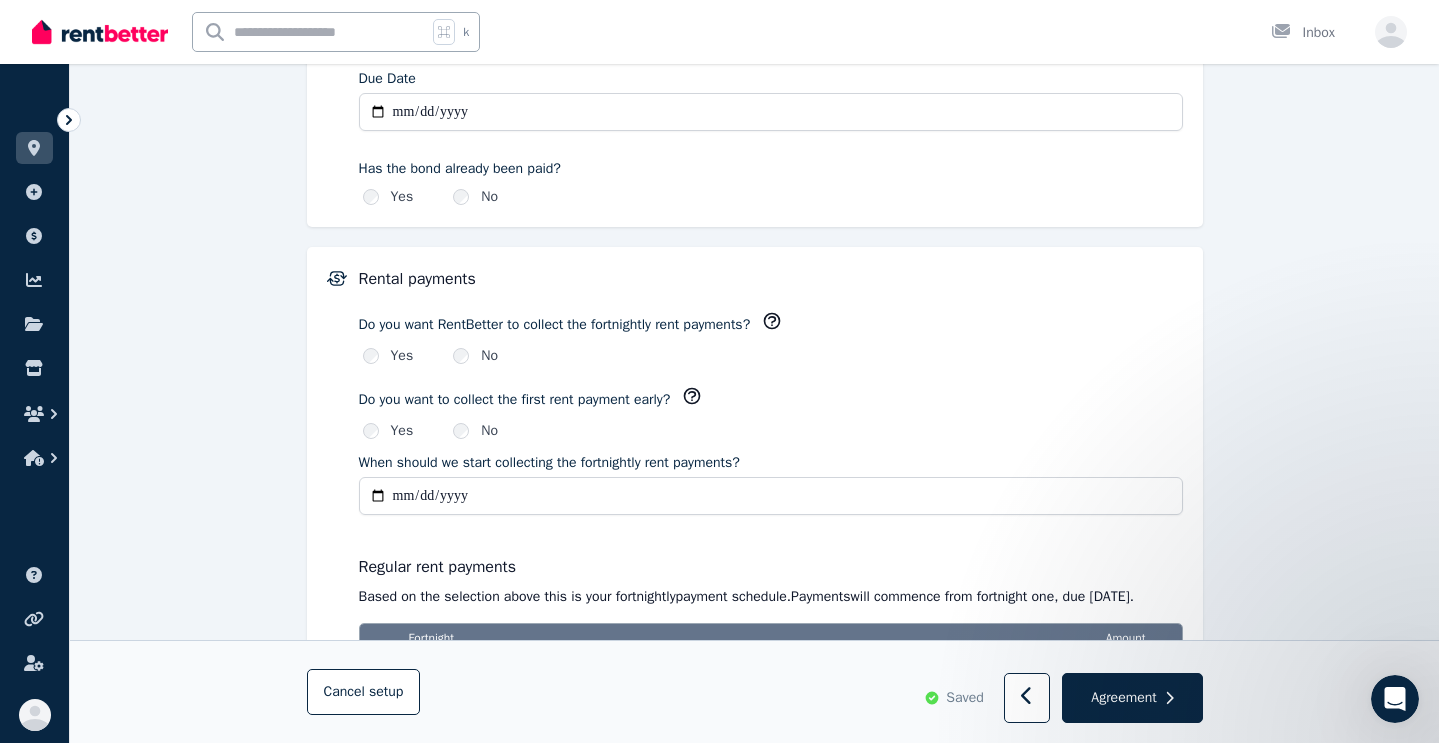 click on "**********" at bounding box center [771, 496] 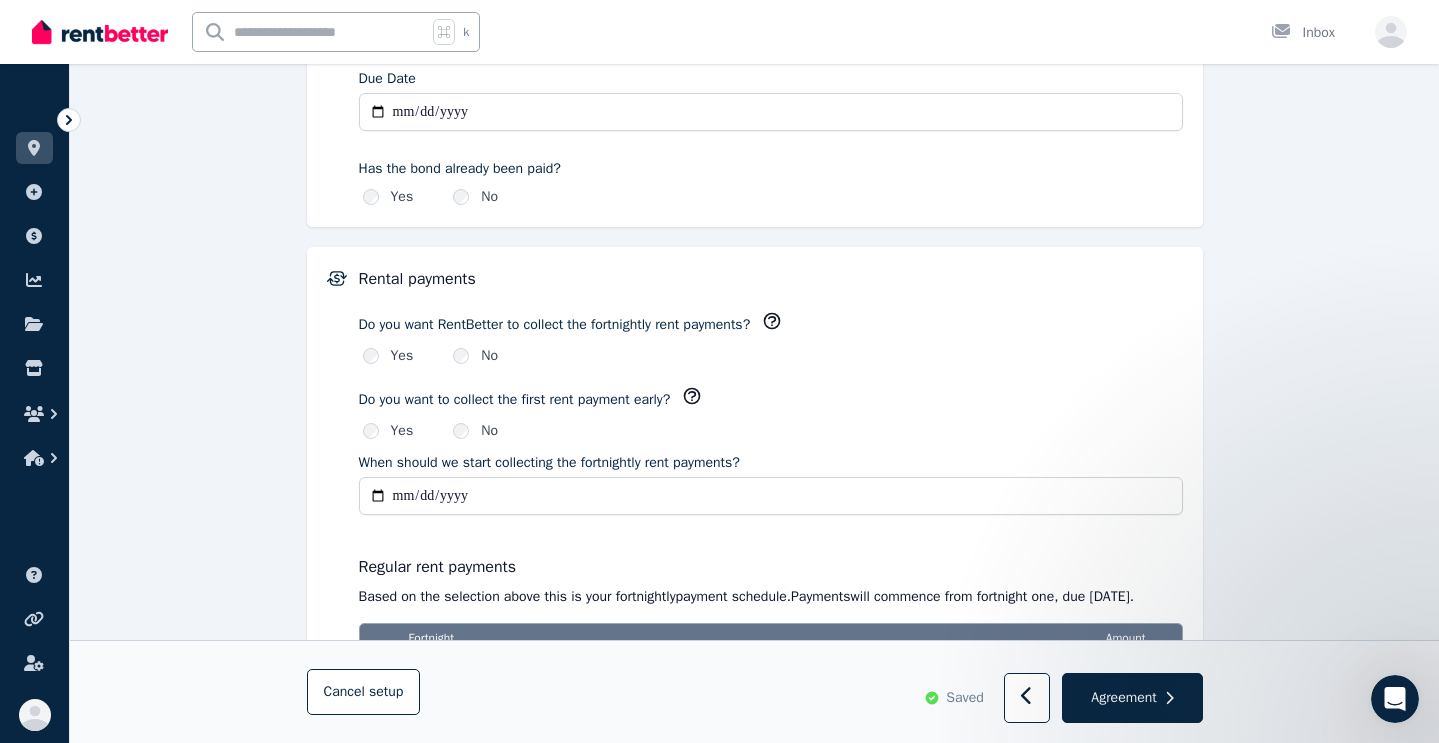 type on "**********" 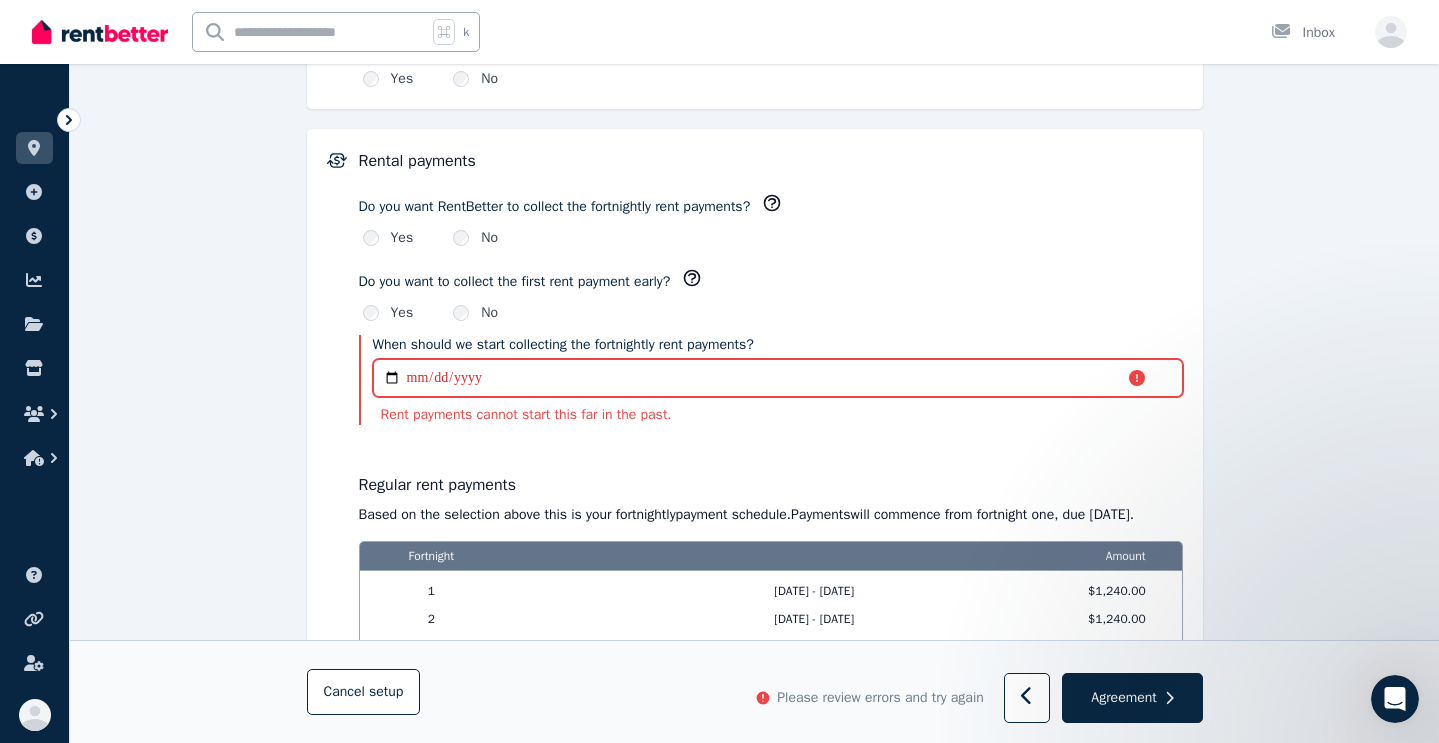scroll, scrollTop: 1273, scrollLeft: 0, axis: vertical 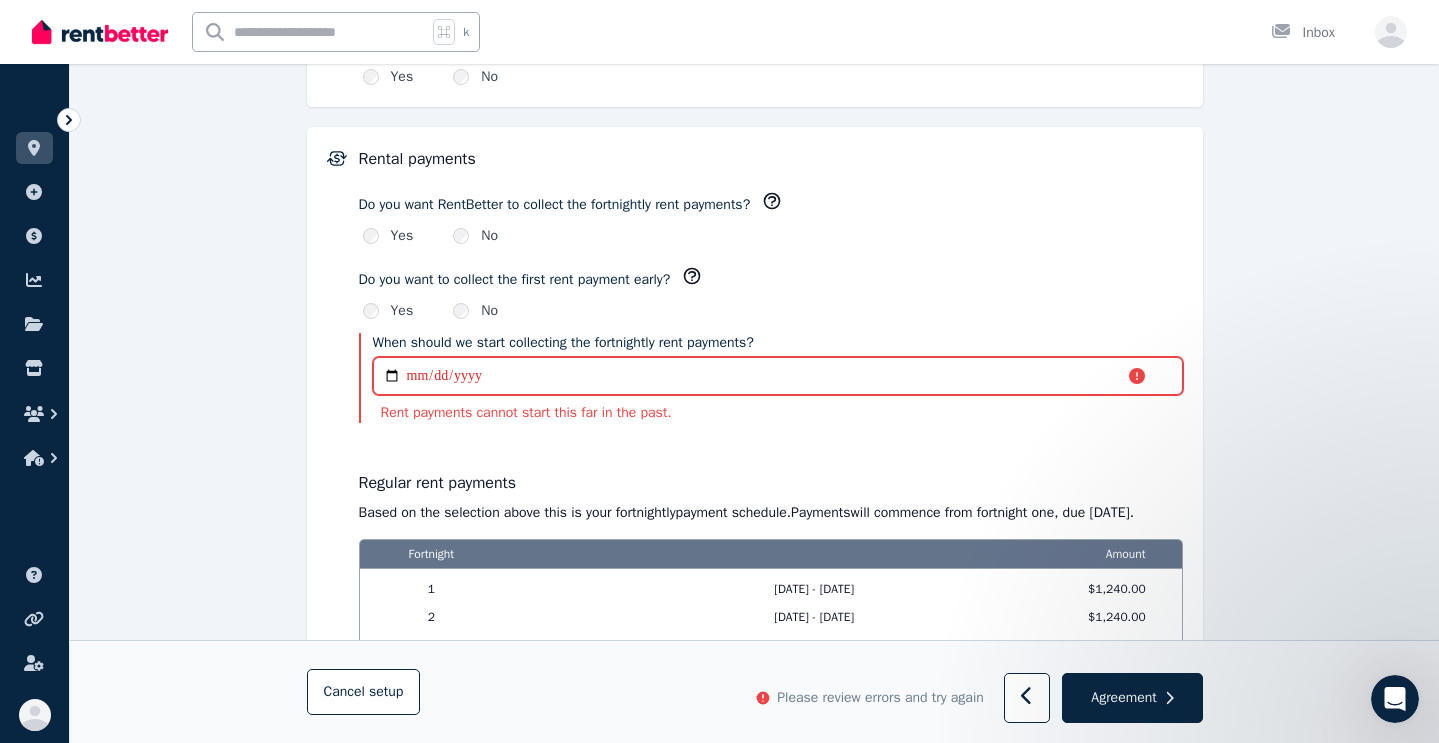 click on "**********" at bounding box center (778, 376) 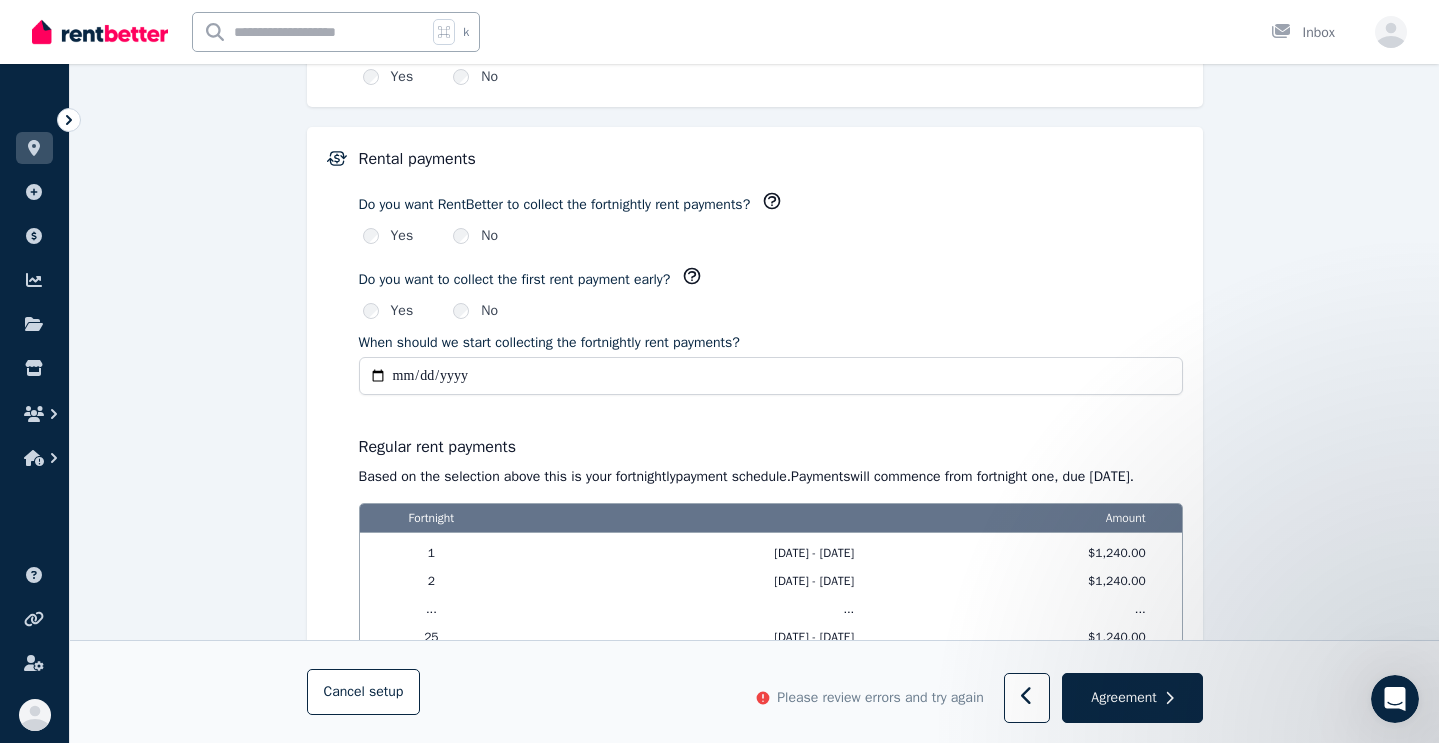 type on "**********" 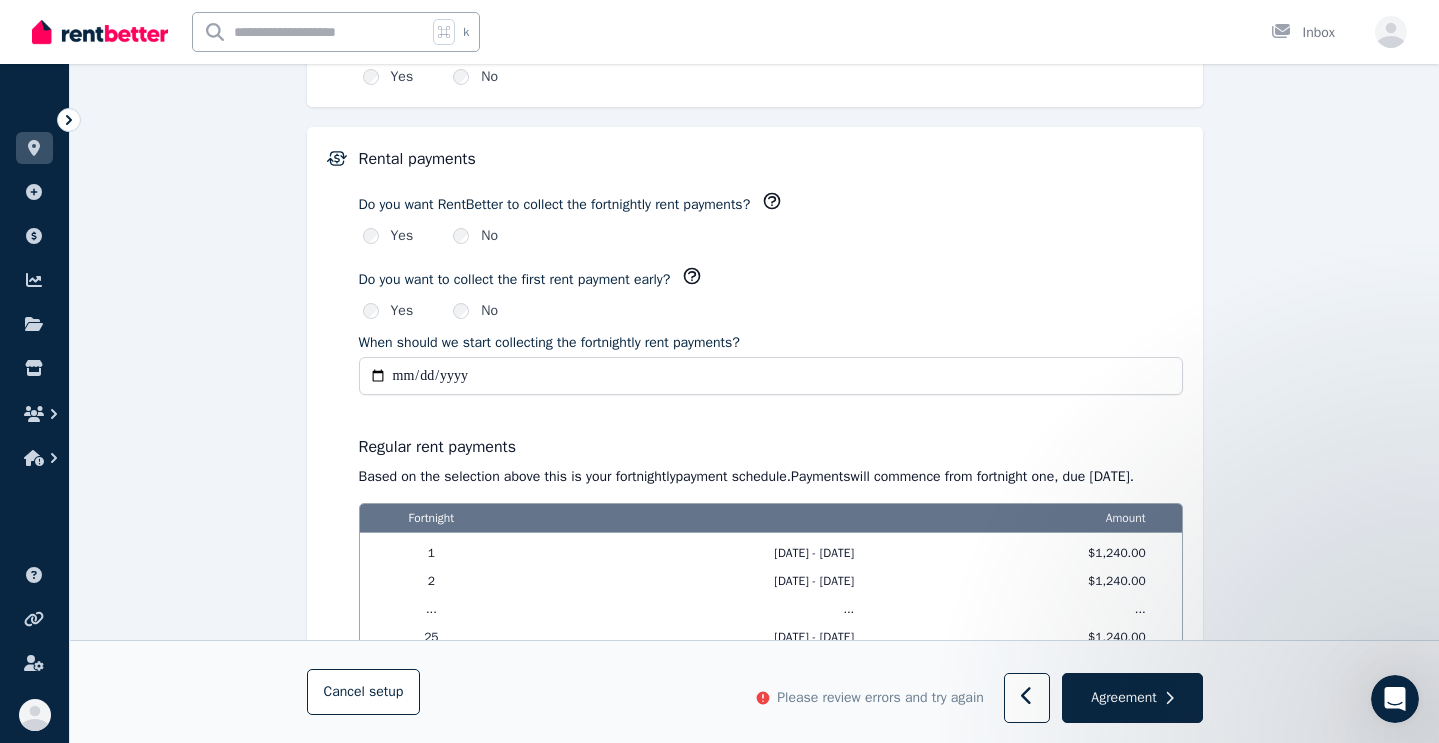 click on "**********" at bounding box center [771, 416] 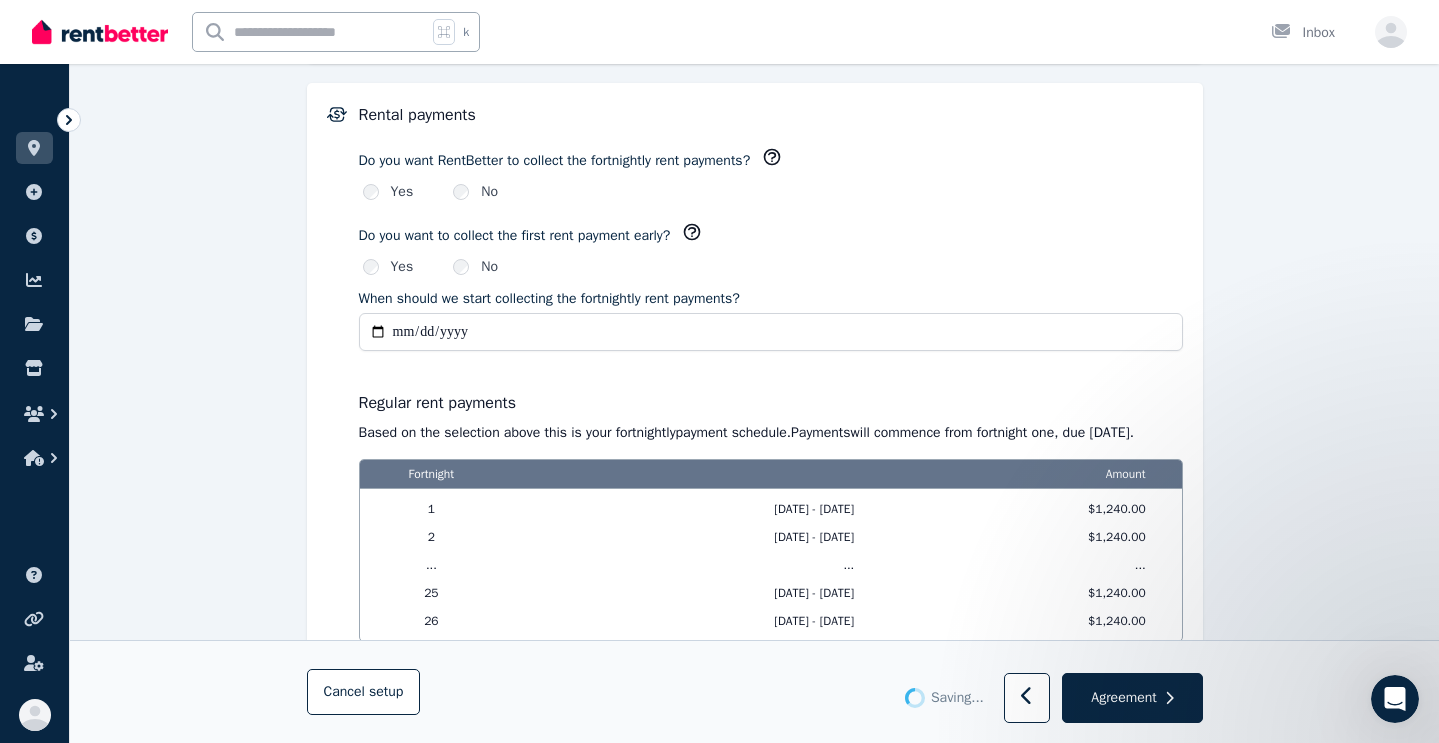 type 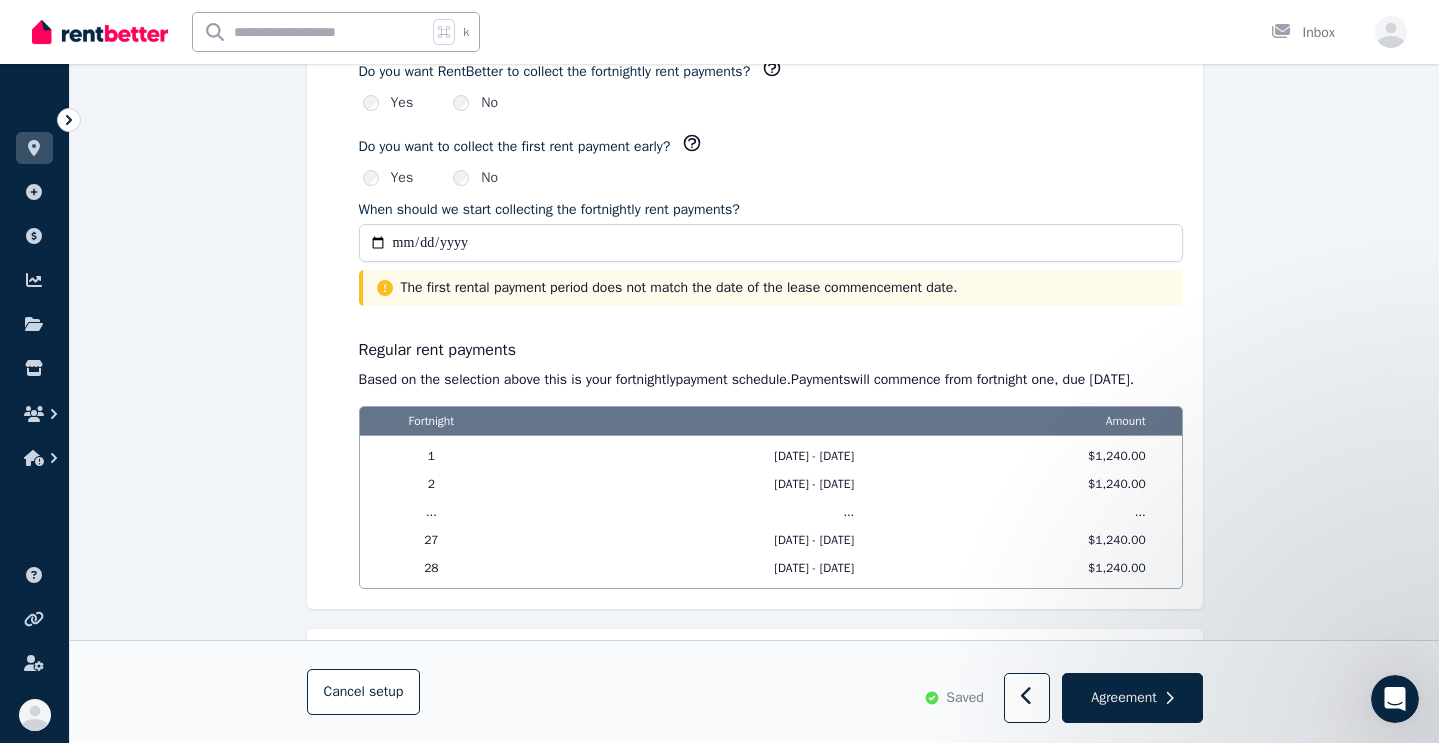 scroll, scrollTop: 1441, scrollLeft: 0, axis: vertical 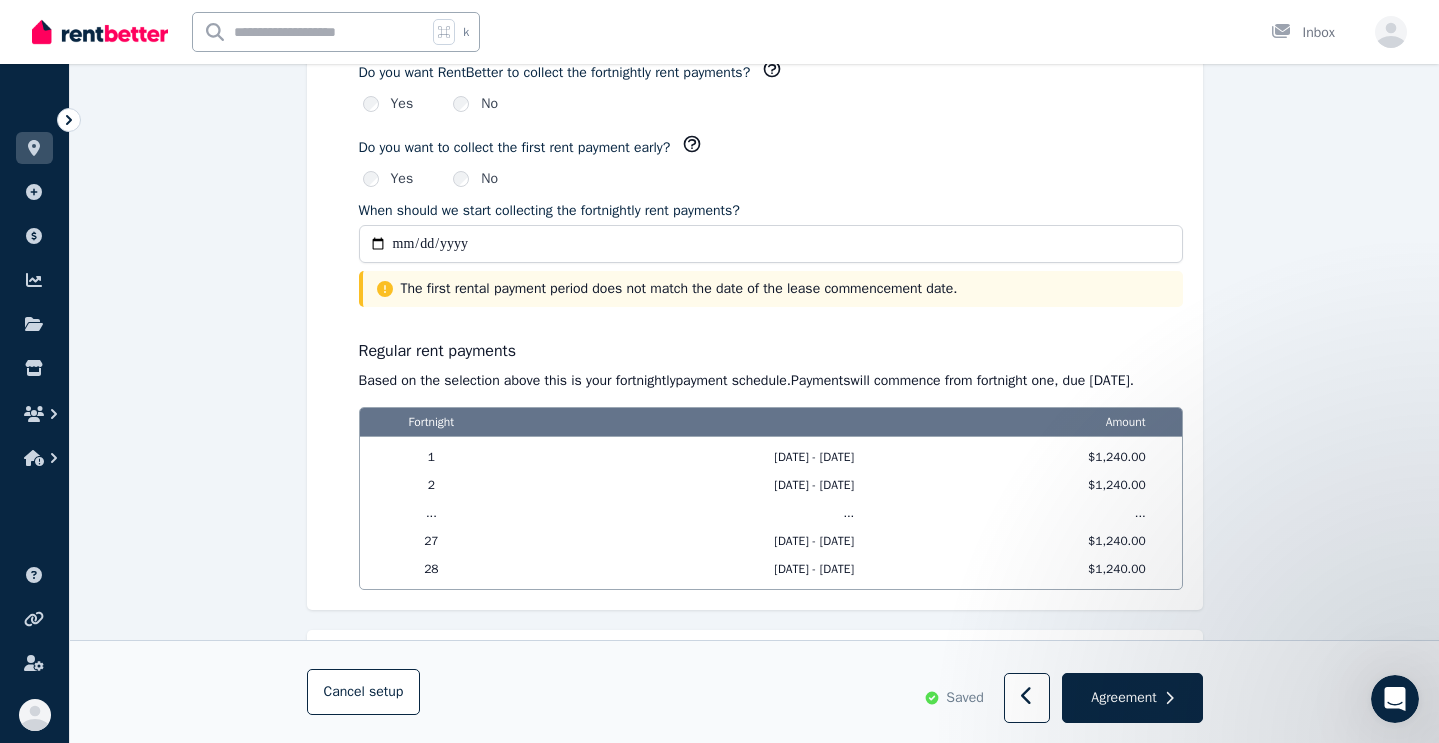 click on "**********" at bounding box center (771, 244) 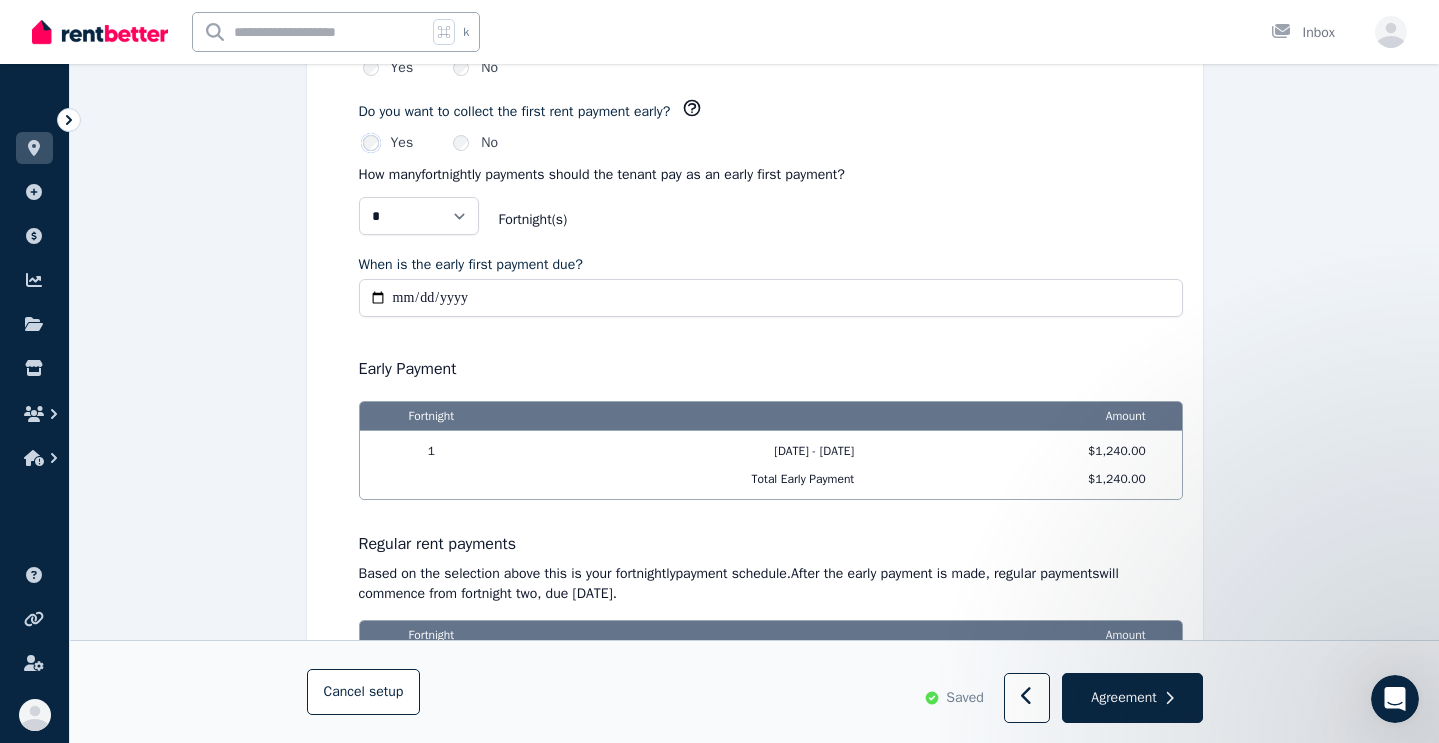 scroll, scrollTop: 1405, scrollLeft: 0, axis: vertical 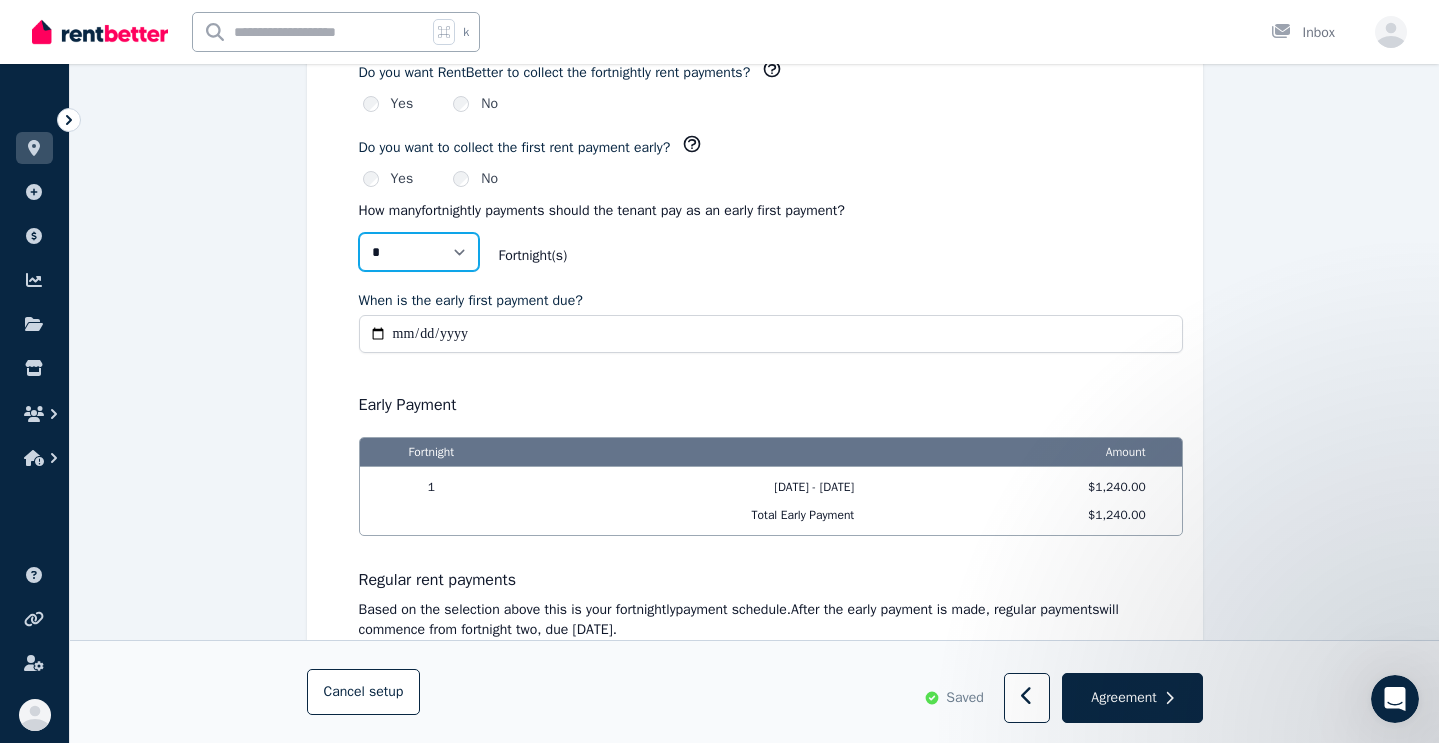 click on "* *" at bounding box center [419, 252] 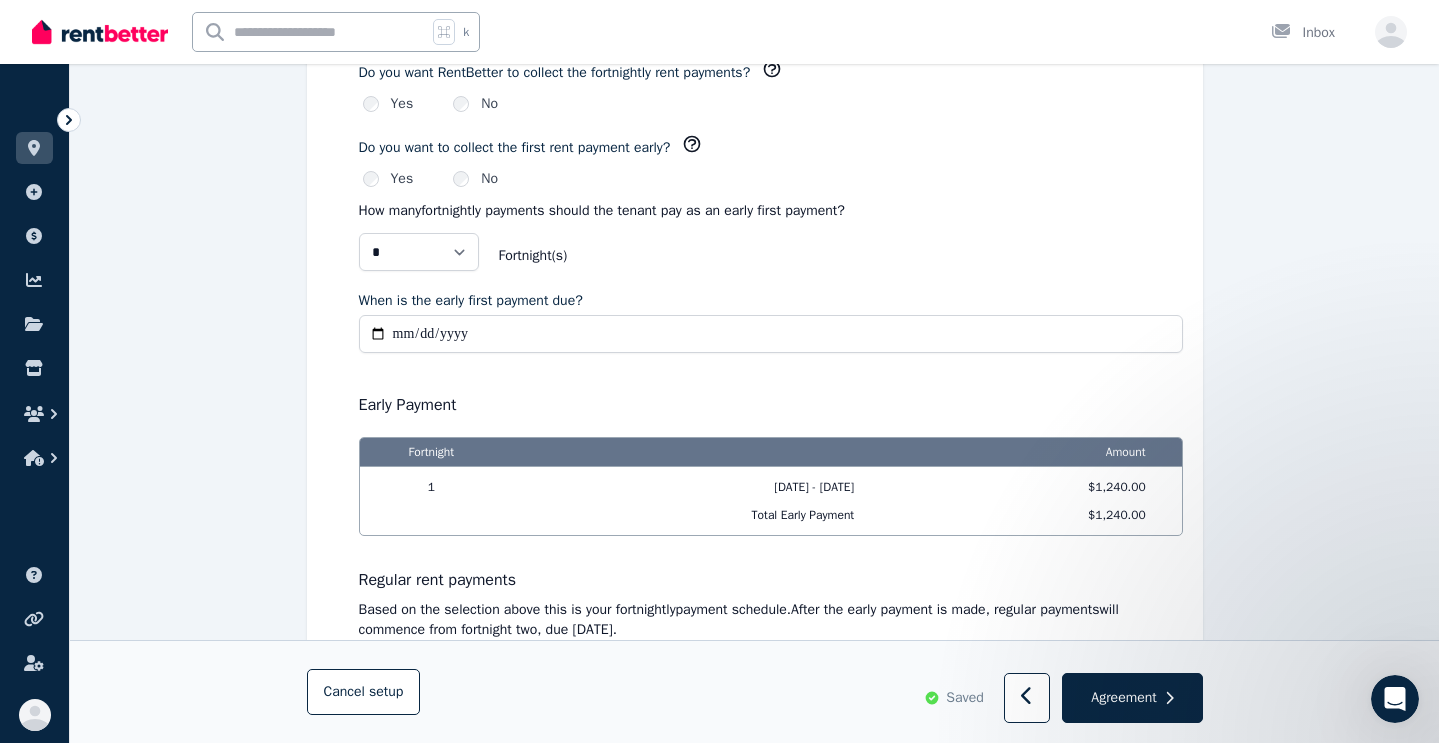 click on "When is the early first payment due?" at bounding box center [771, 334] 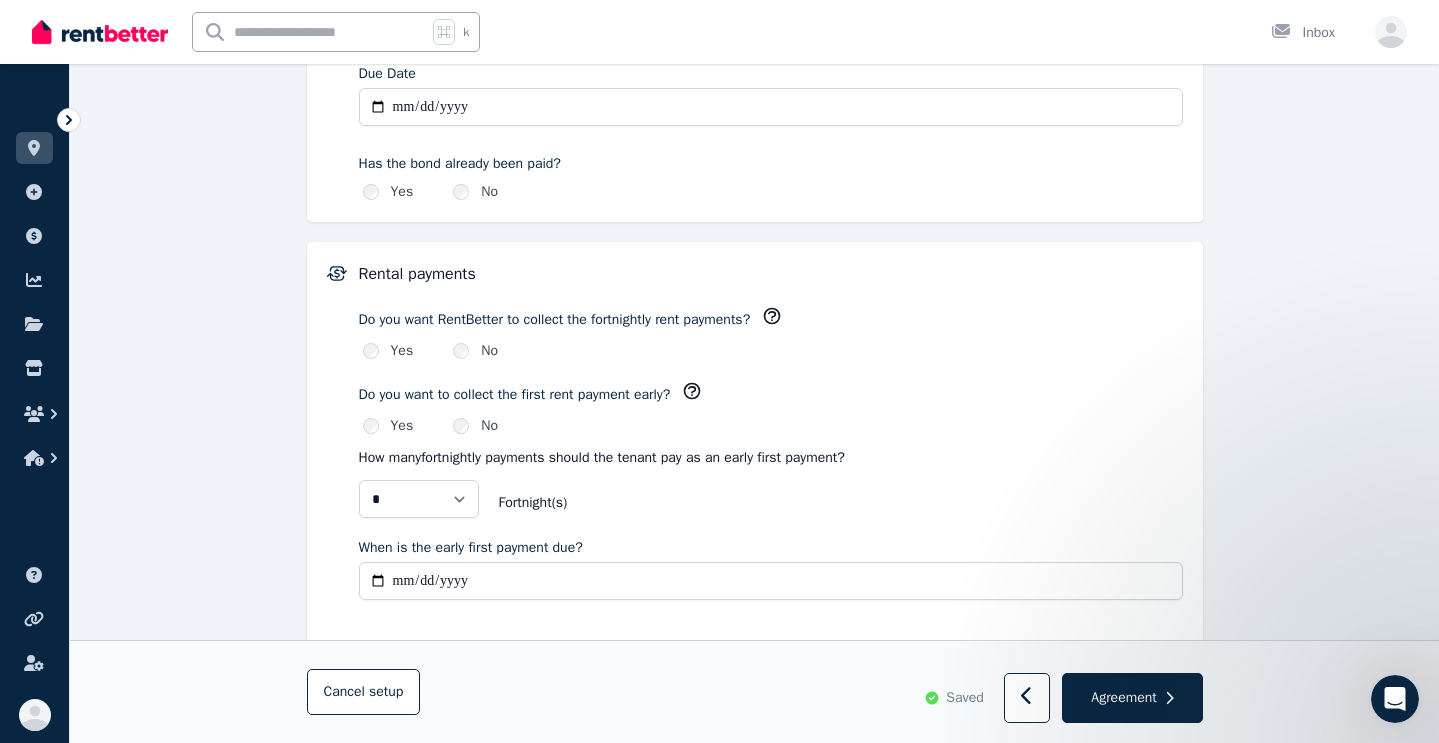 scroll, scrollTop: 1232, scrollLeft: 0, axis: vertical 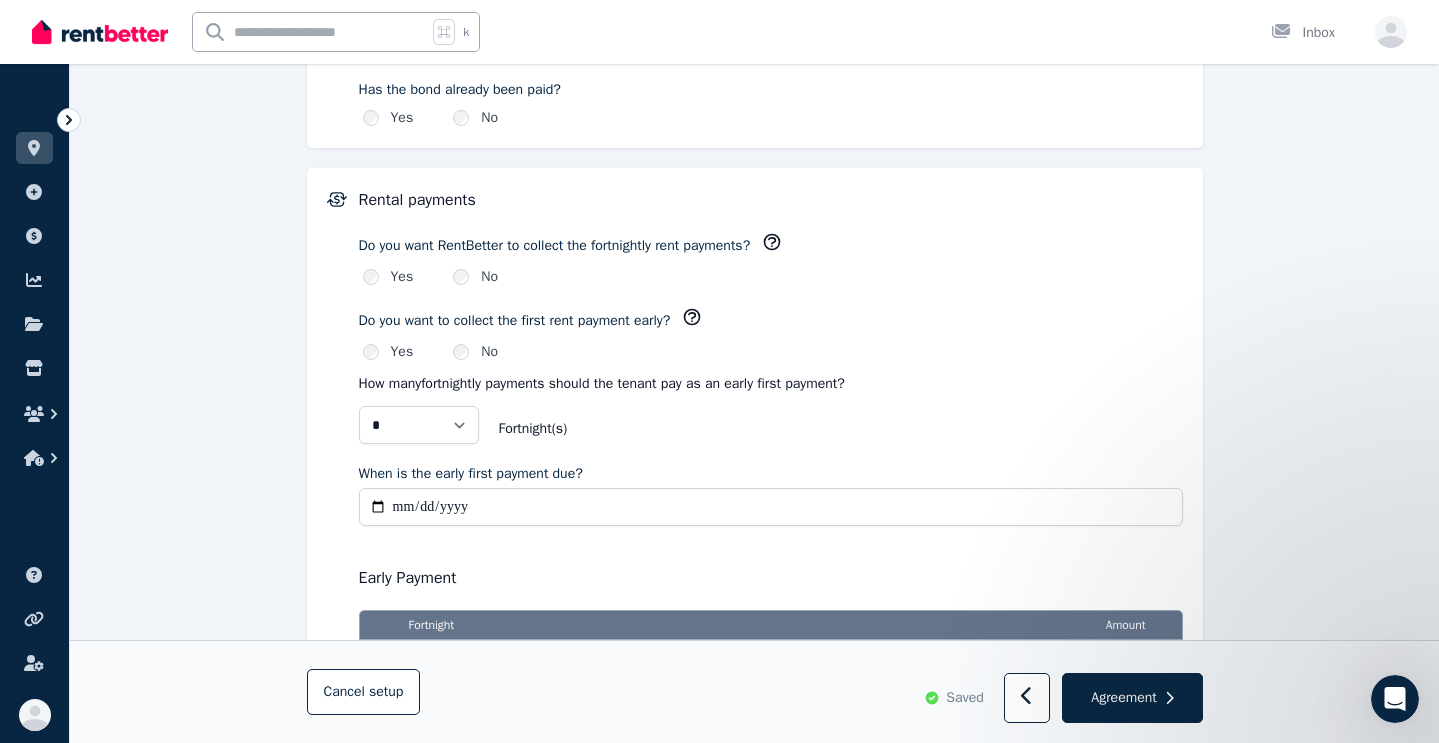 type on "**********" 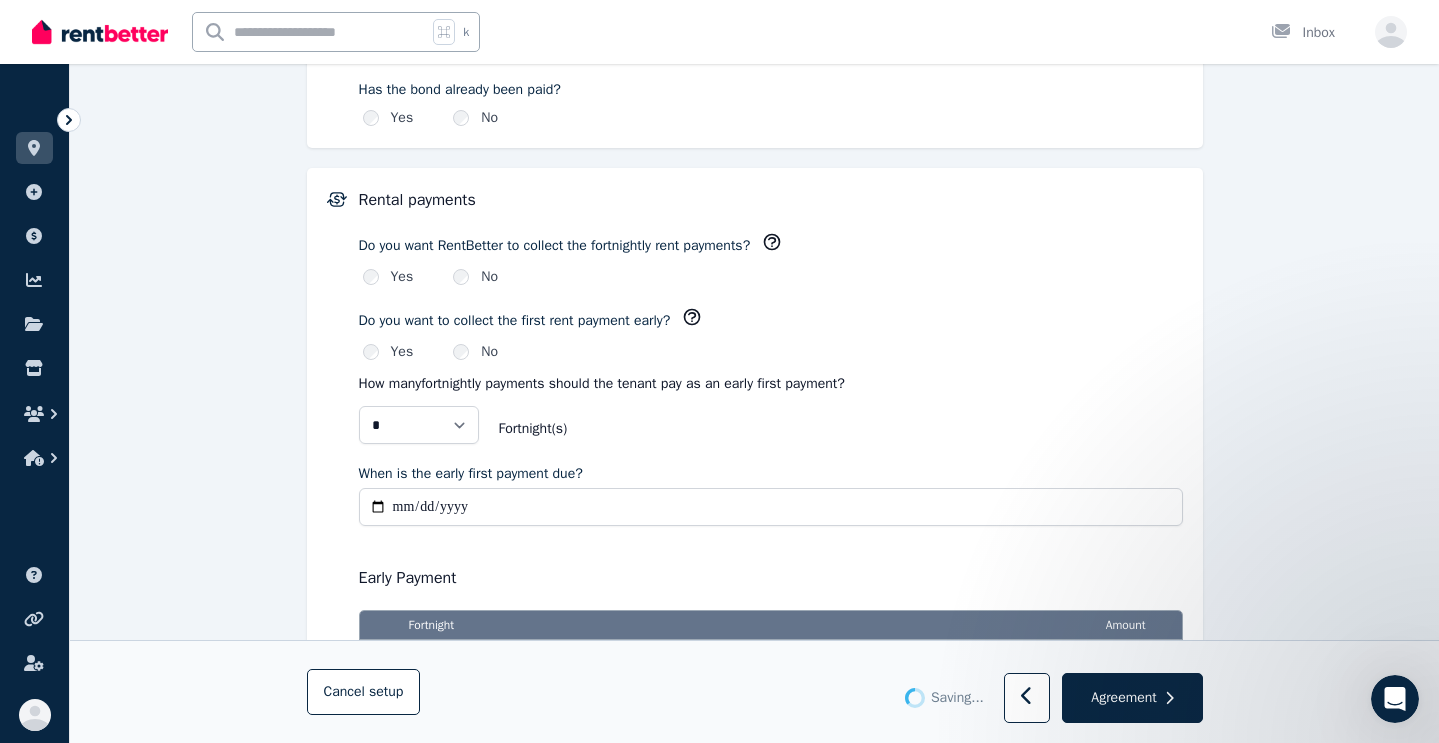 type on "**********" 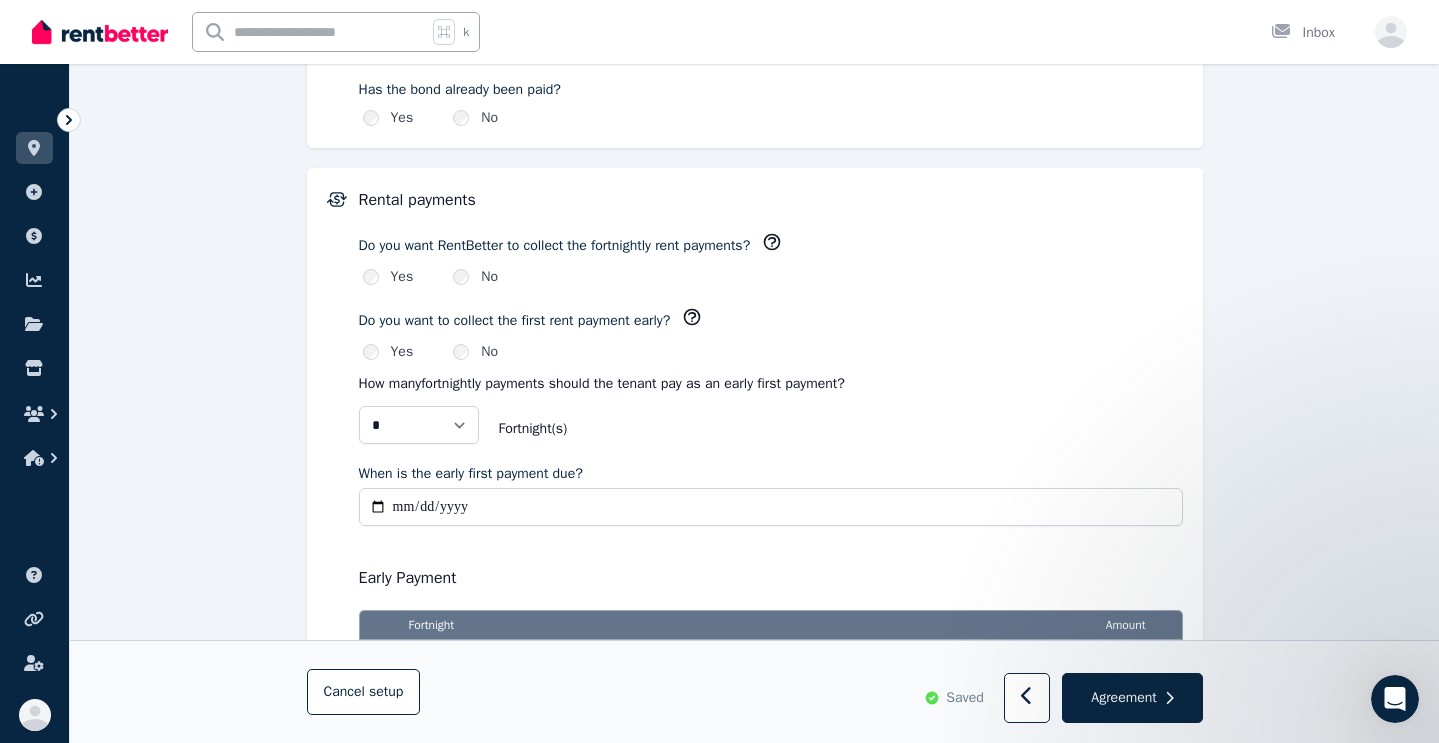 click on "Early Payment Fortnight Amount 1 [DATE] - [DATE] $1,240.00 Total Early Payment $1,240.00 Early Payment Due [DATE]" at bounding box center [771, 641] 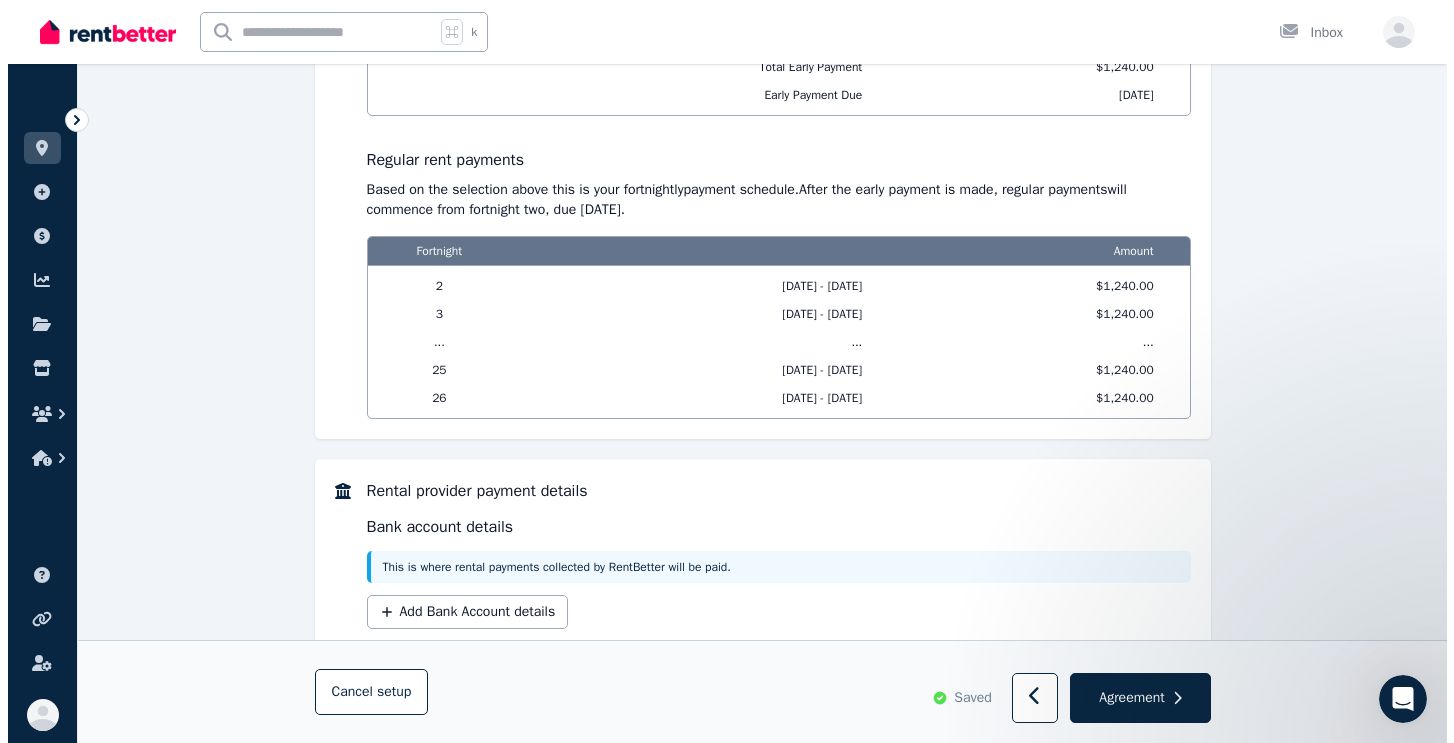 scroll, scrollTop: 1912, scrollLeft: 0, axis: vertical 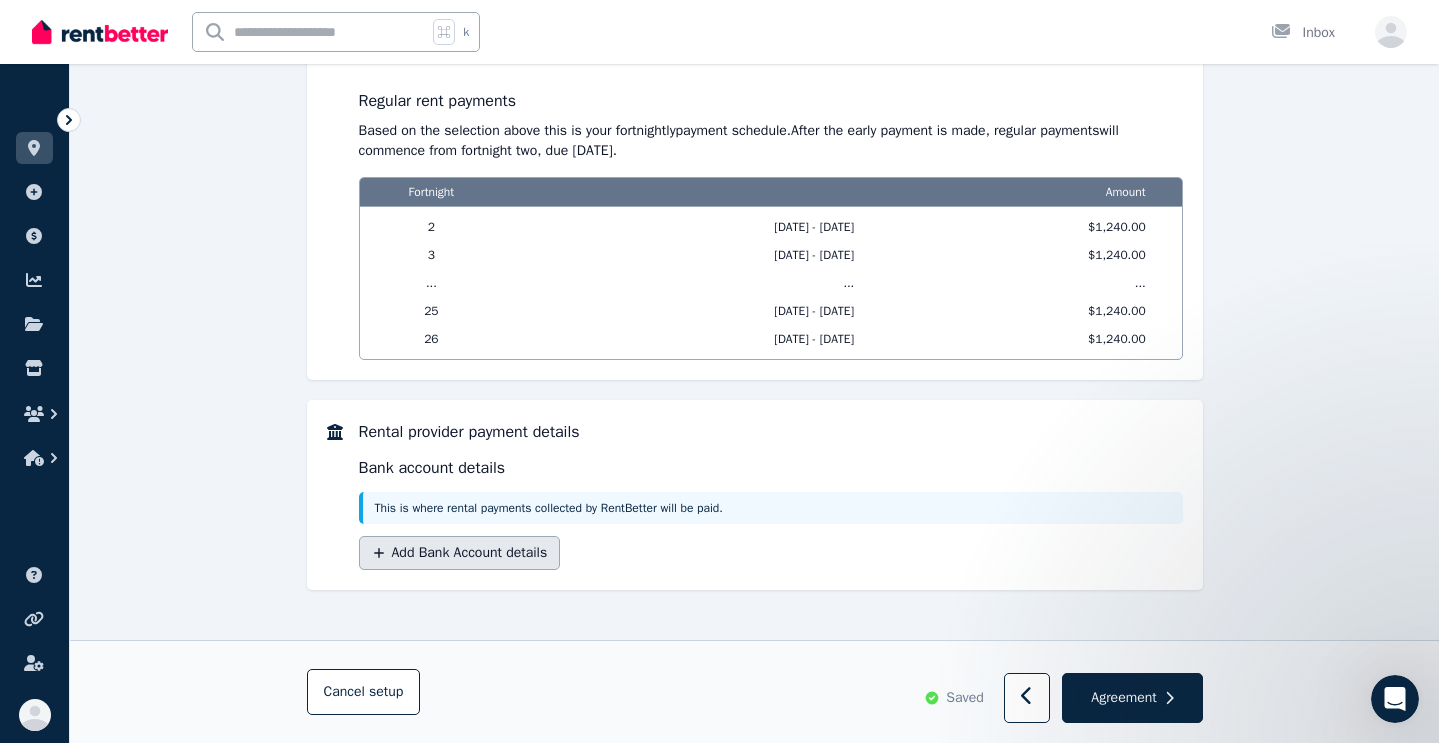 click on "Add Bank Account details" at bounding box center (460, 553) 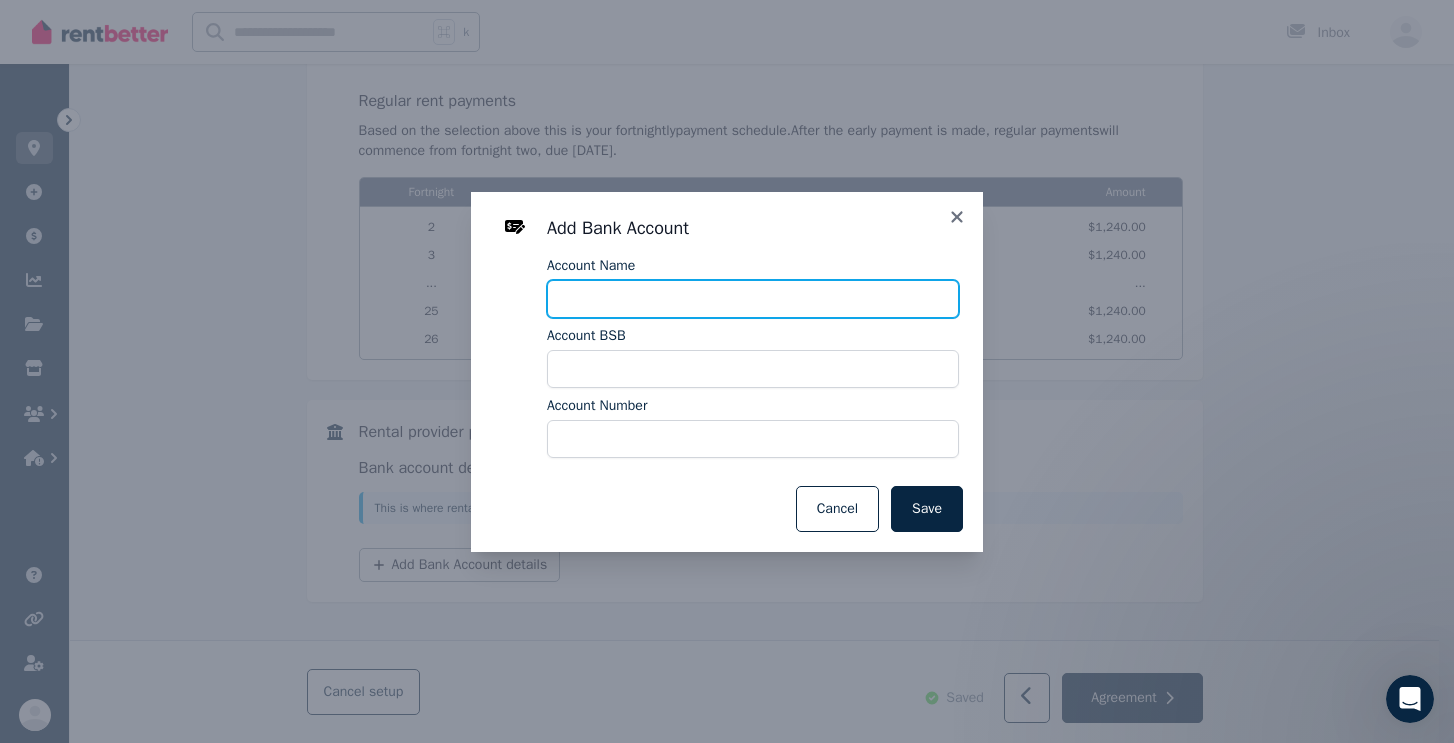 click on "Account Name" at bounding box center (753, 299) 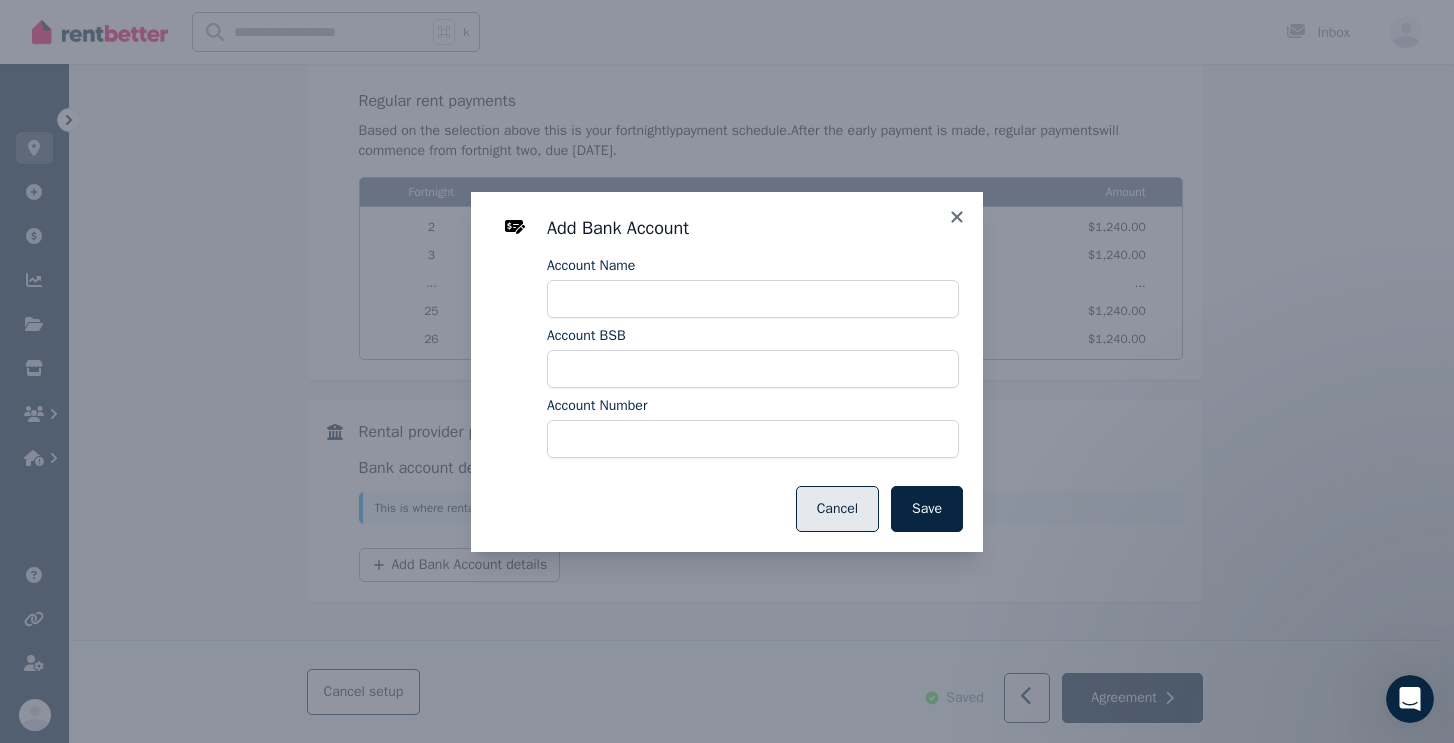 click on "Cancel" at bounding box center [837, 509] 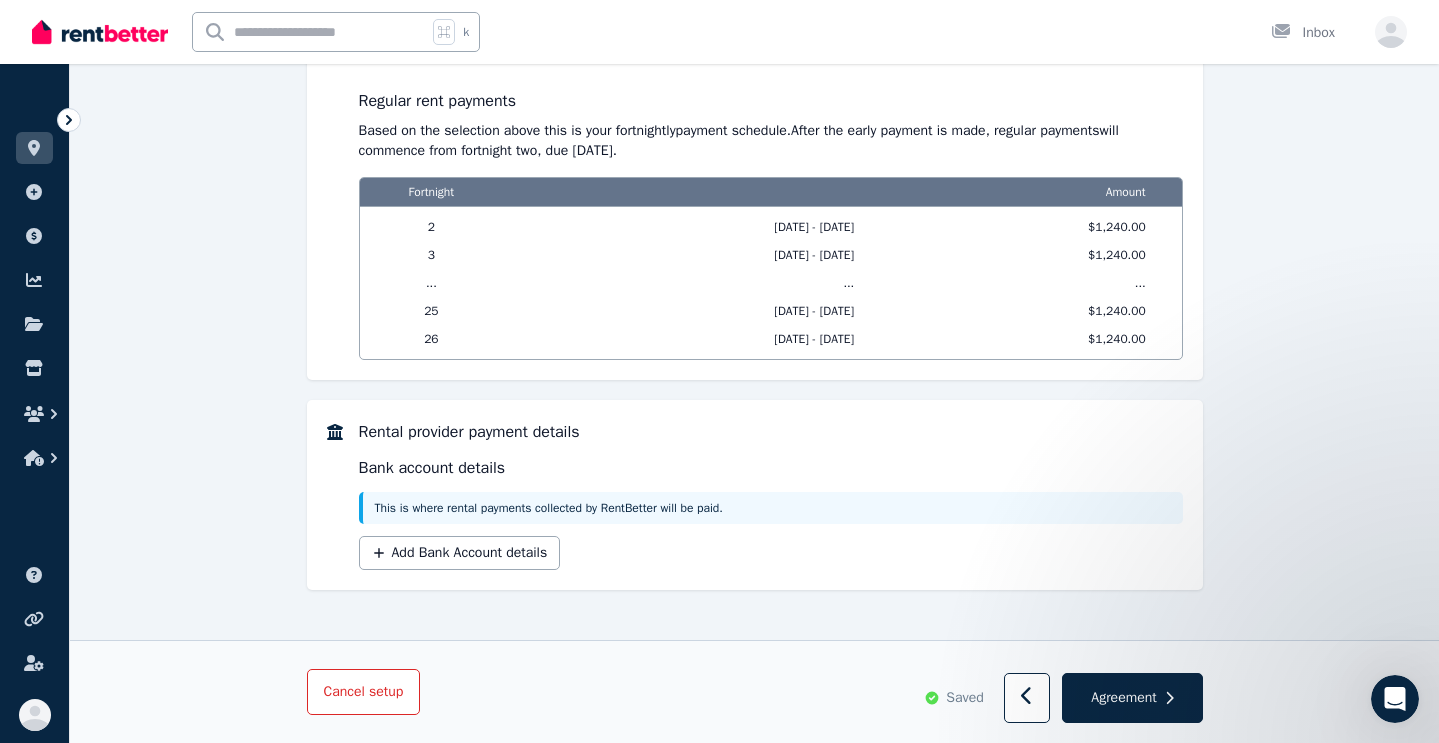 click on "setup" at bounding box center [386, 692] 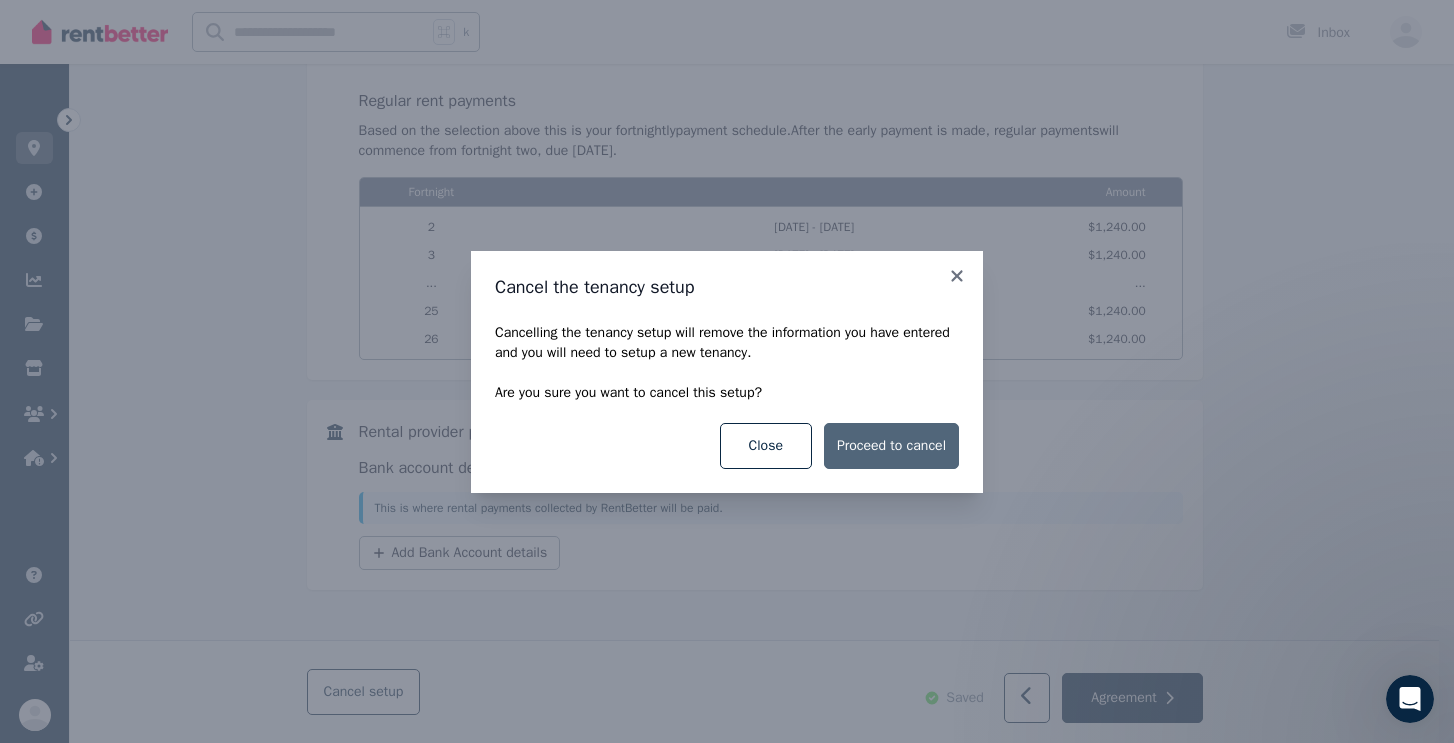 click on "Proceed to cancel" at bounding box center [891, 446] 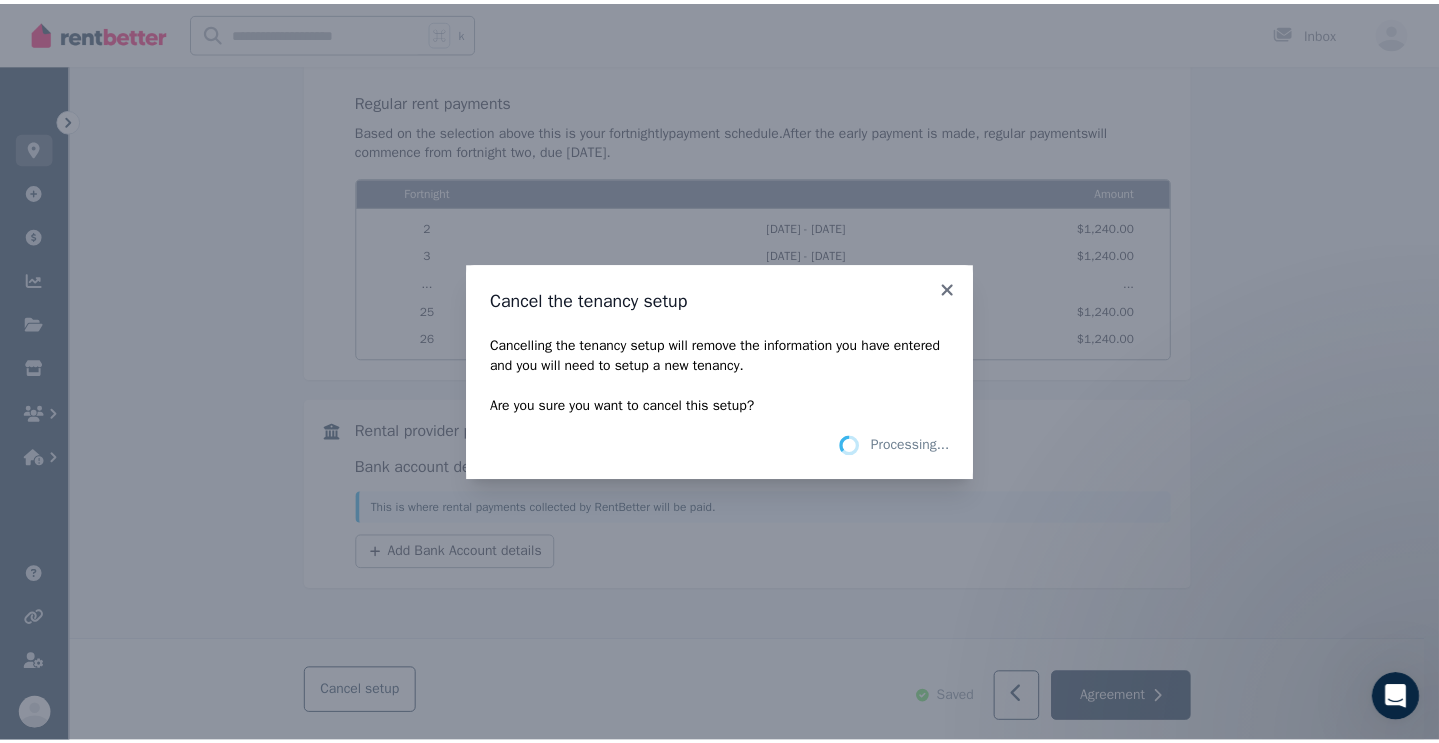 scroll, scrollTop: 0, scrollLeft: 0, axis: both 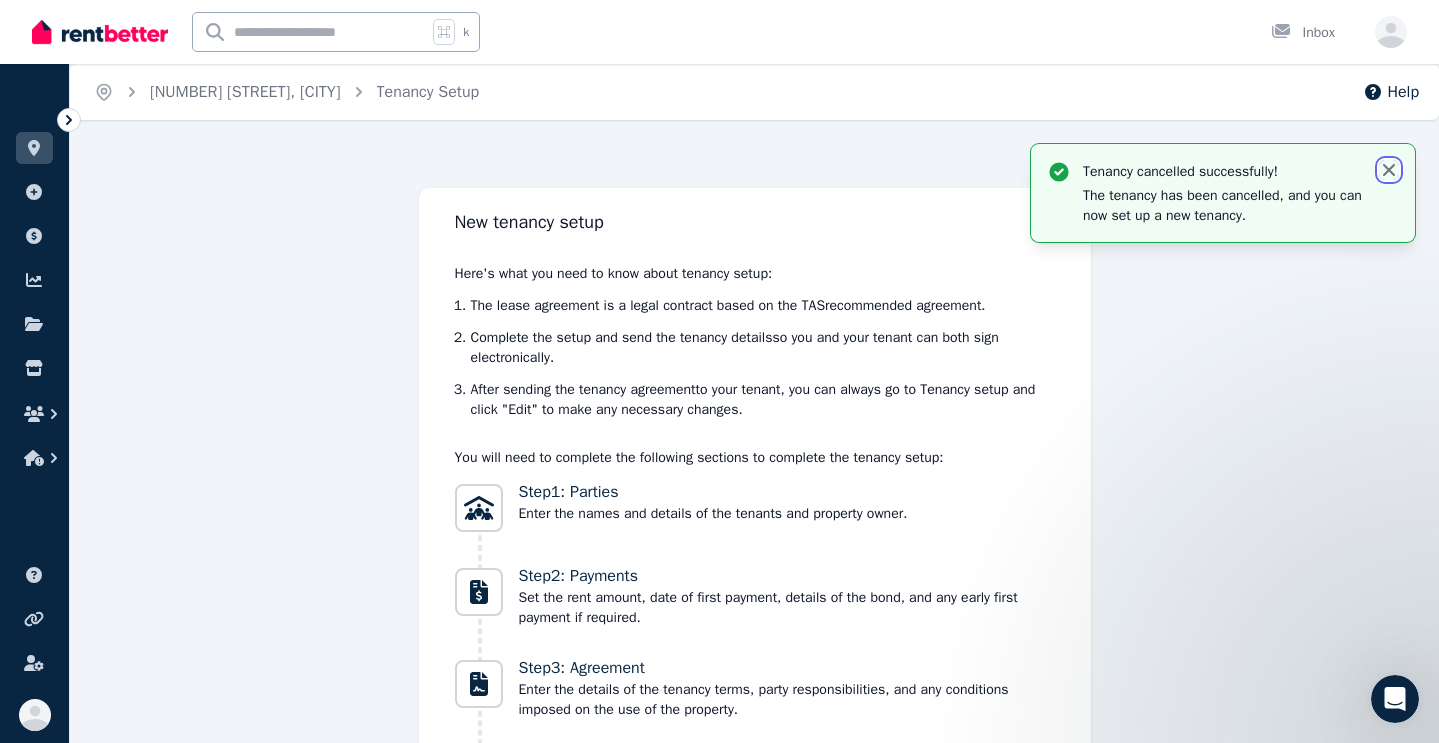 click 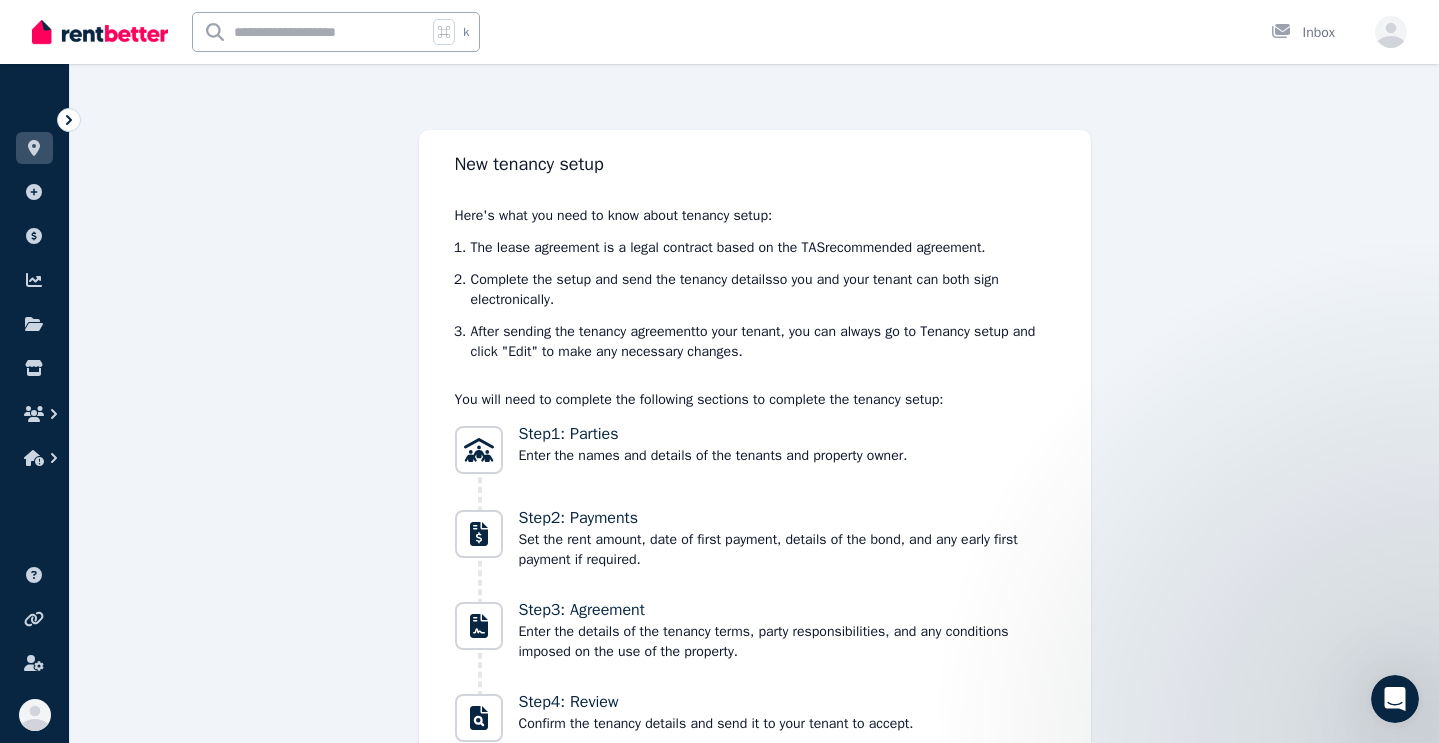 scroll, scrollTop: 0, scrollLeft: 0, axis: both 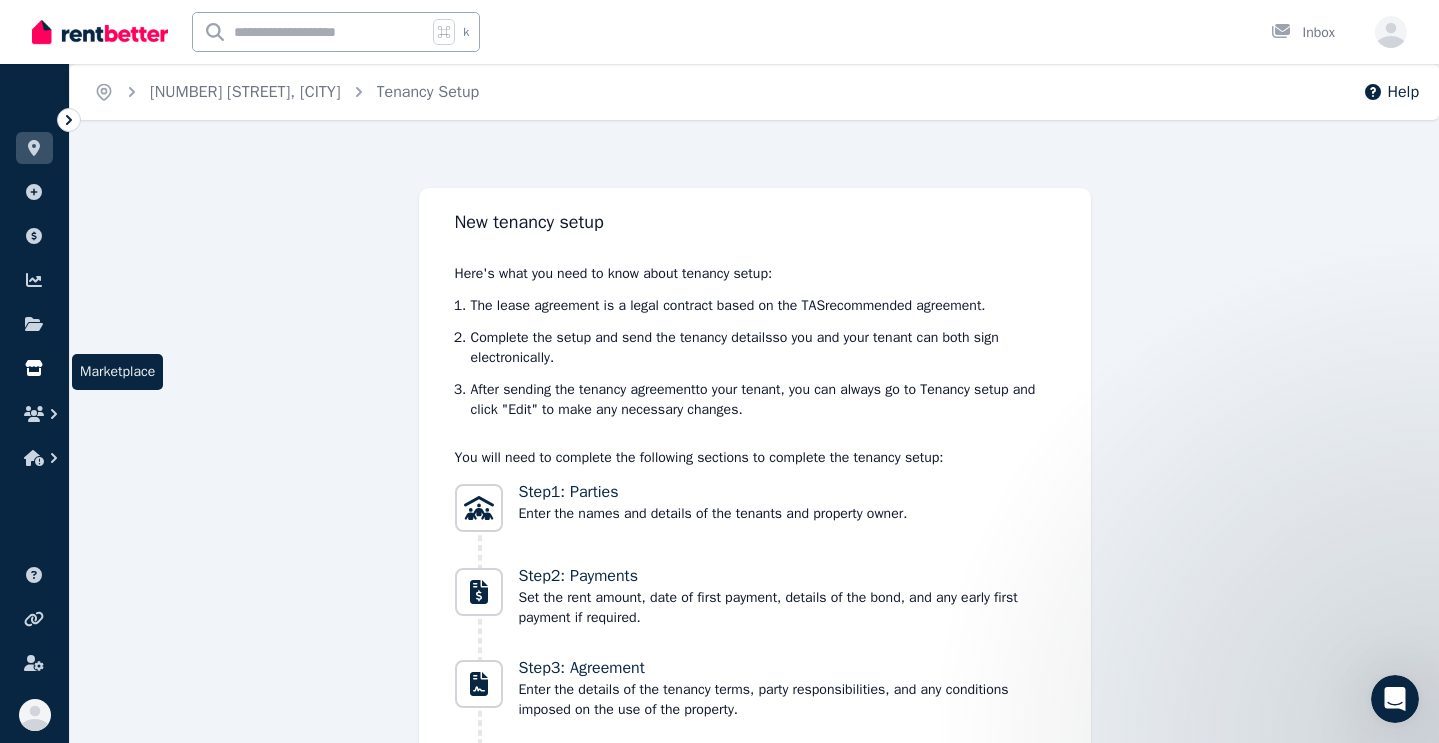 click 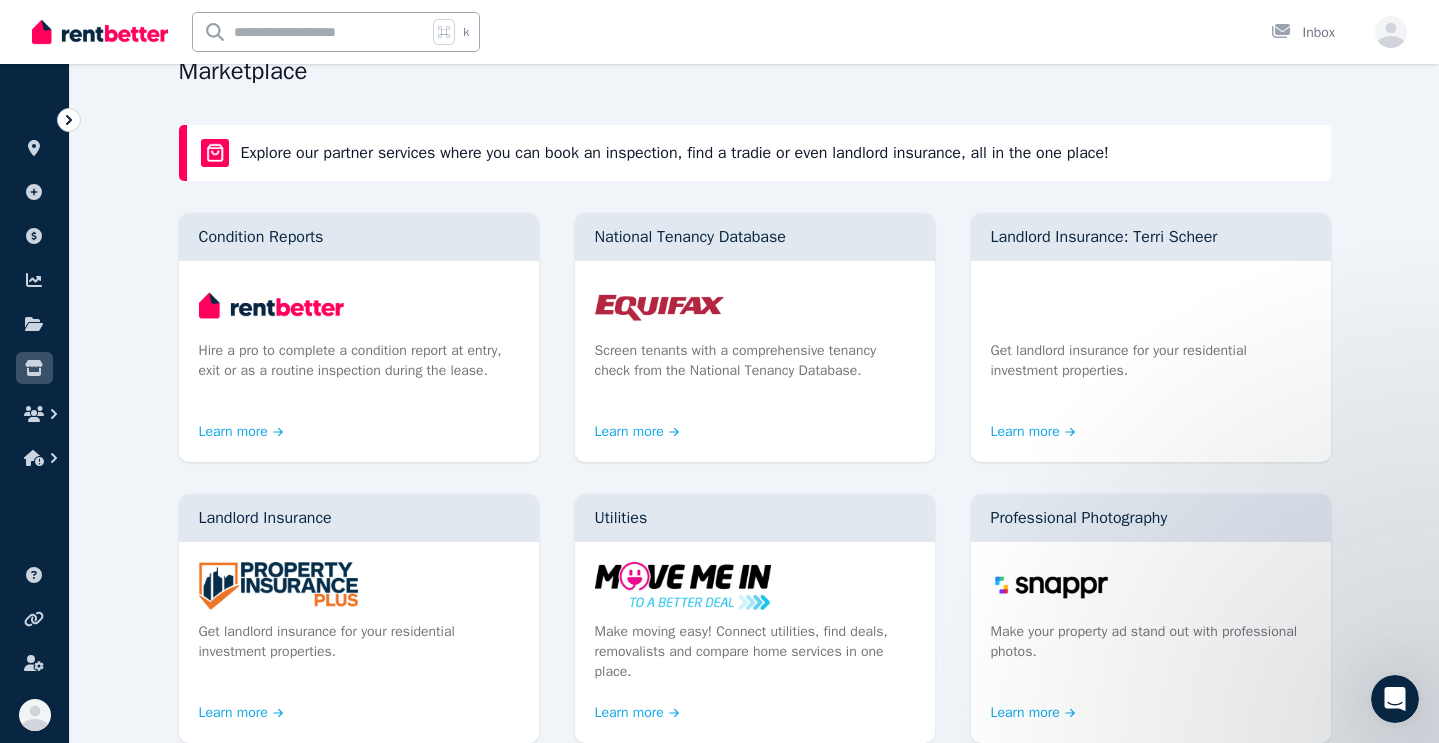 scroll, scrollTop: 0, scrollLeft: 0, axis: both 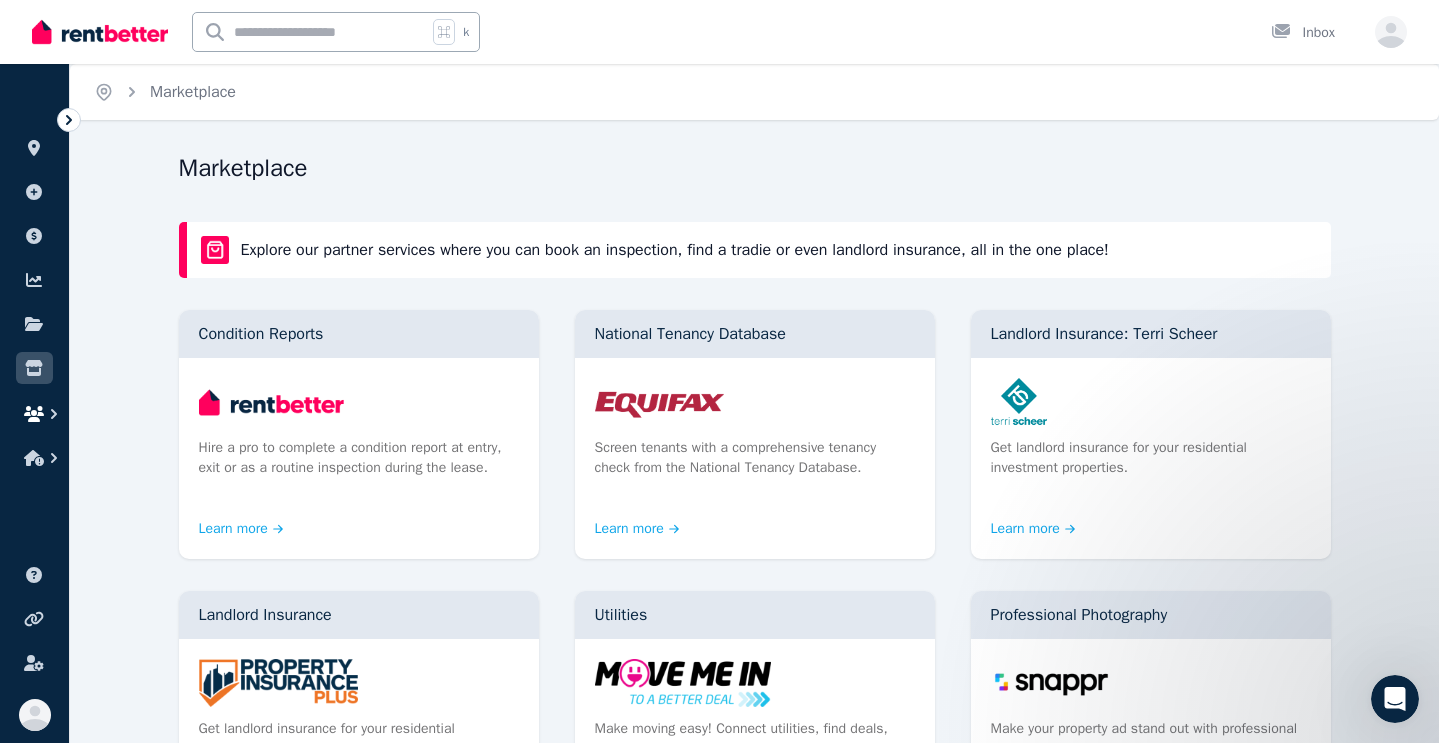 click 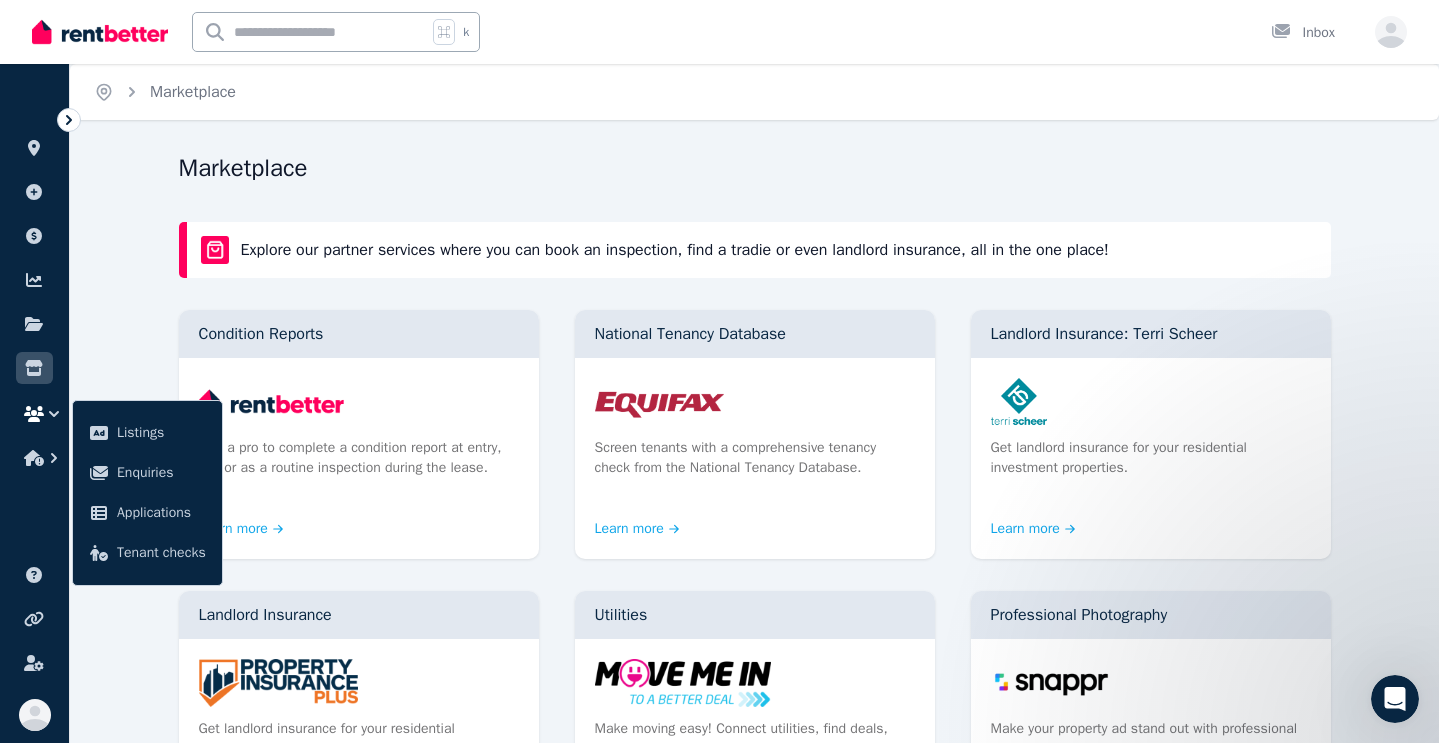 click 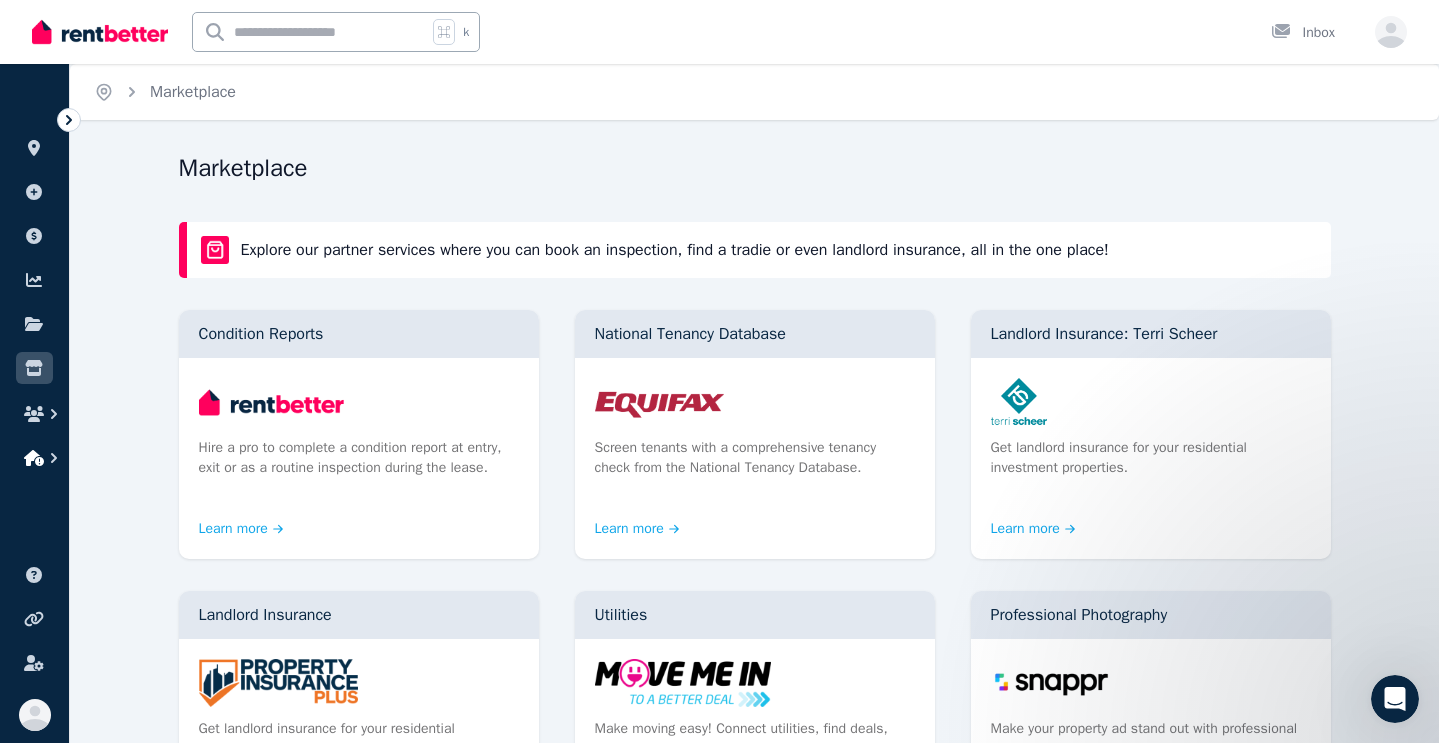 click 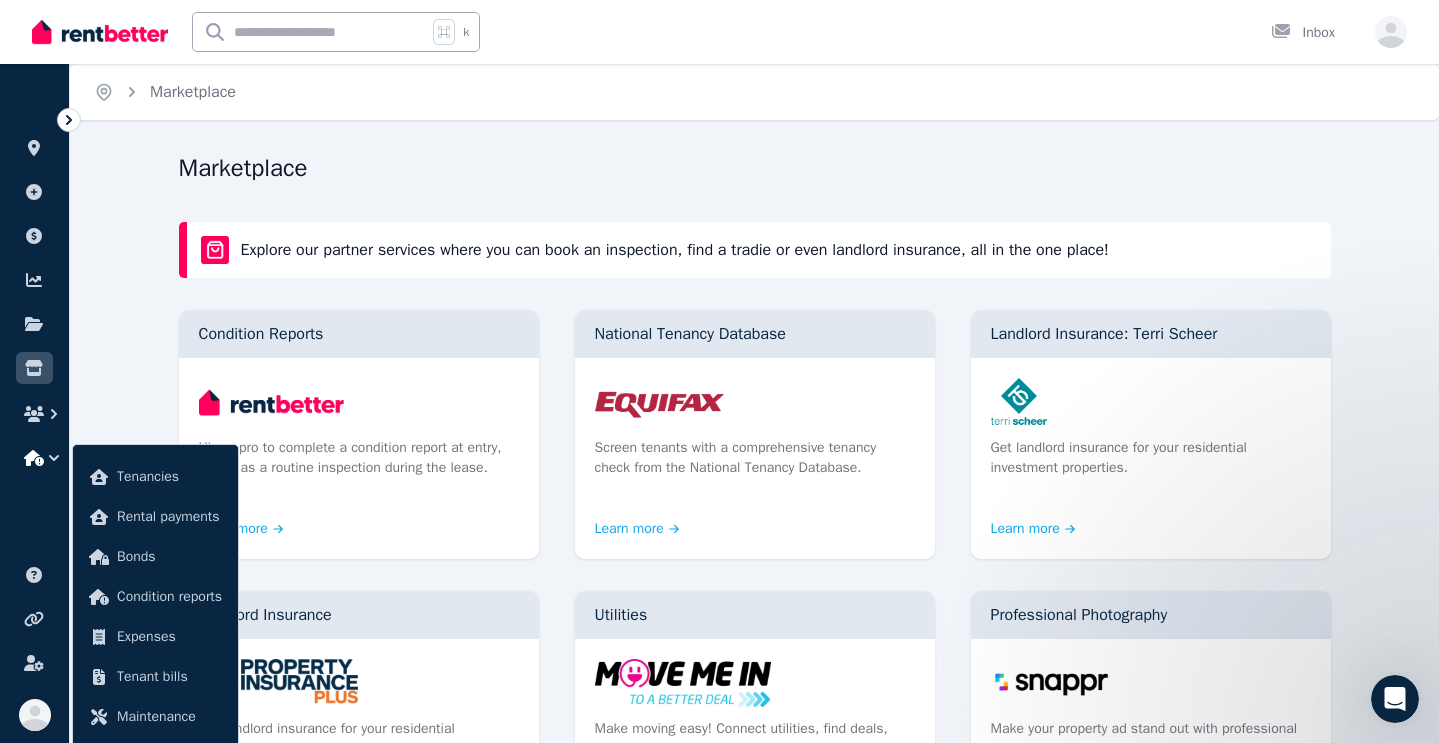 click 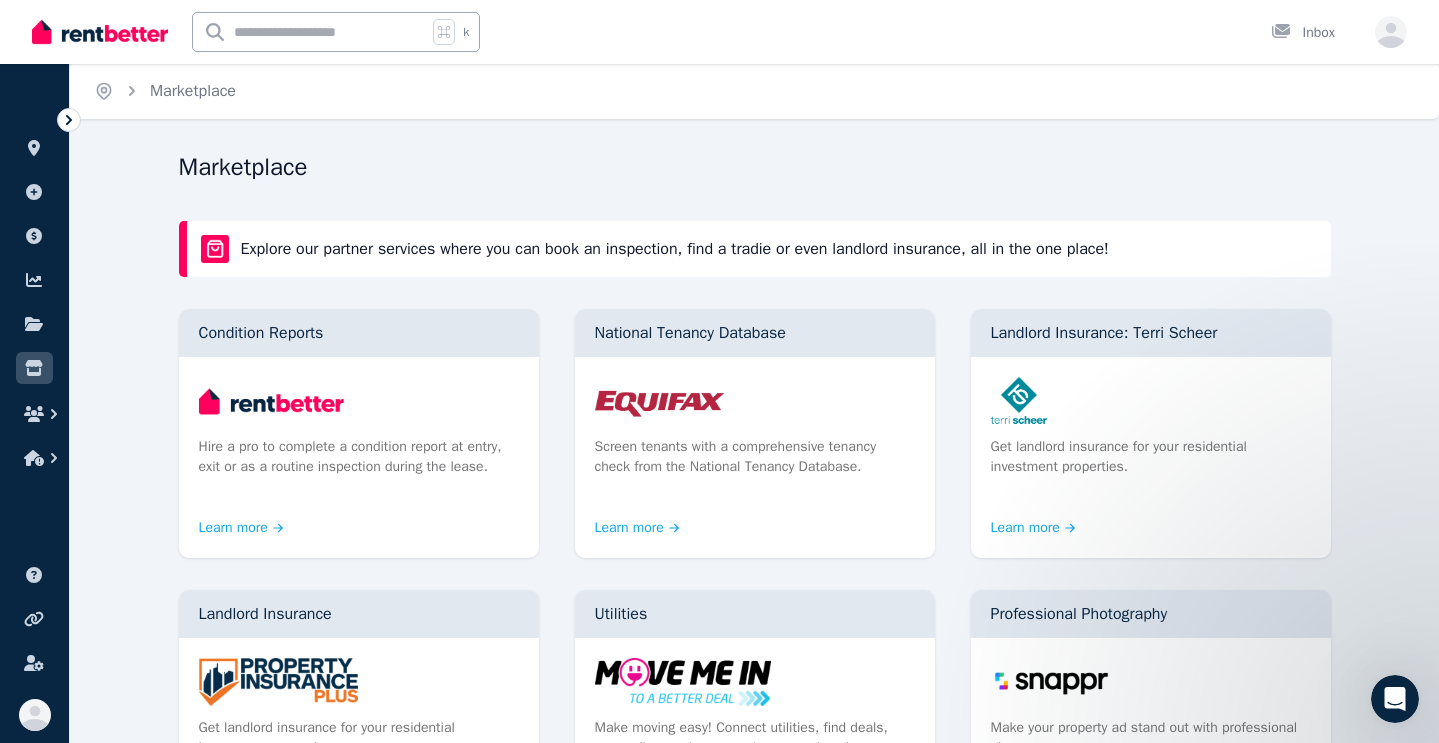 scroll, scrollTop: 0, scrollLeft: 0, axis: both 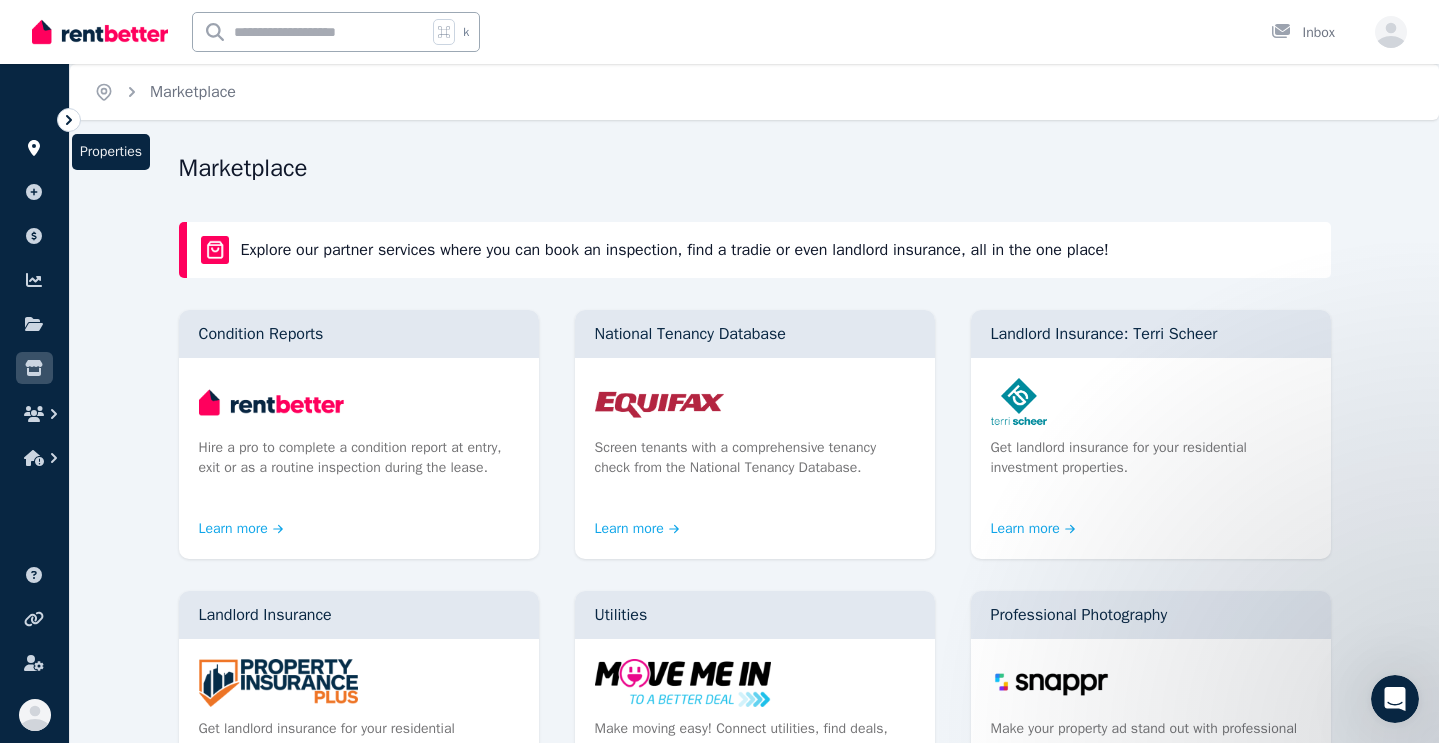 click 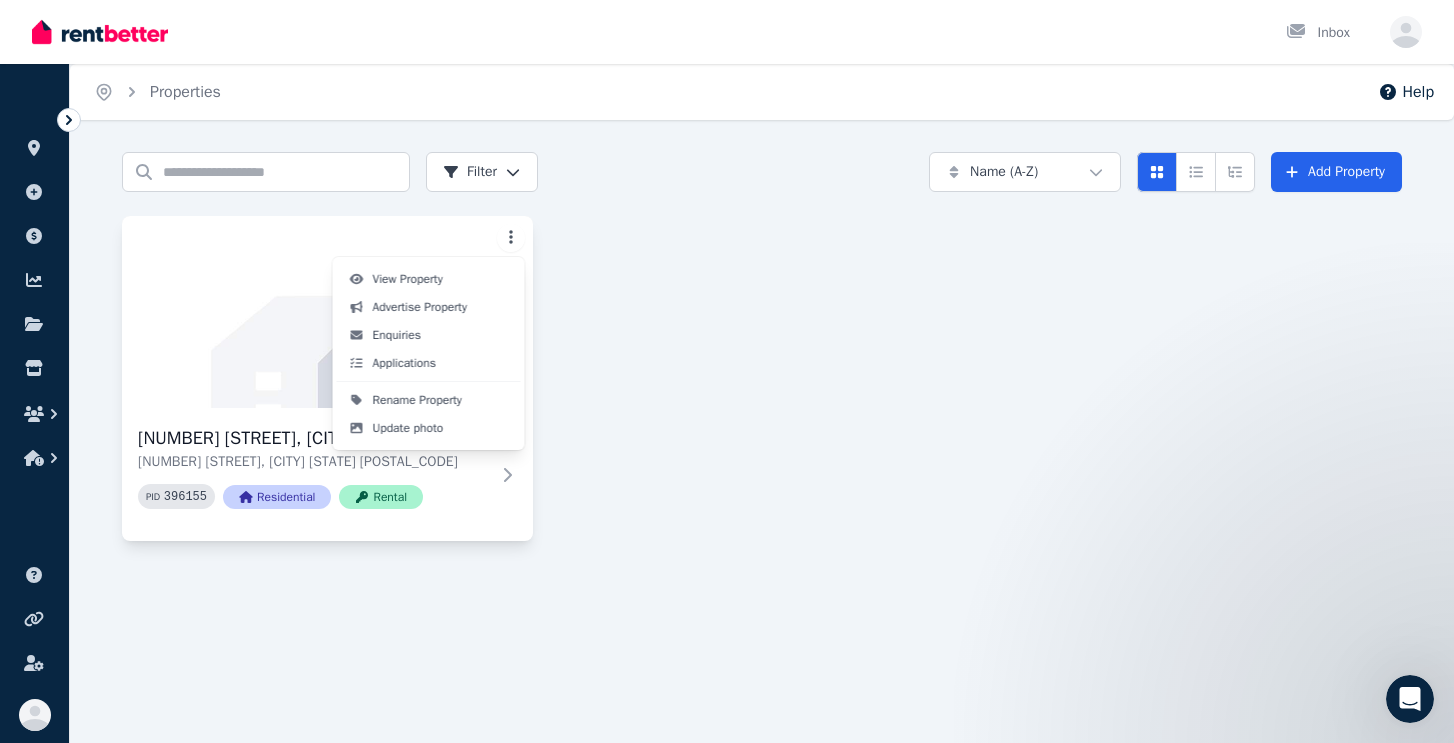 click on "Open main menu Inbox Open user menu ORGANISE Properties Add property Payments Finance report Documents Marketplace Help centre Refer a friend Account settings Your profile [FIRST] [LAST] Home Properties Help Search properties Filter Name (A-Z) Add Property [NUMBER] [STREET], [CITY] [NUMBER] [STREET], [CITY] [STATE] PID   396155 Residential Rental /portal
View Property Advertise Property Enquiries Applications Rename Property Update photo" at bounding box center (727, 371) 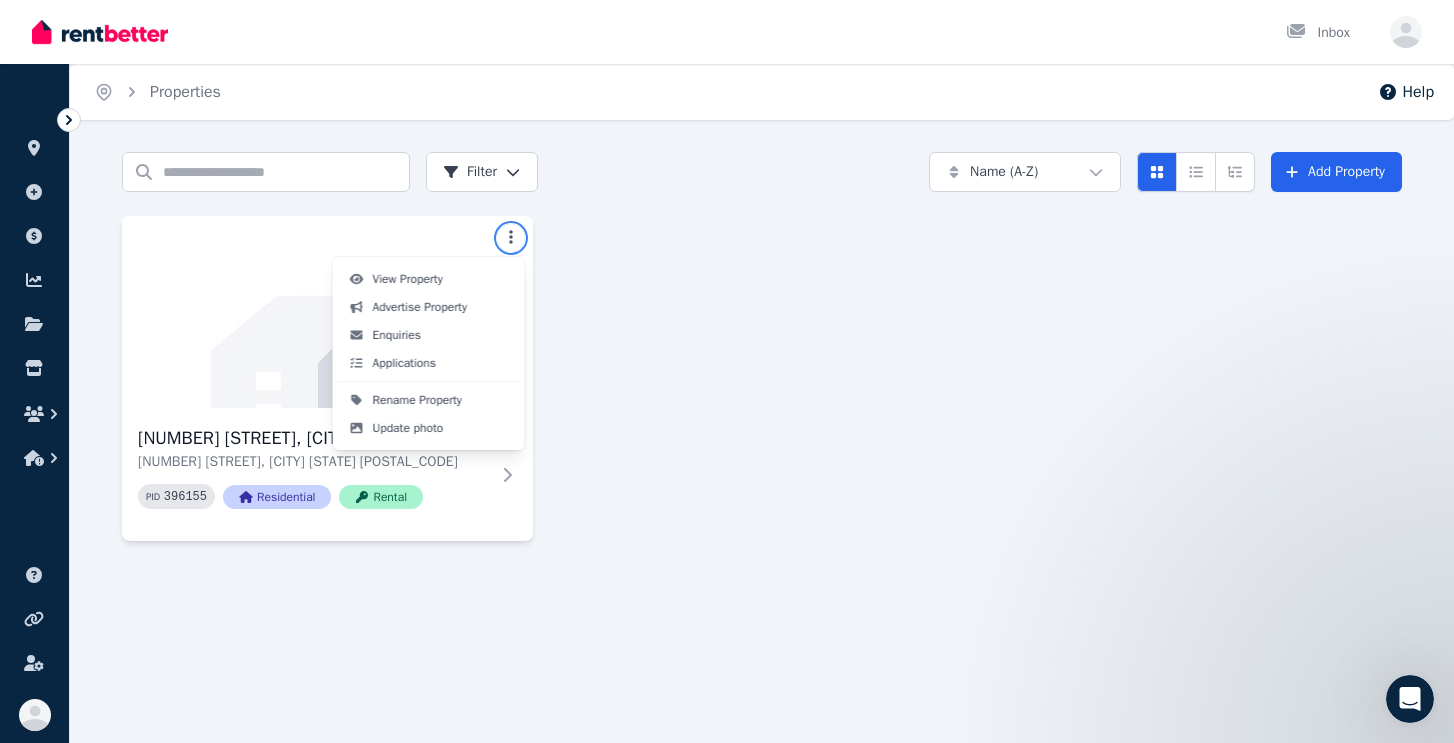 click on "Open main menu Inbox Open user menu ORGANISE Properties Add property Payments Finance report Documents Marketplace Help centre Refer a friend Account settings Your profile [FIRST] [LAST] Home Properties Help Search properties Filter Name (A-Z) Add Property [NUMBER] [STREET], [CITY] [NUMBER] [STREET], [CITY] [STATE] PID   396155 Residential Rental /portal
View Property Advertise Property Enquiries Applications Rename Property Update photo" at bounding box center (727, 371) 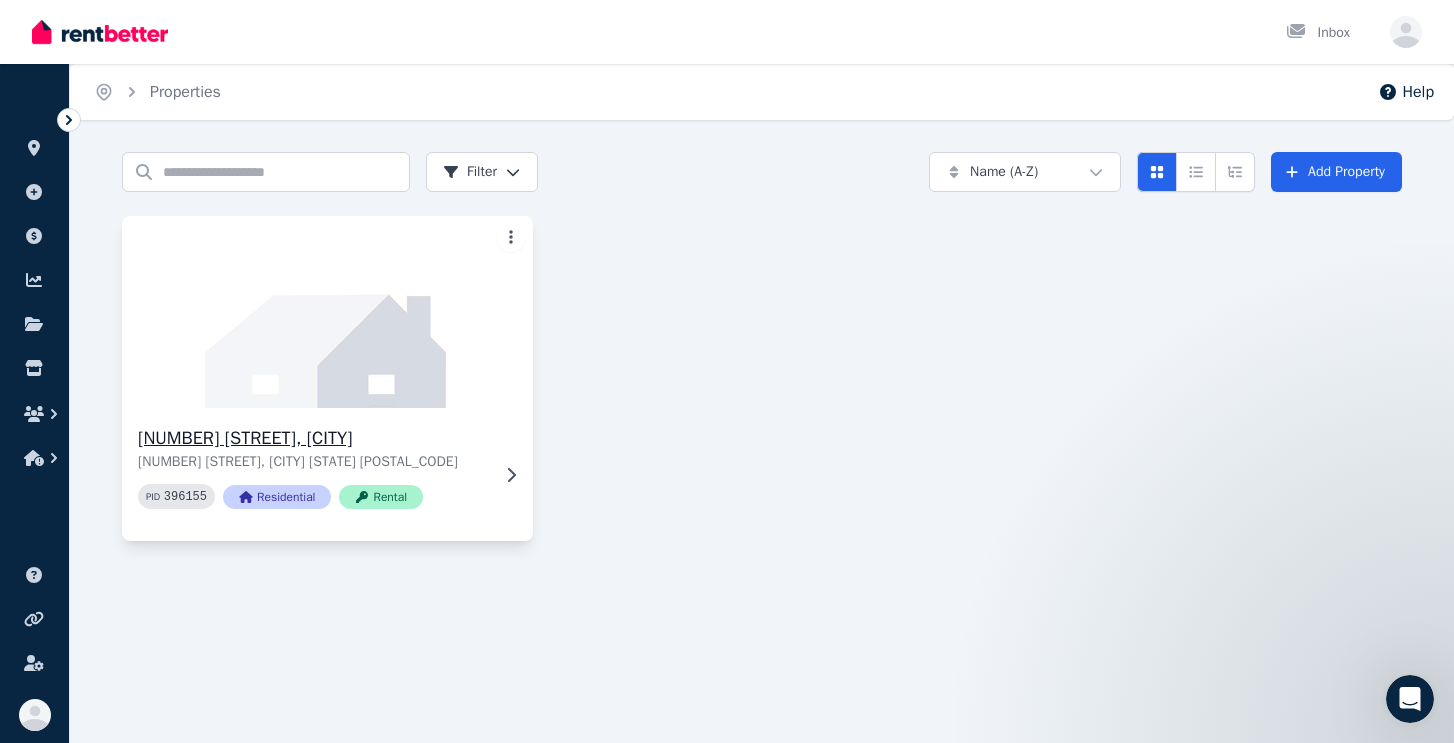 click 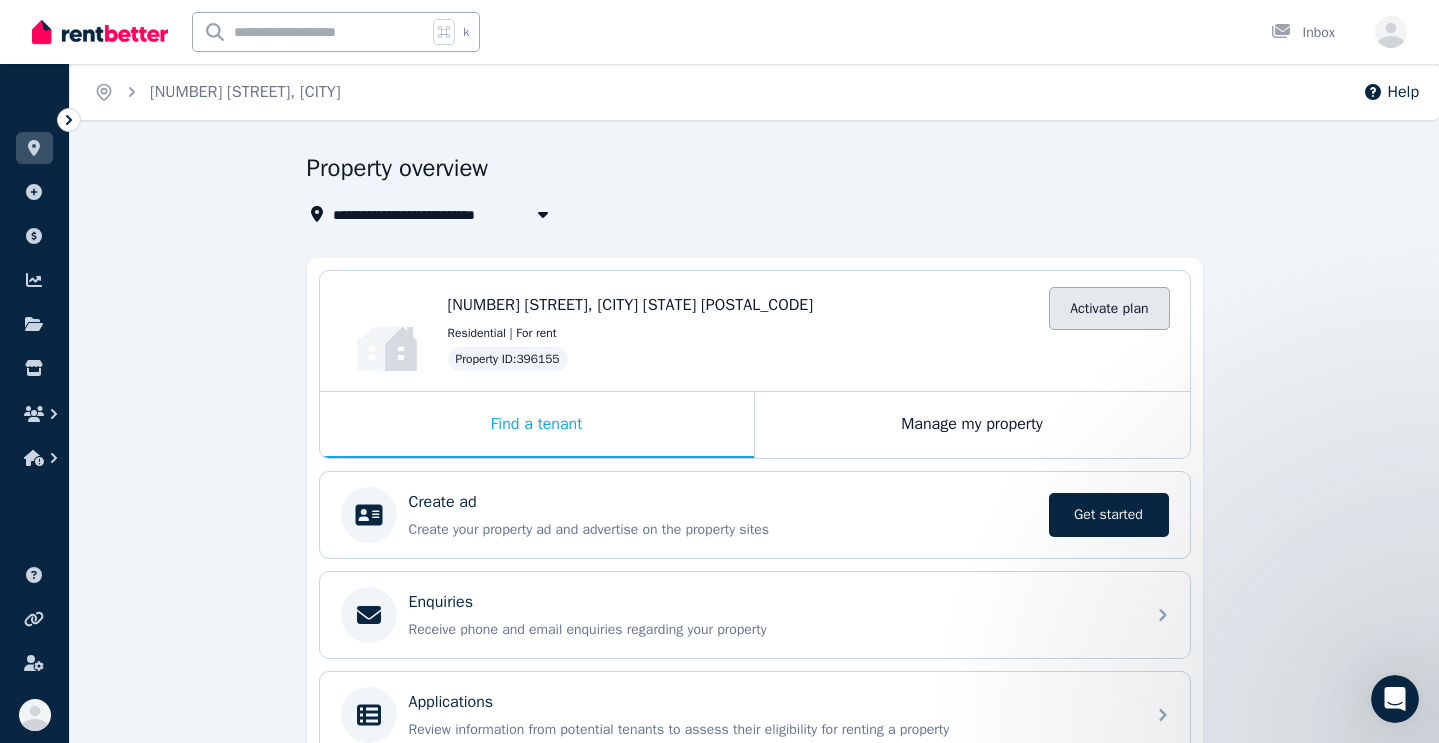 click on "Activate plan" at bounding box center (1109, 308) 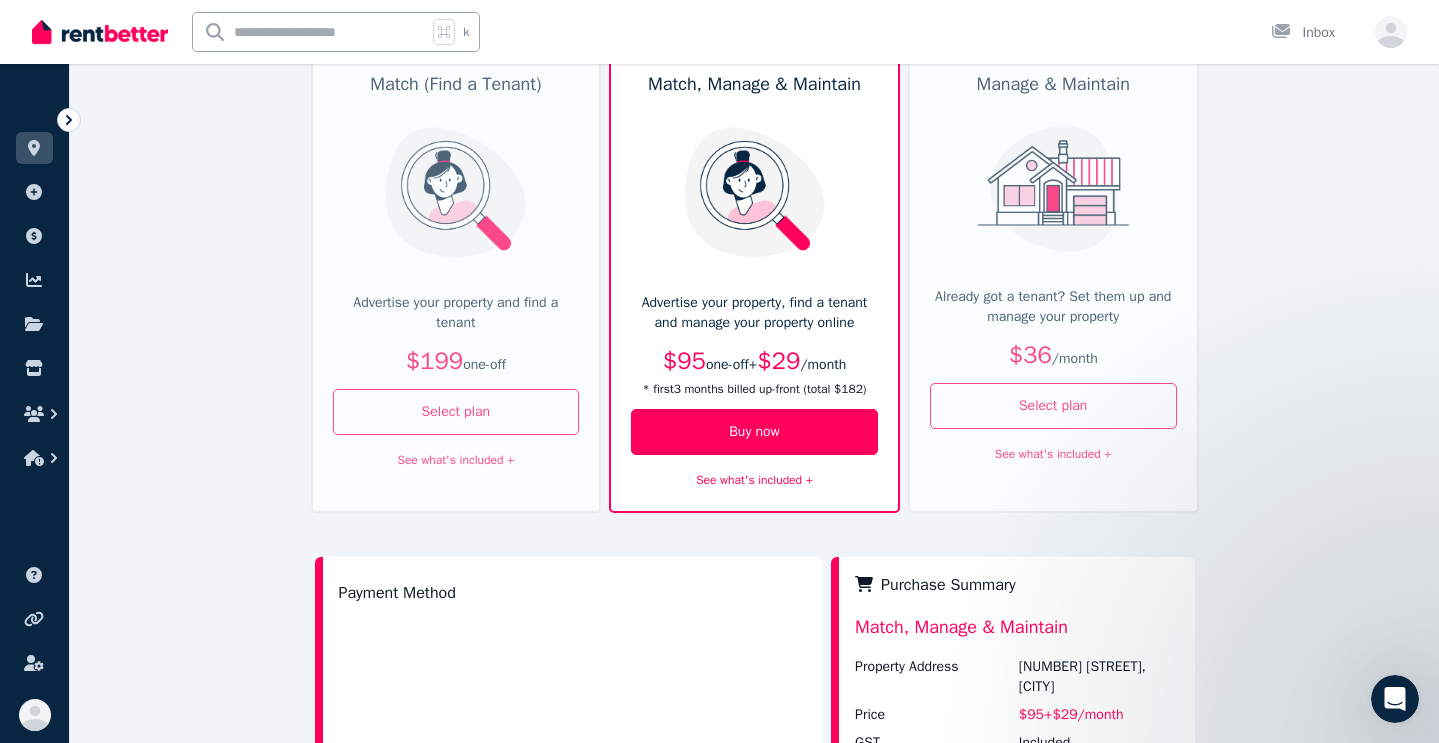 scroll, scrollTop: 178, scrollLeft: 0, axis: vertical 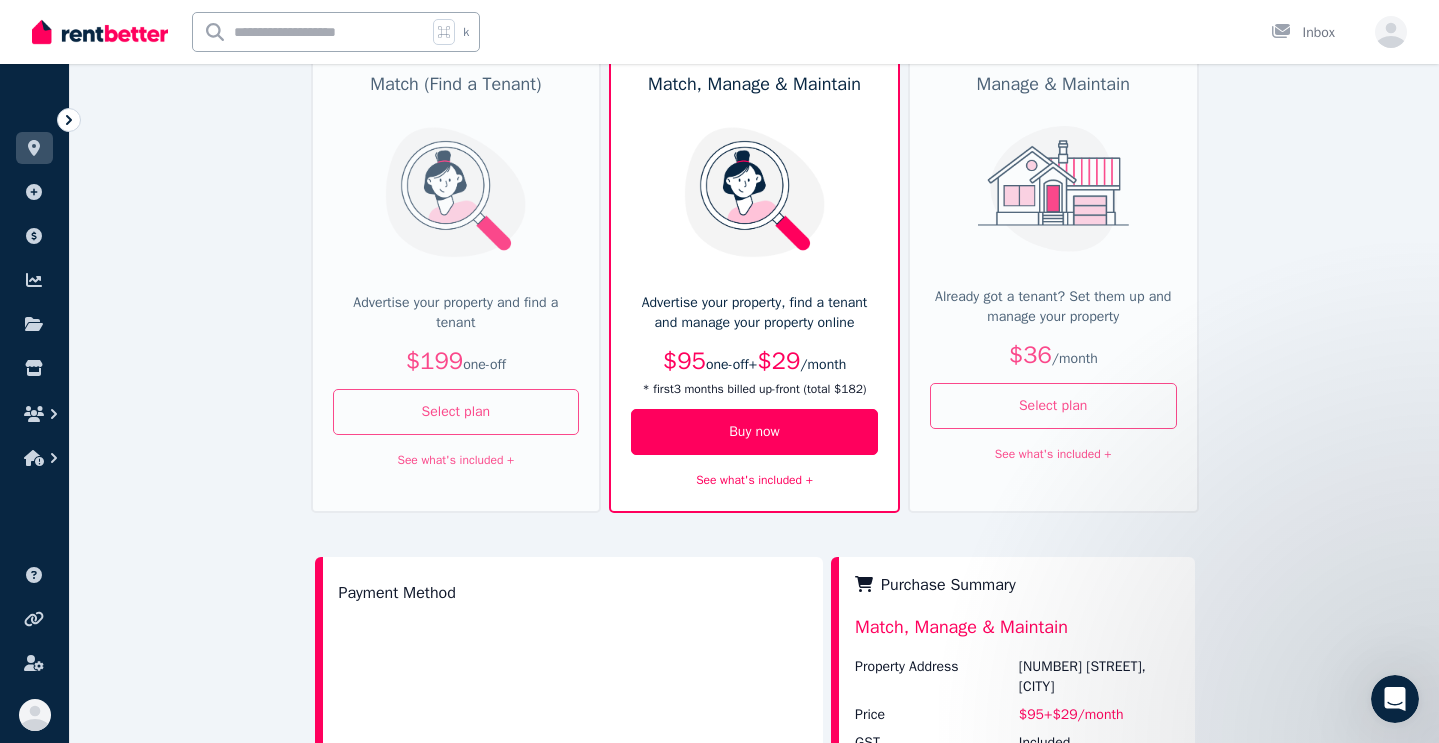 click on "See what's included +" at bounding box center (754, 480) 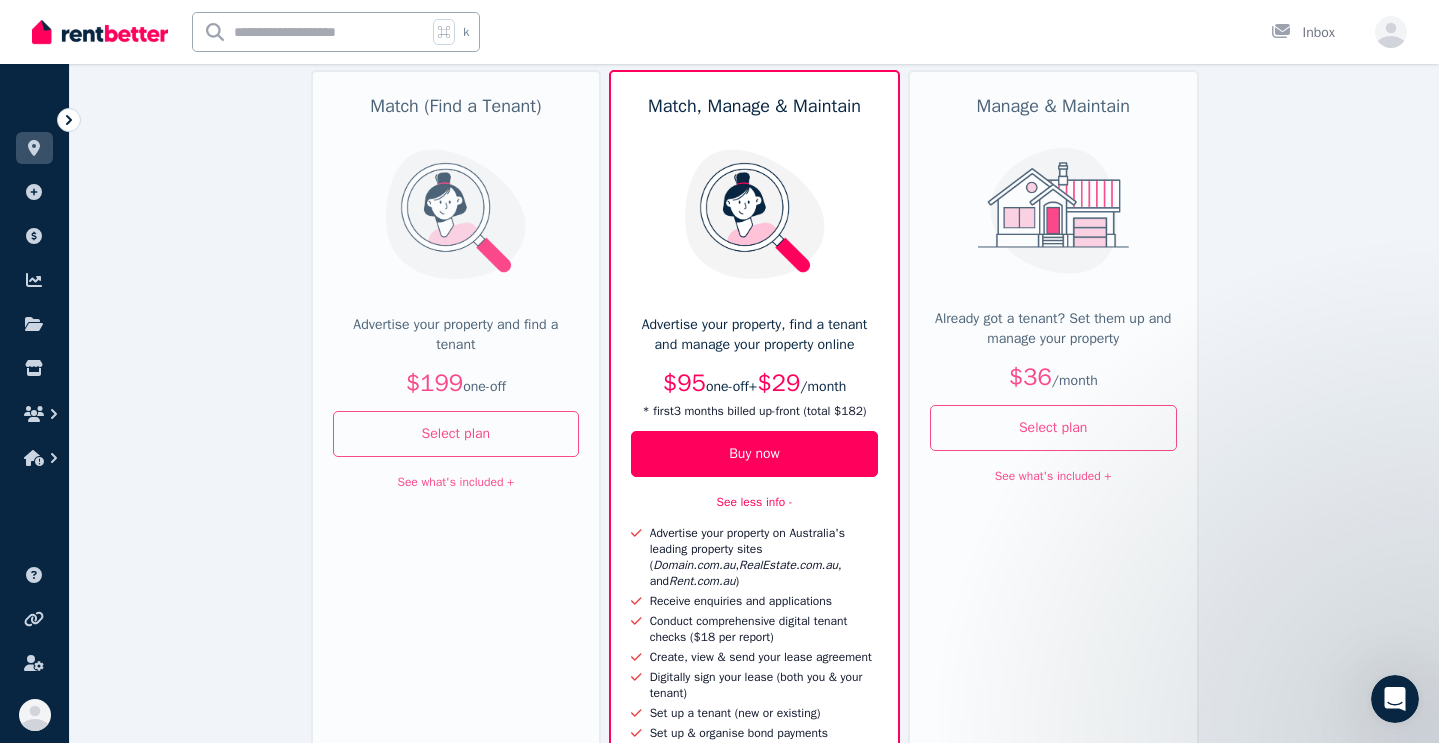 scroll, scrollTop: 158, scrollLeft: 0, axis: vertical 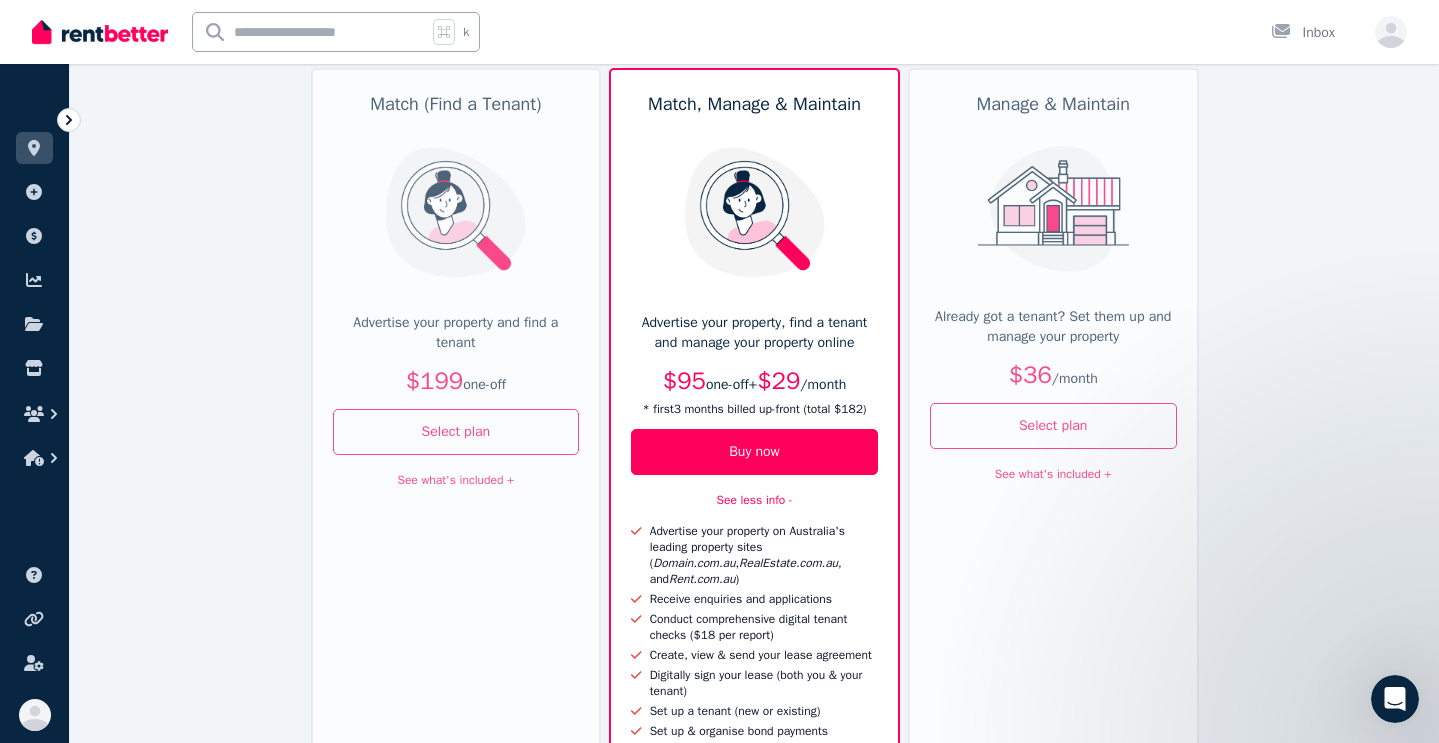 click on "See what's included +" at bounding box center (455, 480) 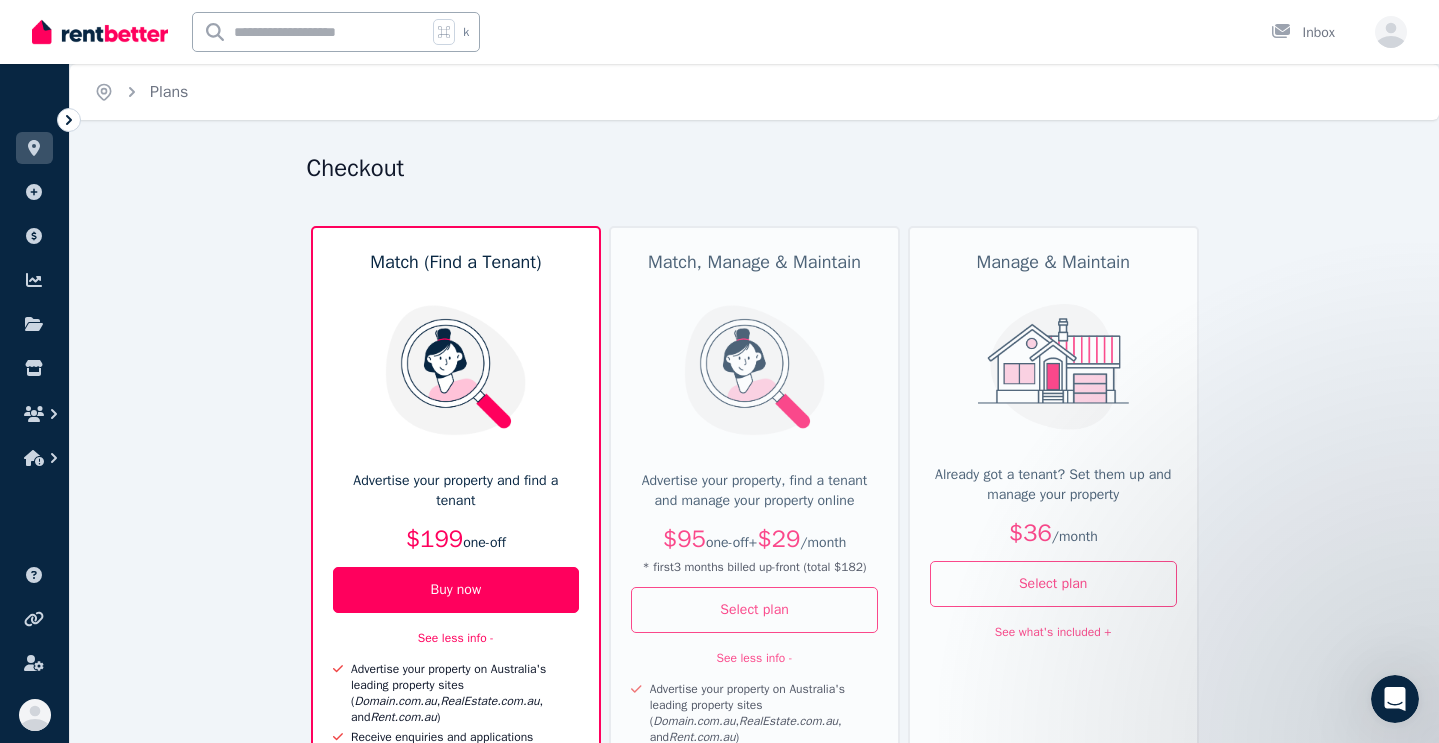scroll, scrollTop: 0, scrollLeft: 0, axis: both 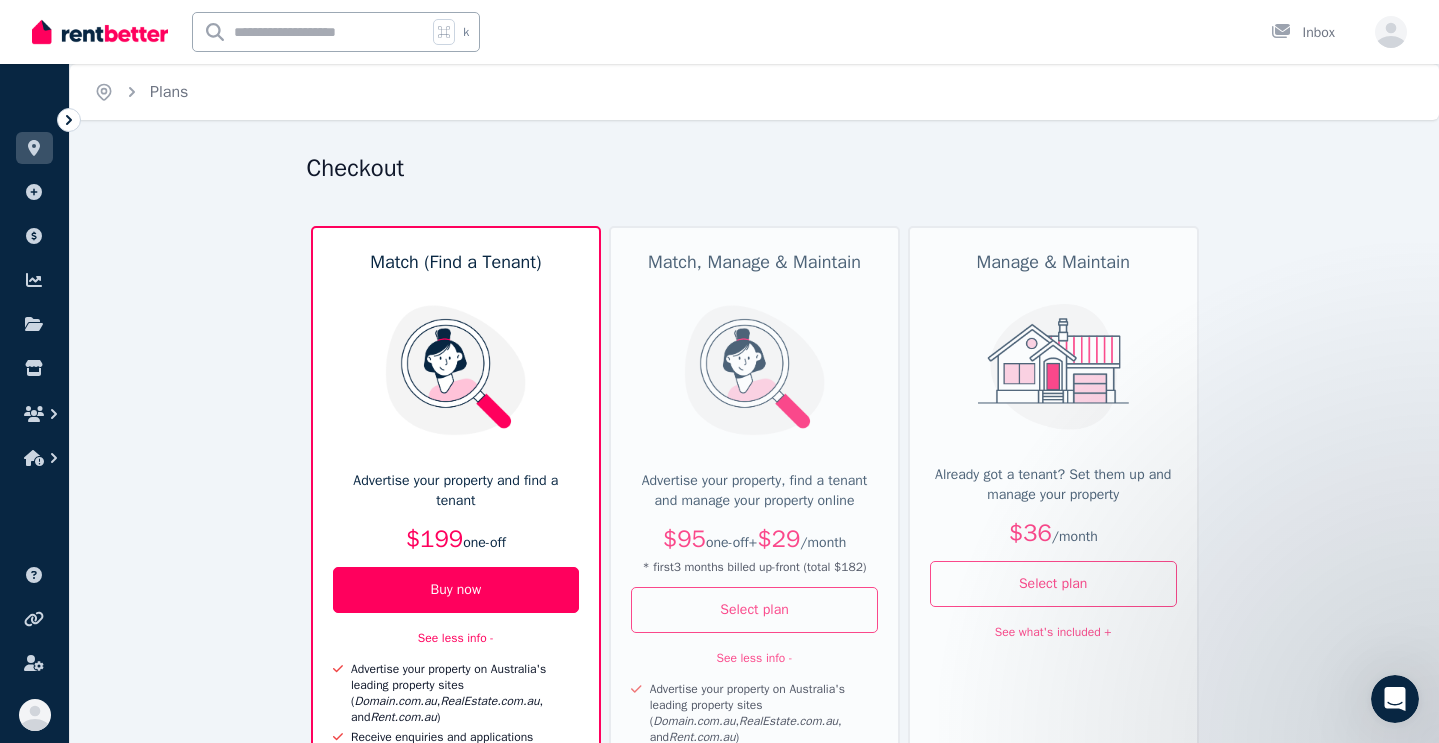 click at bounding box center [754, 370] 